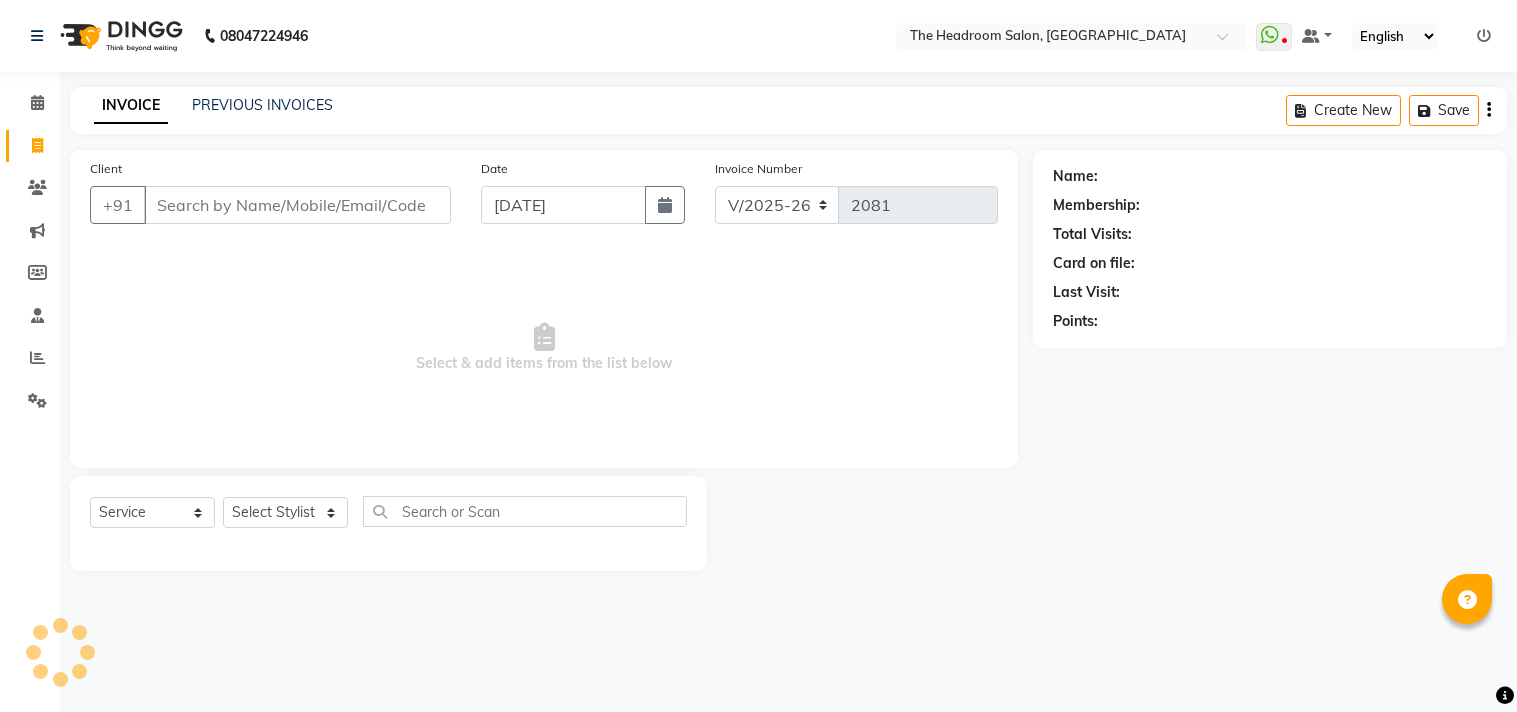 select on "6933" 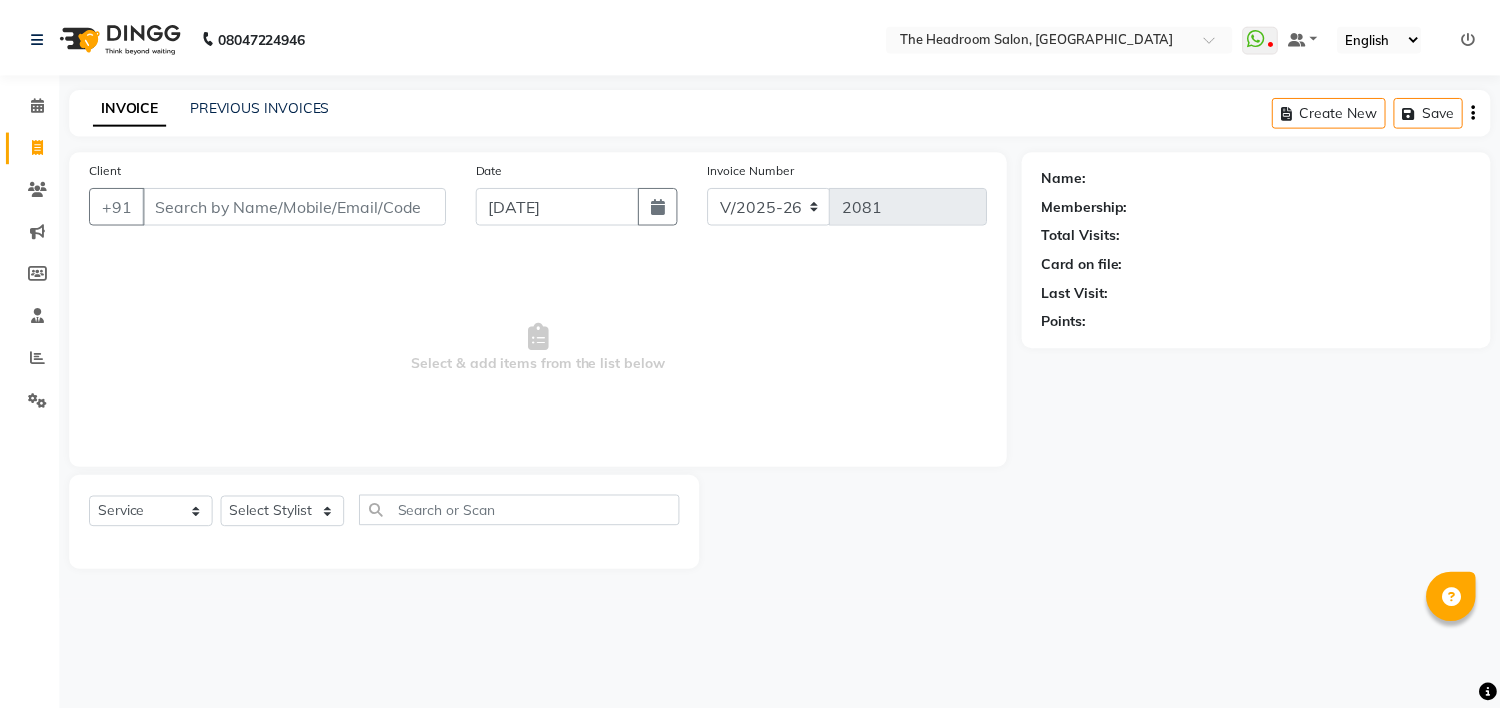 scroll, scrollTop: 0, scrollLeft: 0, axis: both 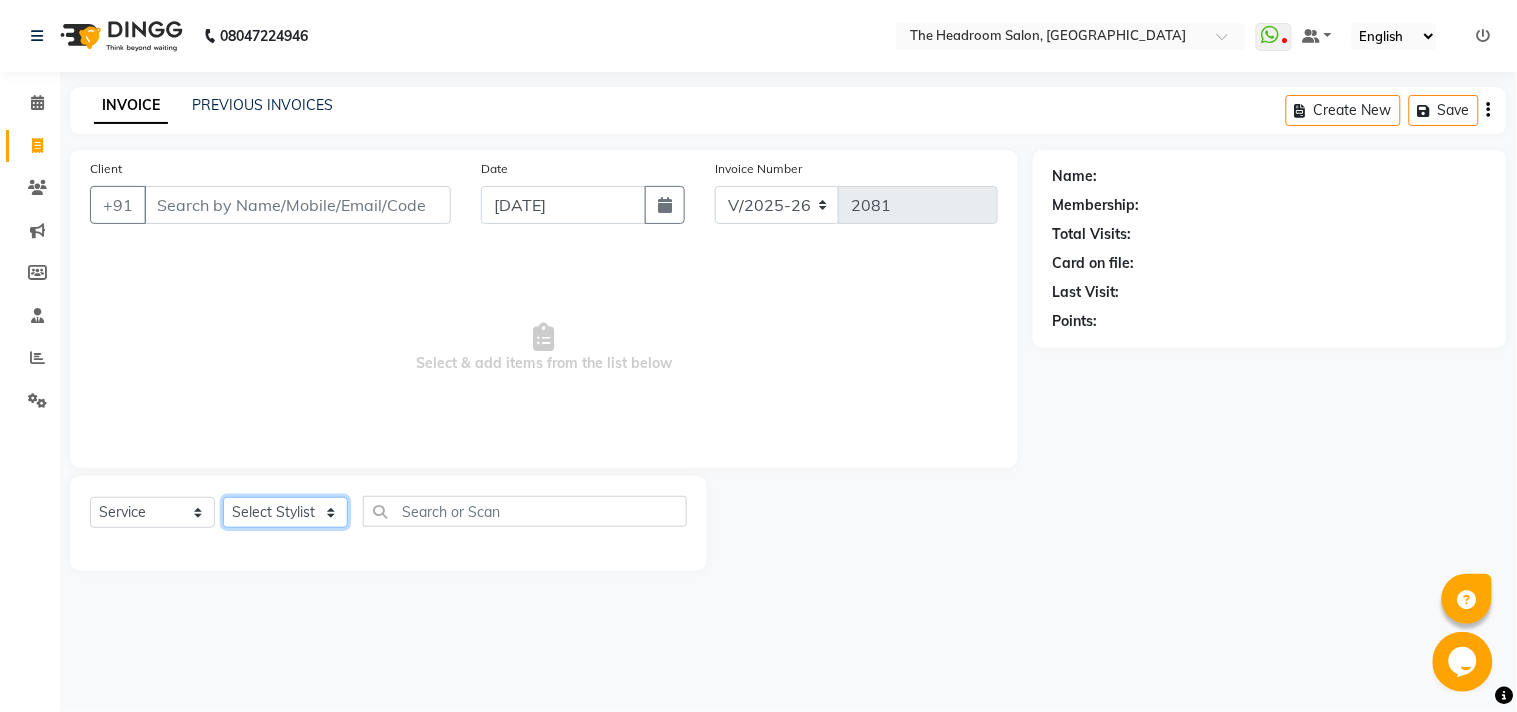 click on "Select Stylist Aditya Amir Anubha Deepali Faizan Firoz Manager Monika Nakul Shokeen Neetu Pooja Rahul Siraj" 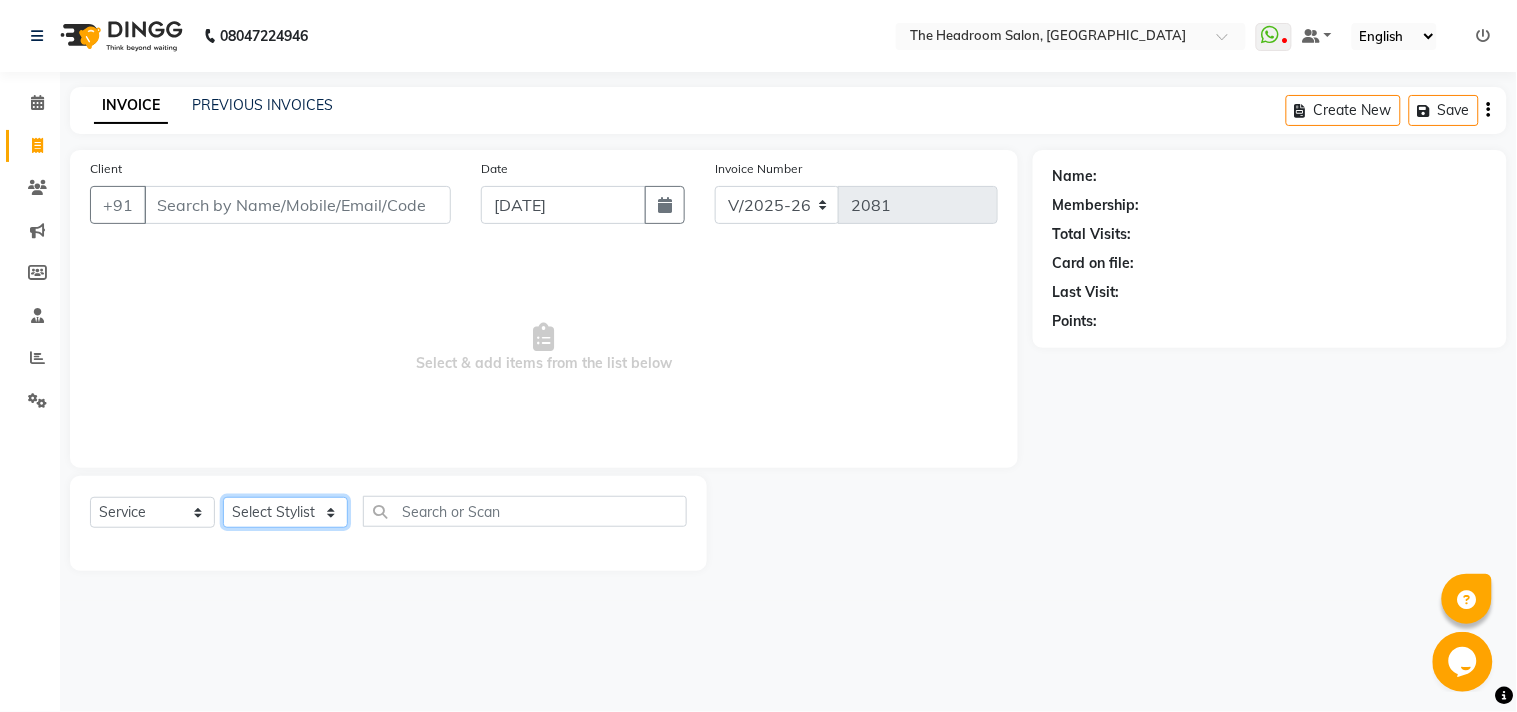select on "58238" 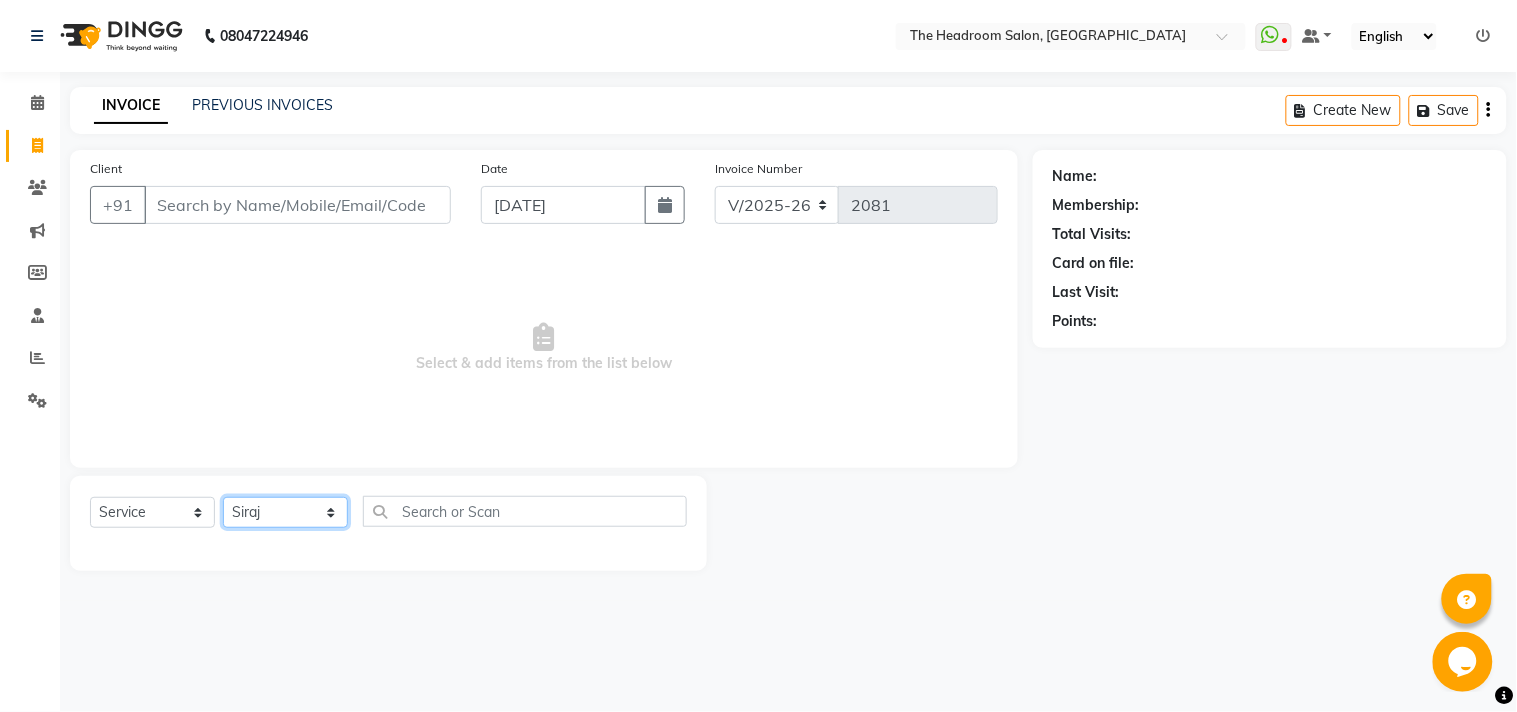 click on "Select Stylist Aditya Amir Anubha Deepali Faizan Firoz Manager Monika Nakul Shokeen Neetu Pooja Rahul Siraj" 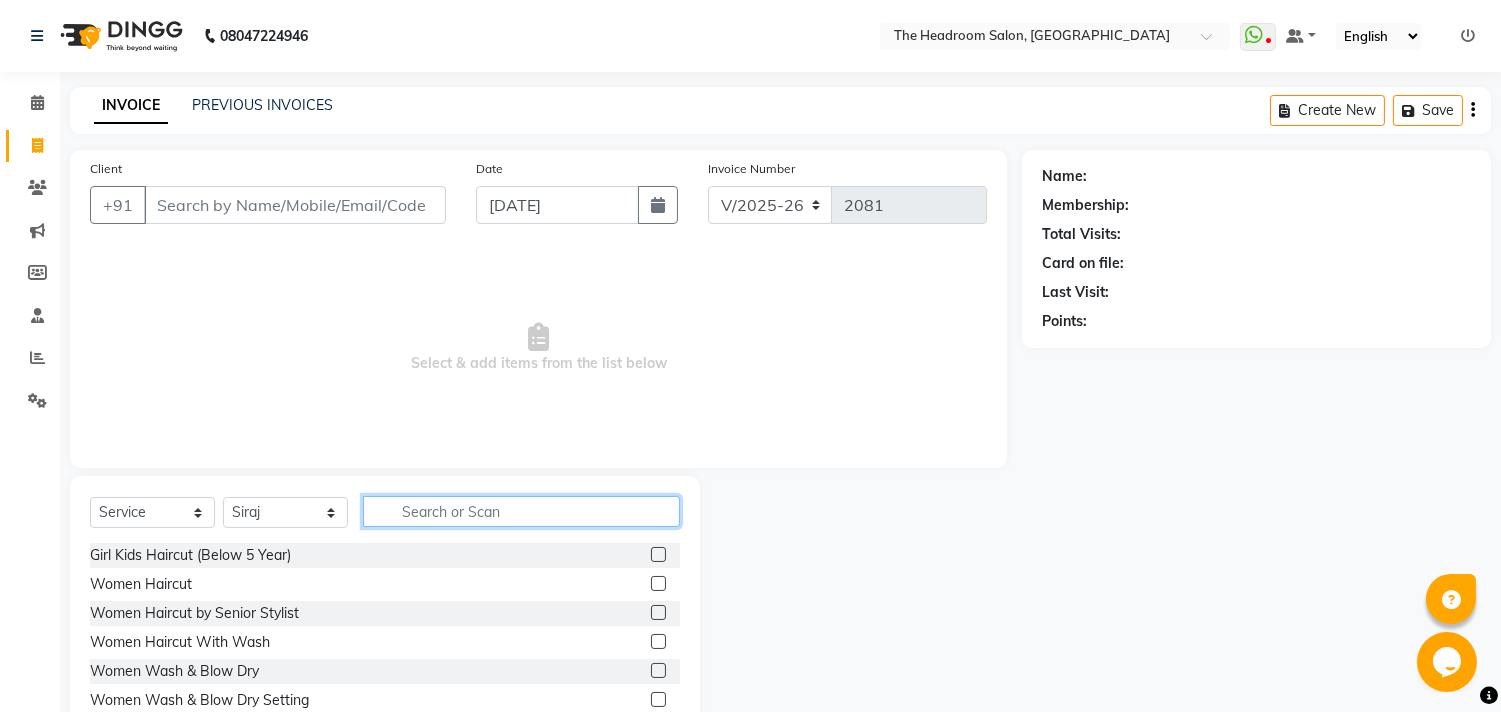 click 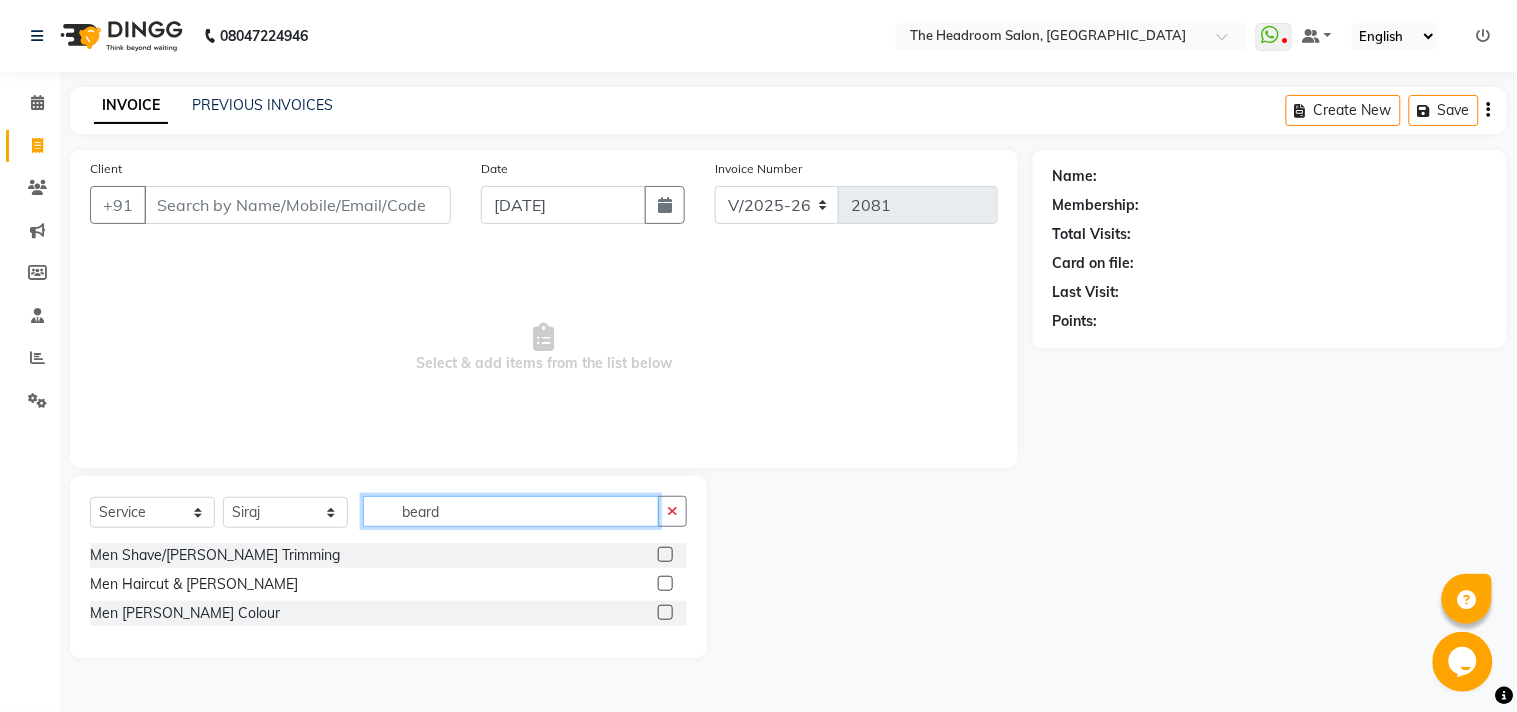 type on "beard" 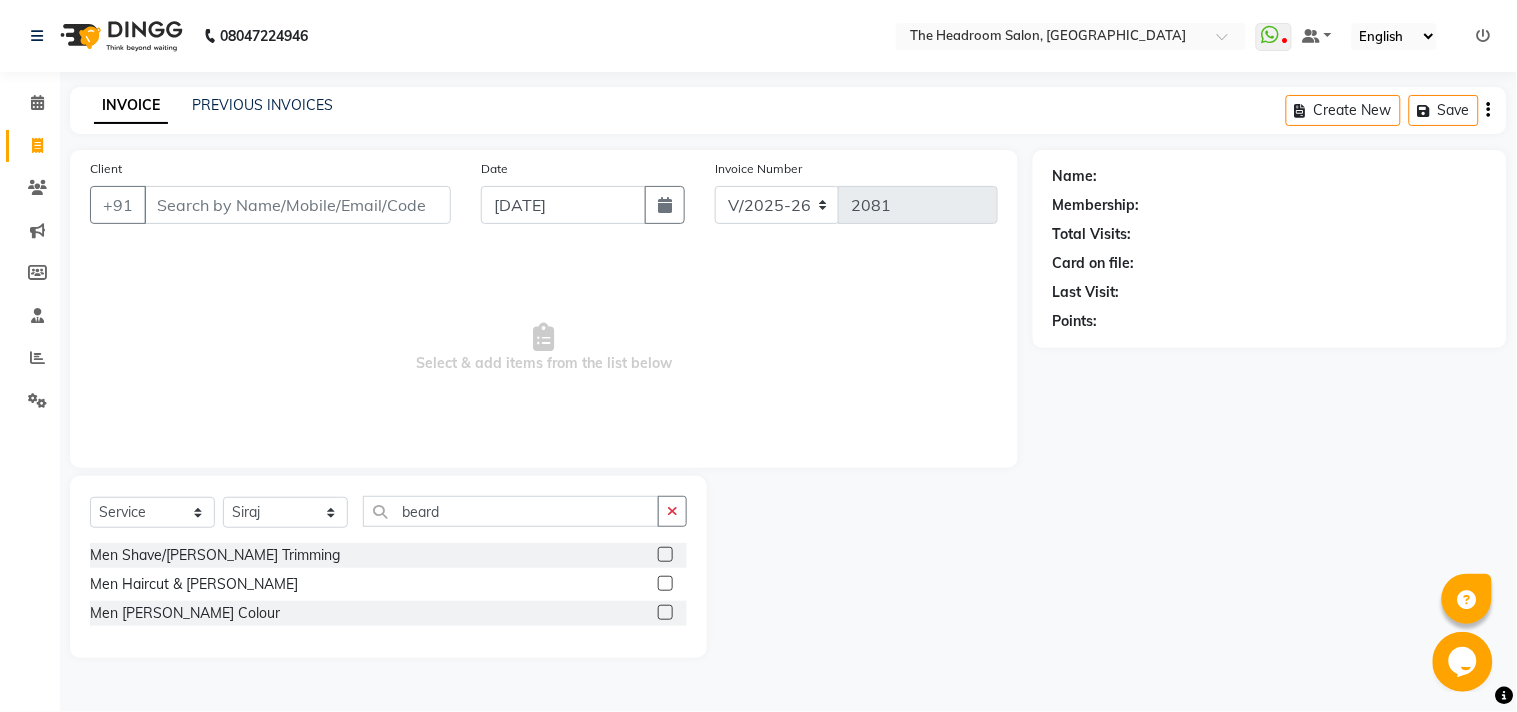 click 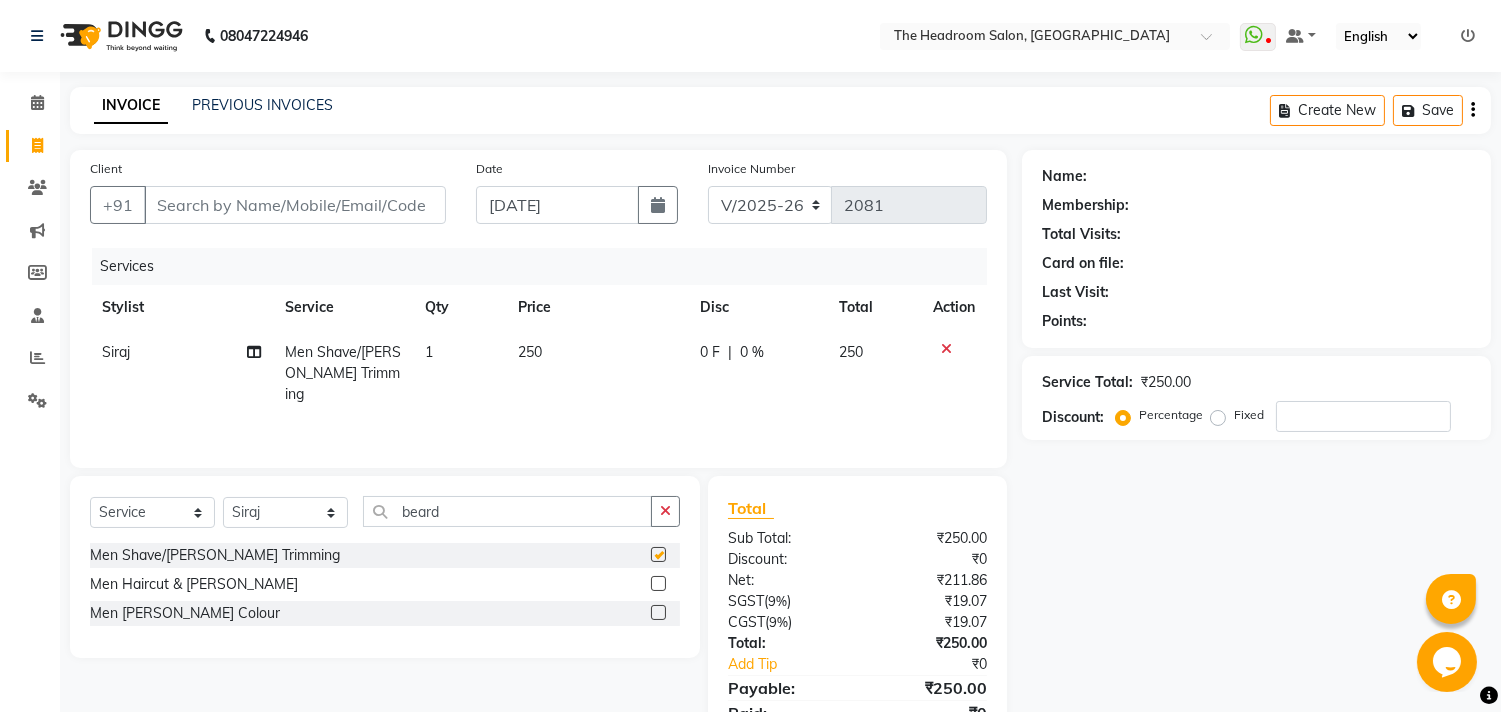 checkbox on "false" 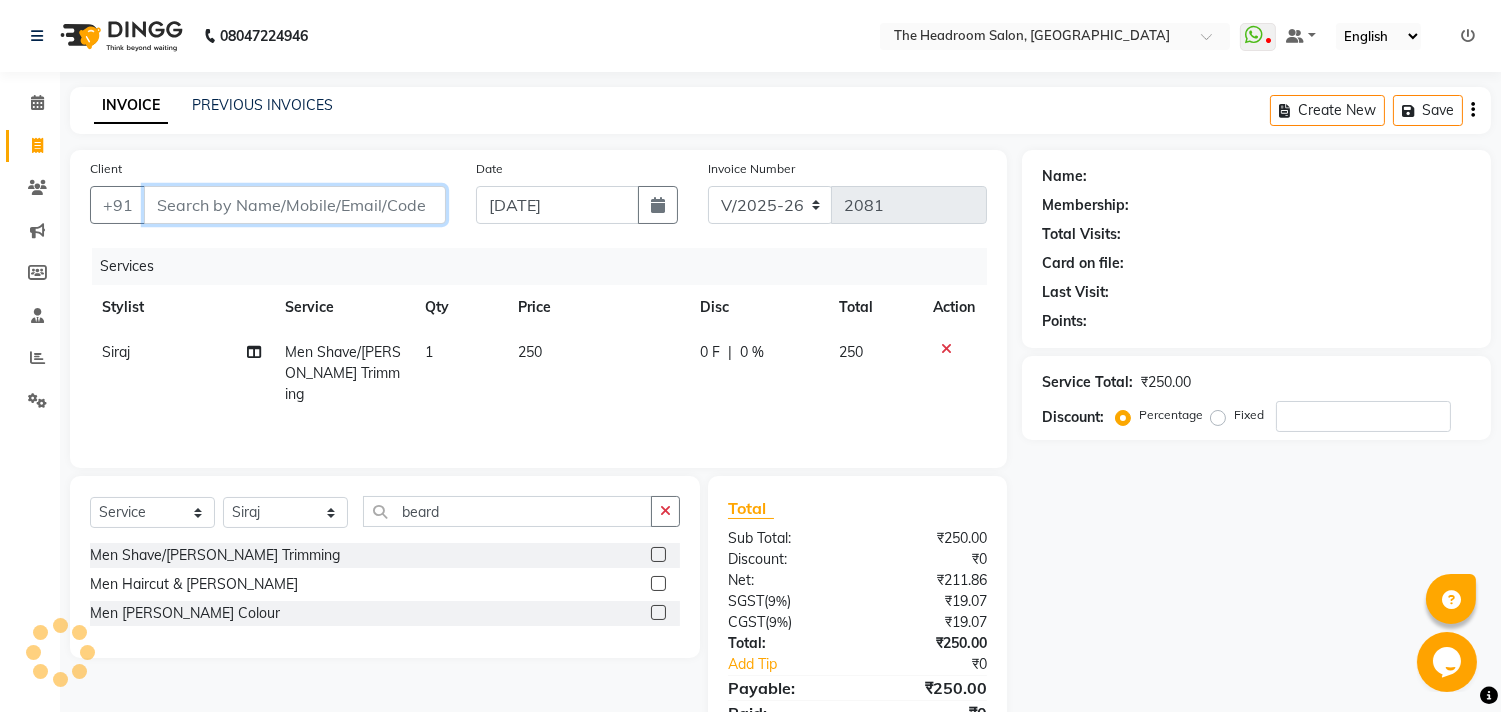 click on "Client" at bounding box center (295, 205) 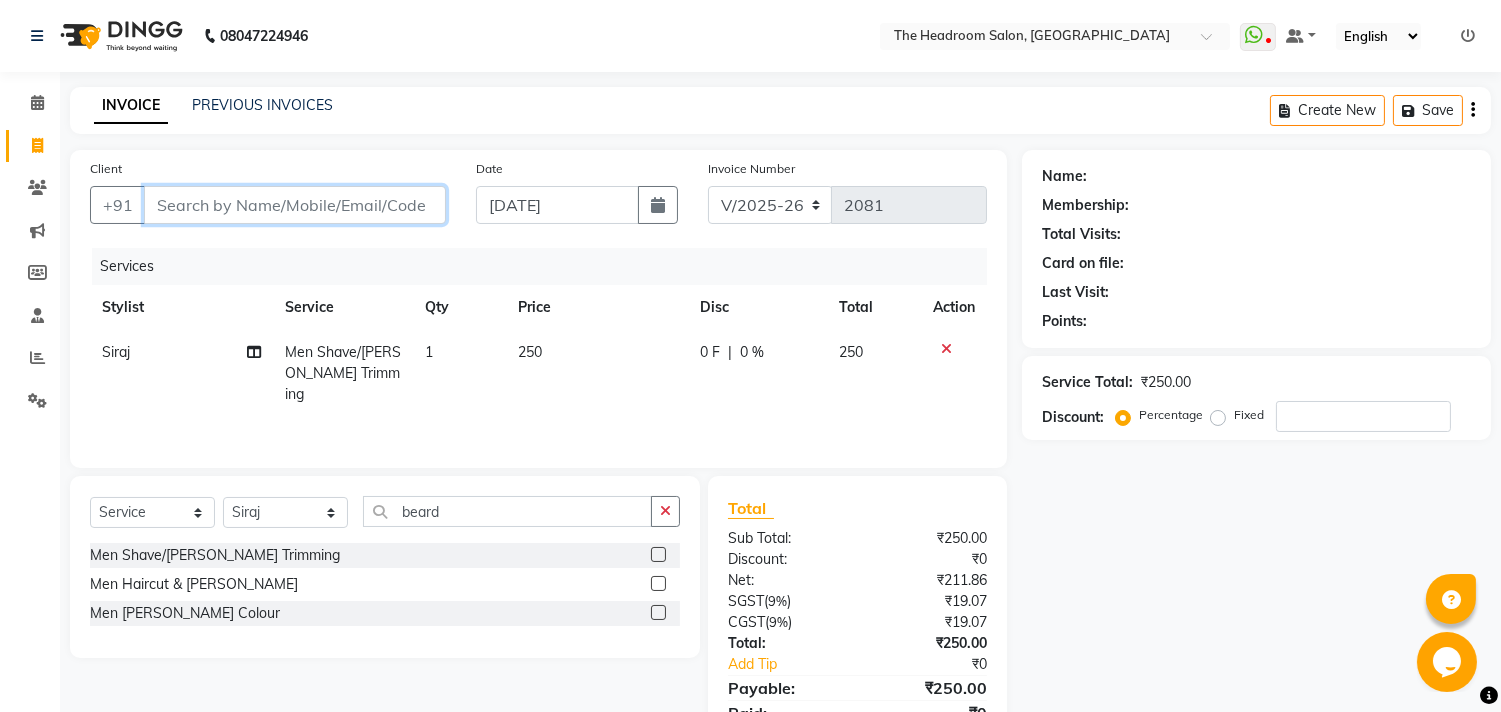 type on "7" 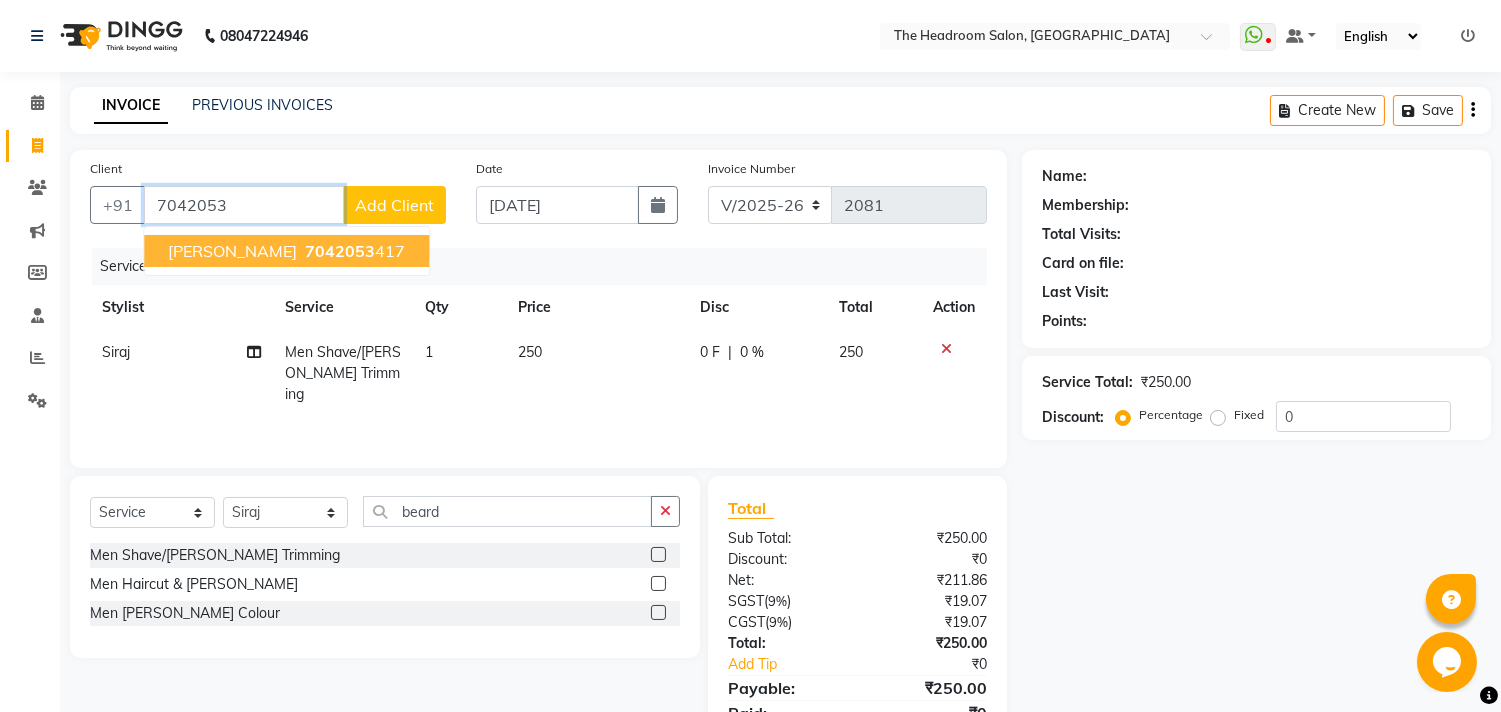 click on "loknath singh   7042053 417" at bounding box center [286, 251] 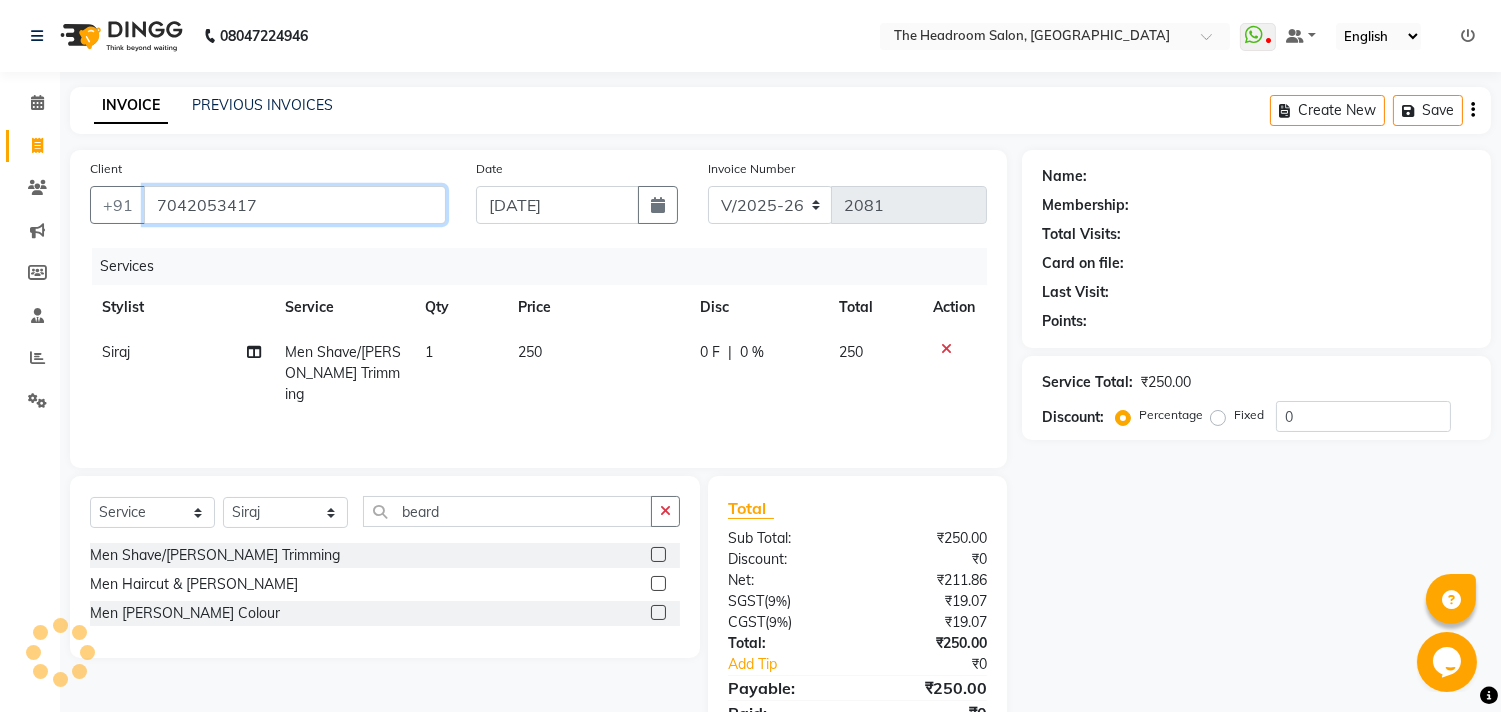 type on "7042053417" 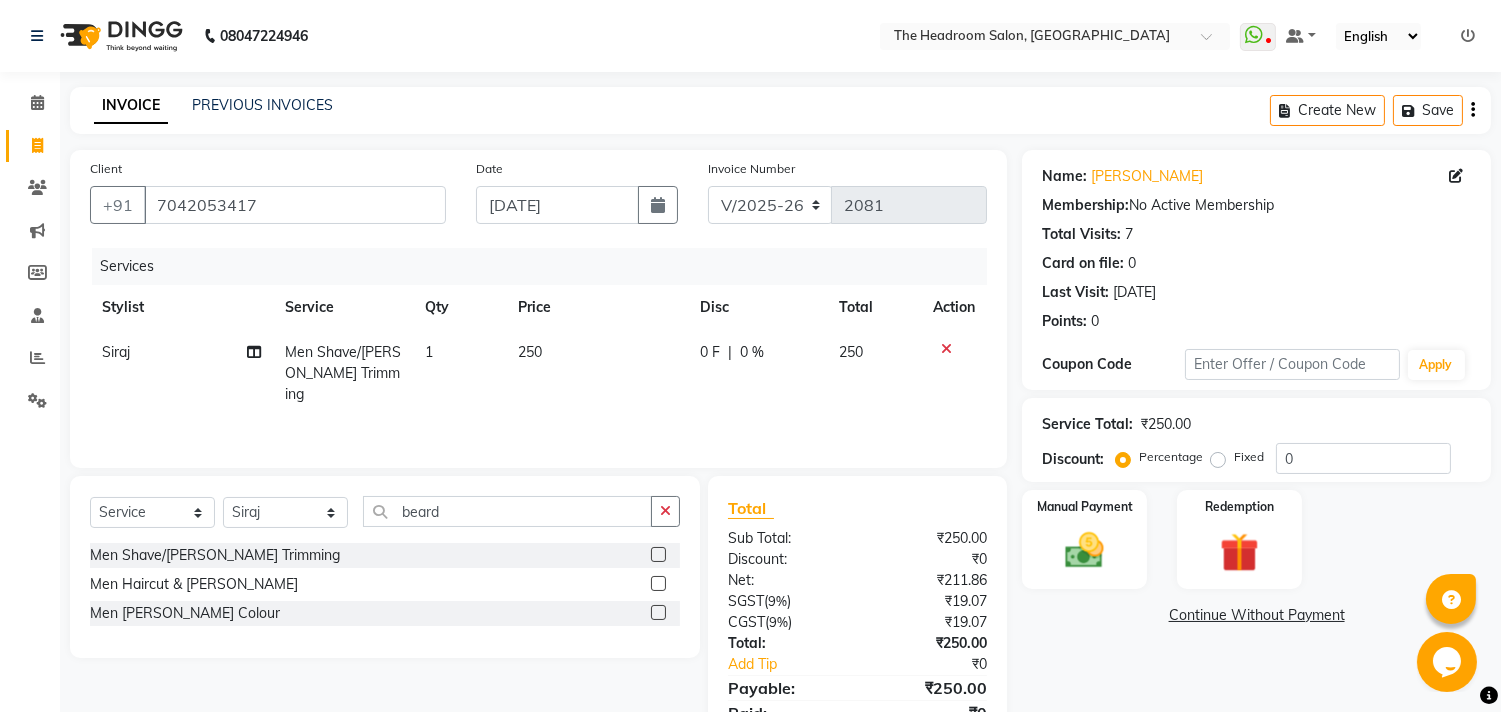 click on "1" 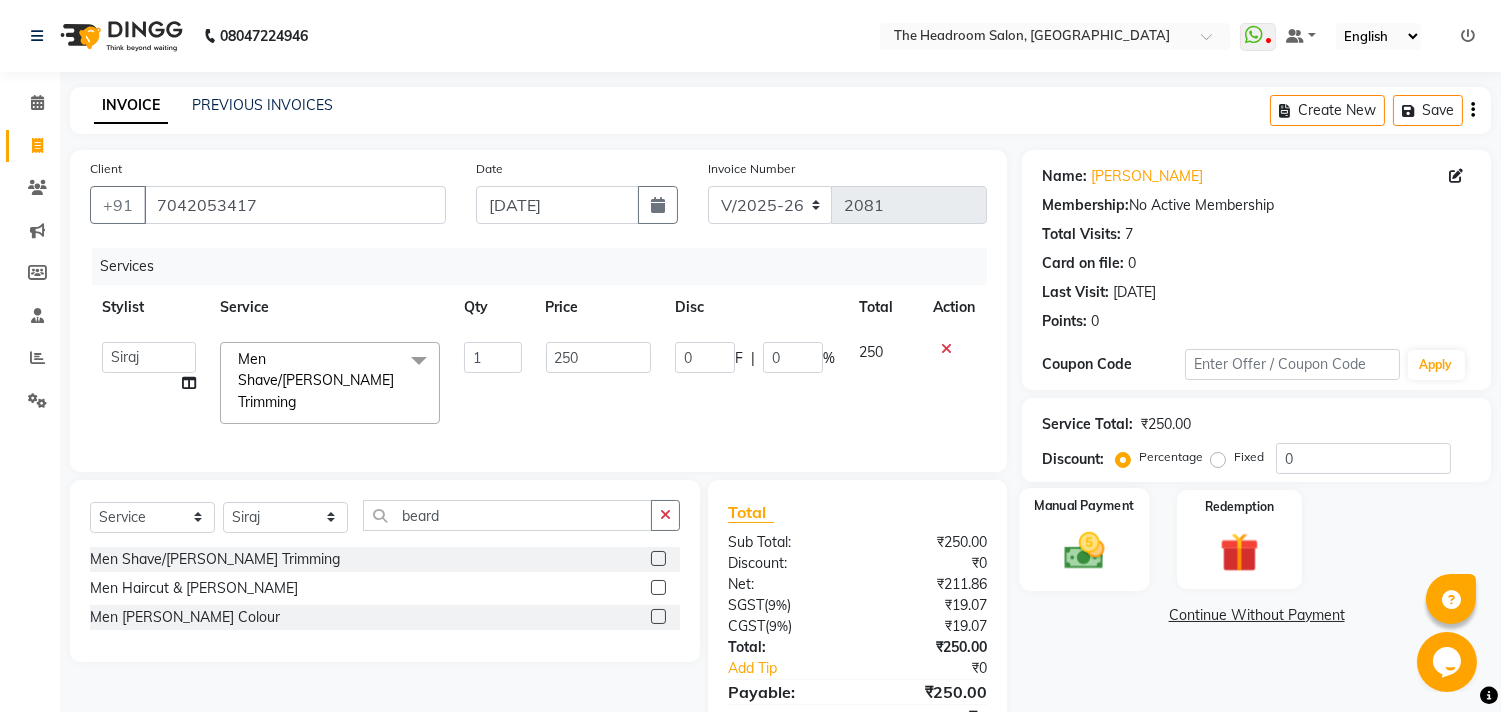 click 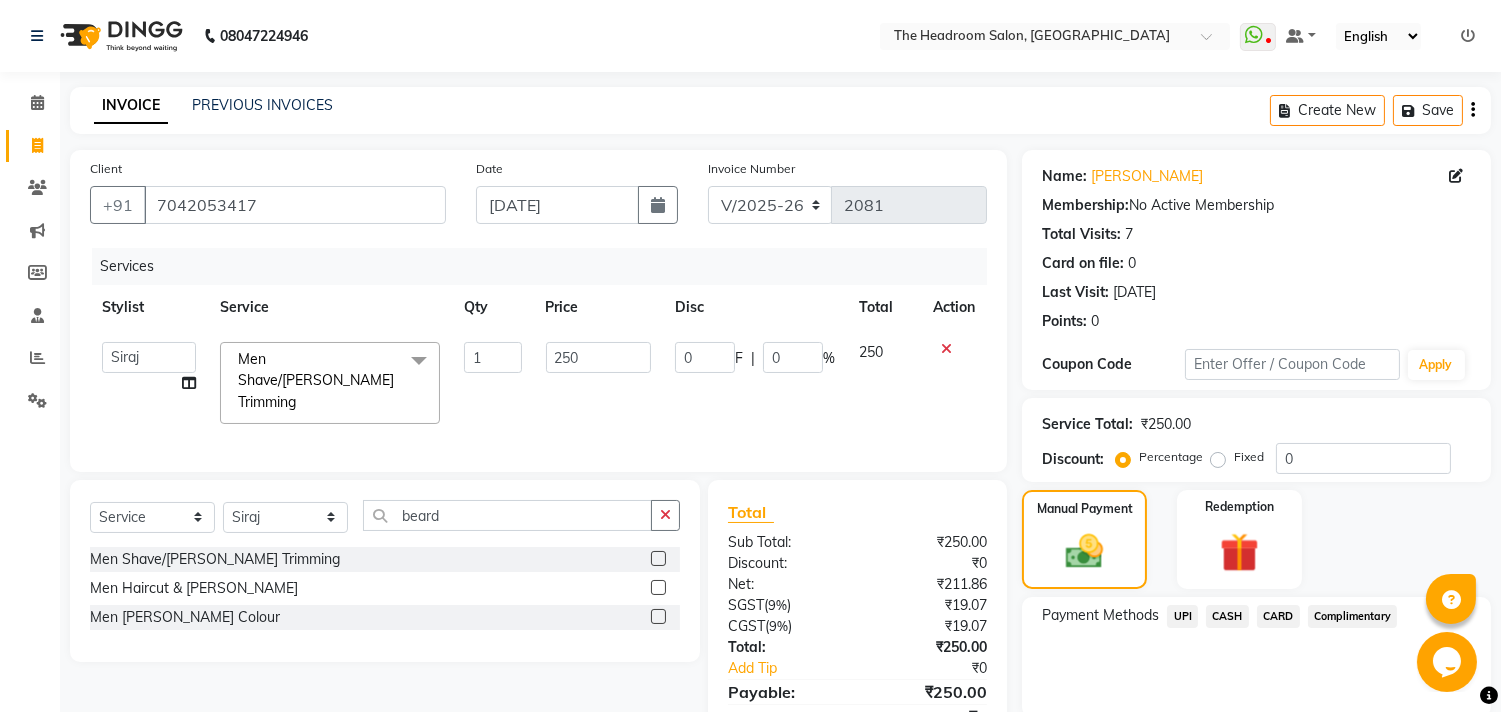 click on "UPI" 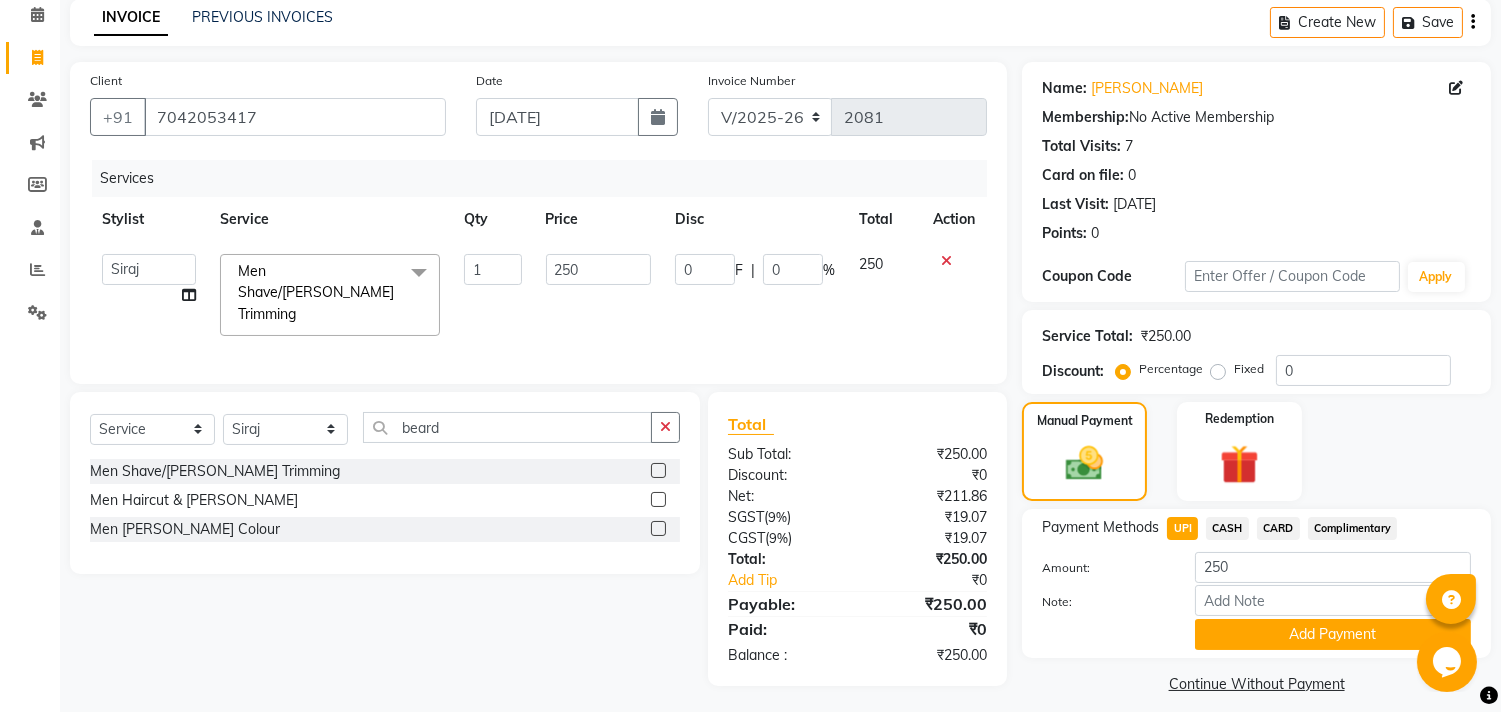 scroll, scrollTop: 104, scrollLeft: 0, axis: vertical 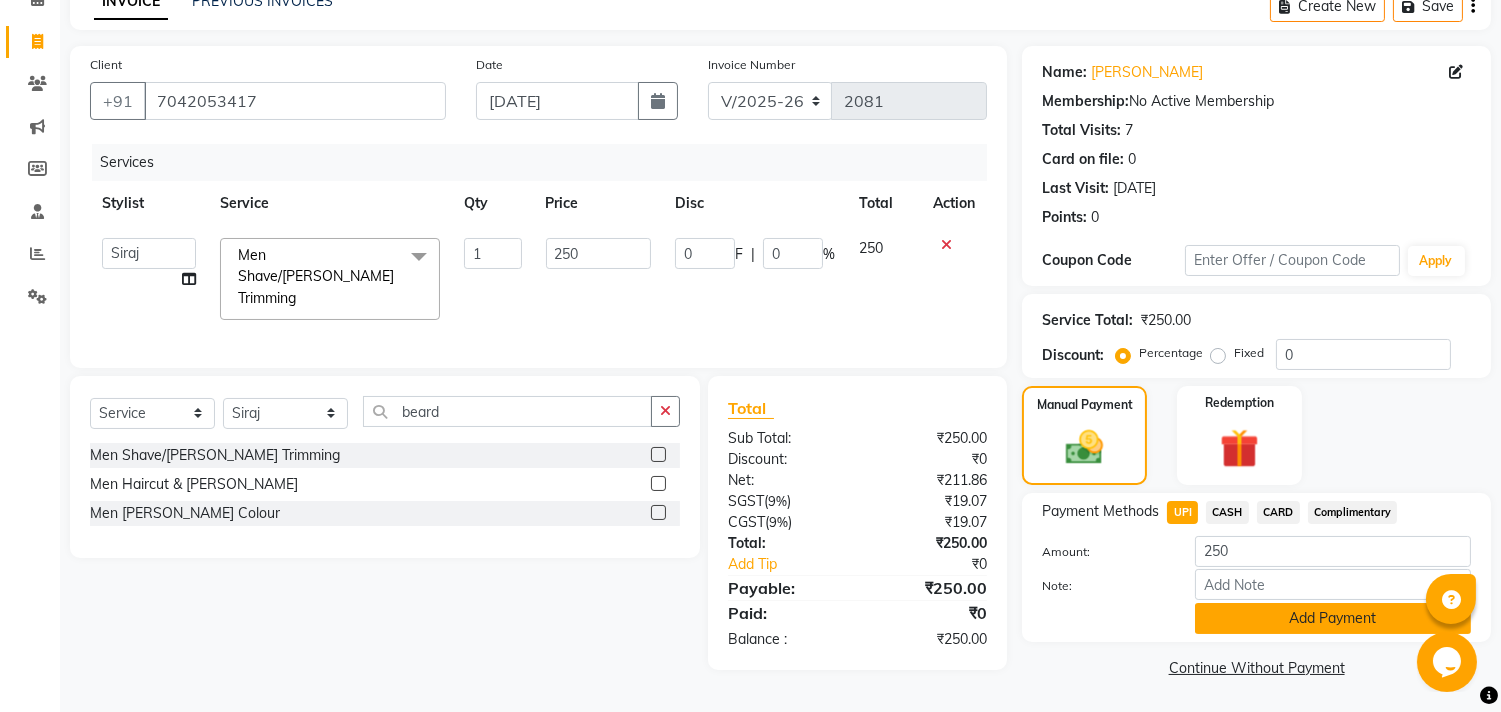 click on "Add Payment" 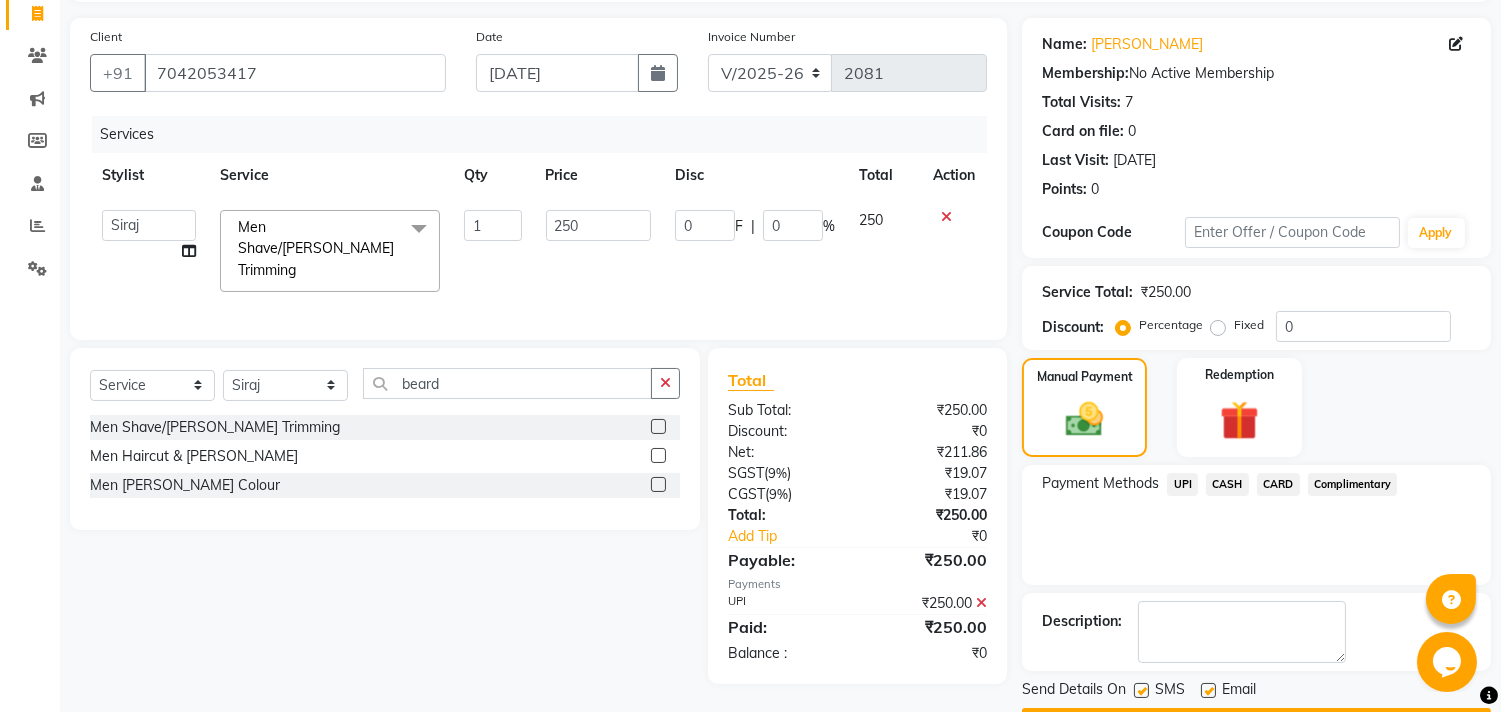 scroll, scrollTop: 187, scrollLeft: 0, axis: vertical 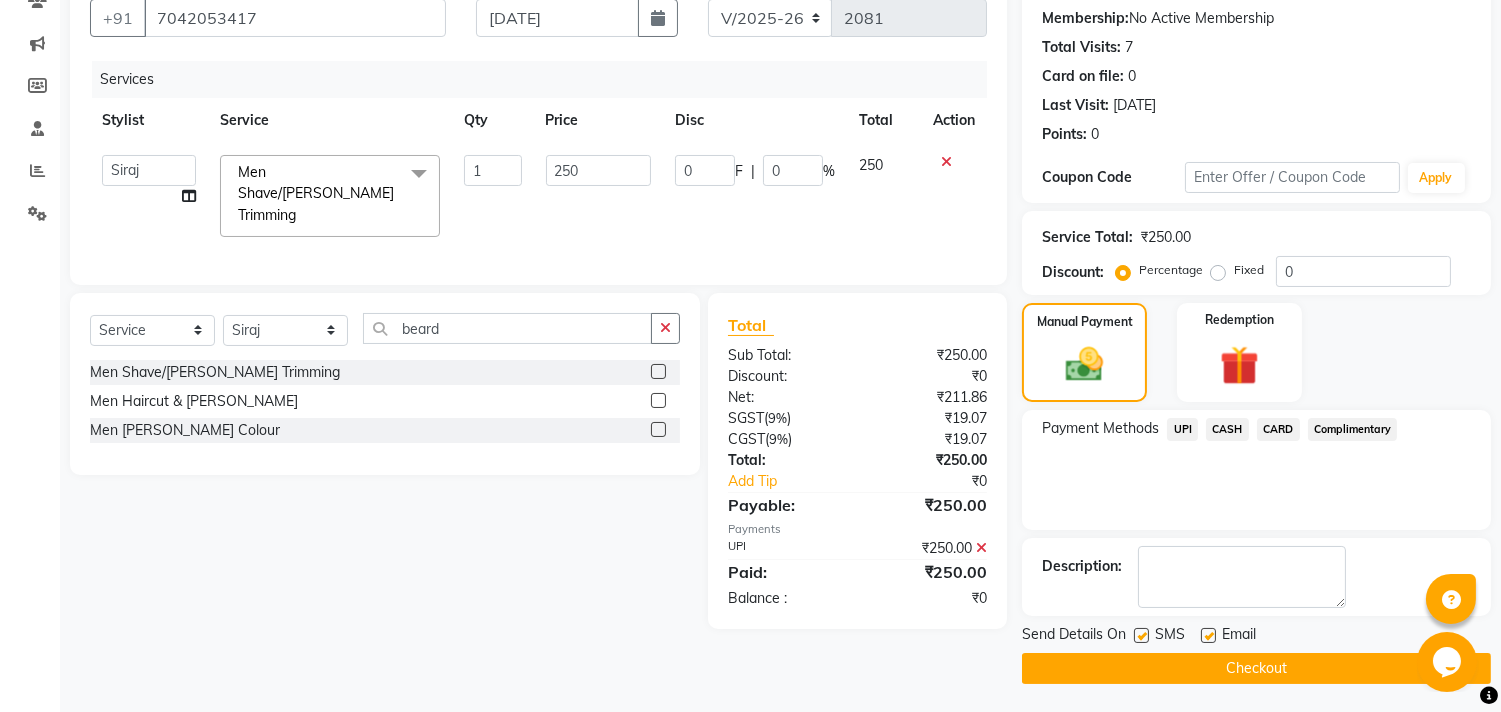 click on "Checkout" 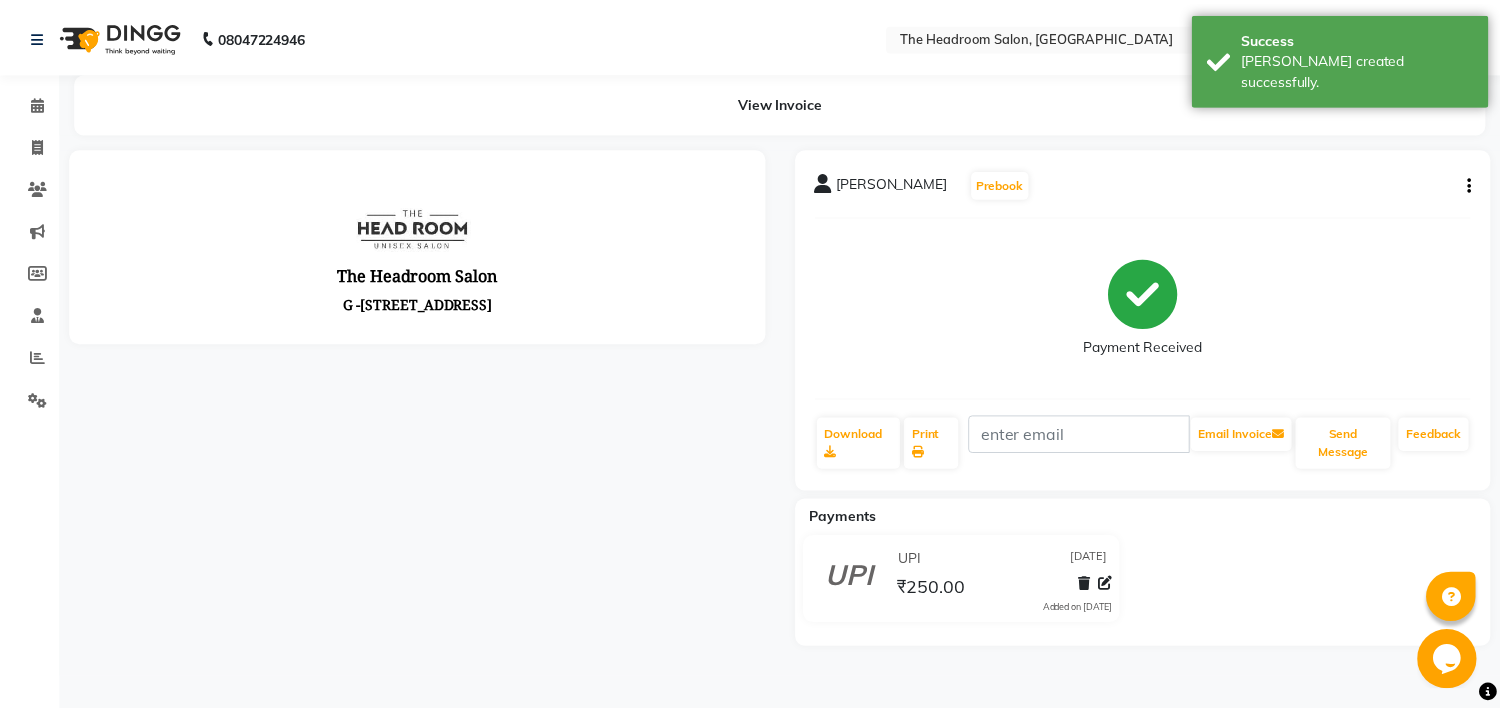 scroll, scrollTop: 0, scrollLeft: 0, axis: both 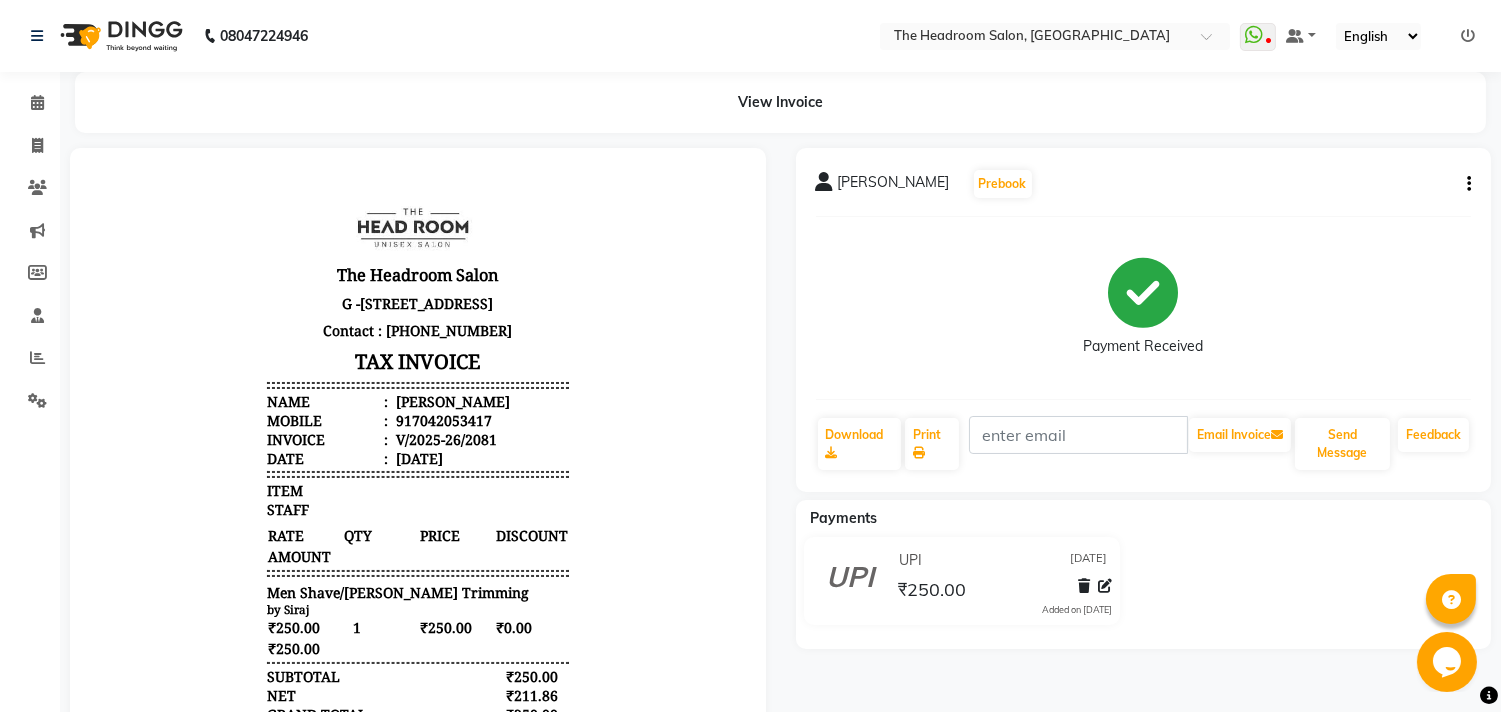 click on "Invoice  :
V/2025-26/2081" at bounding box center (418, 438) 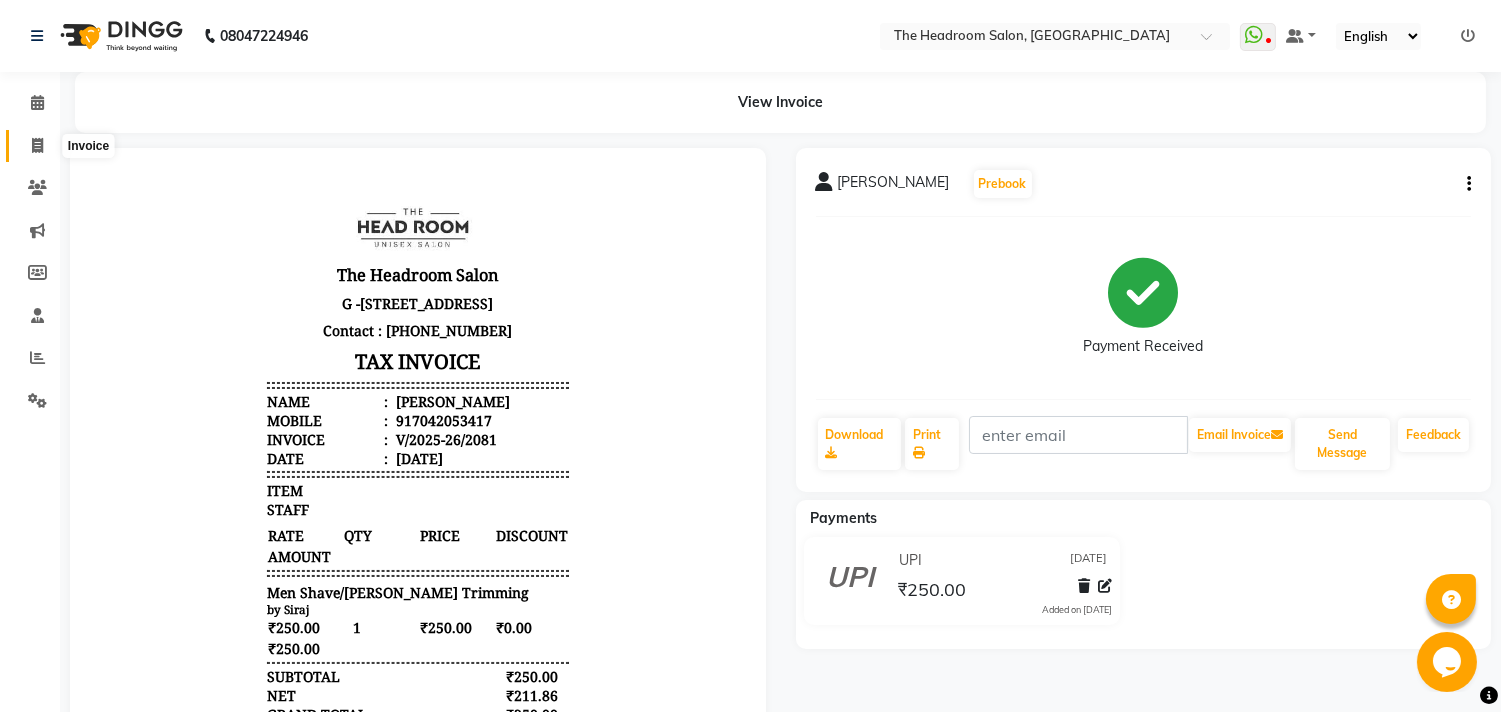 click 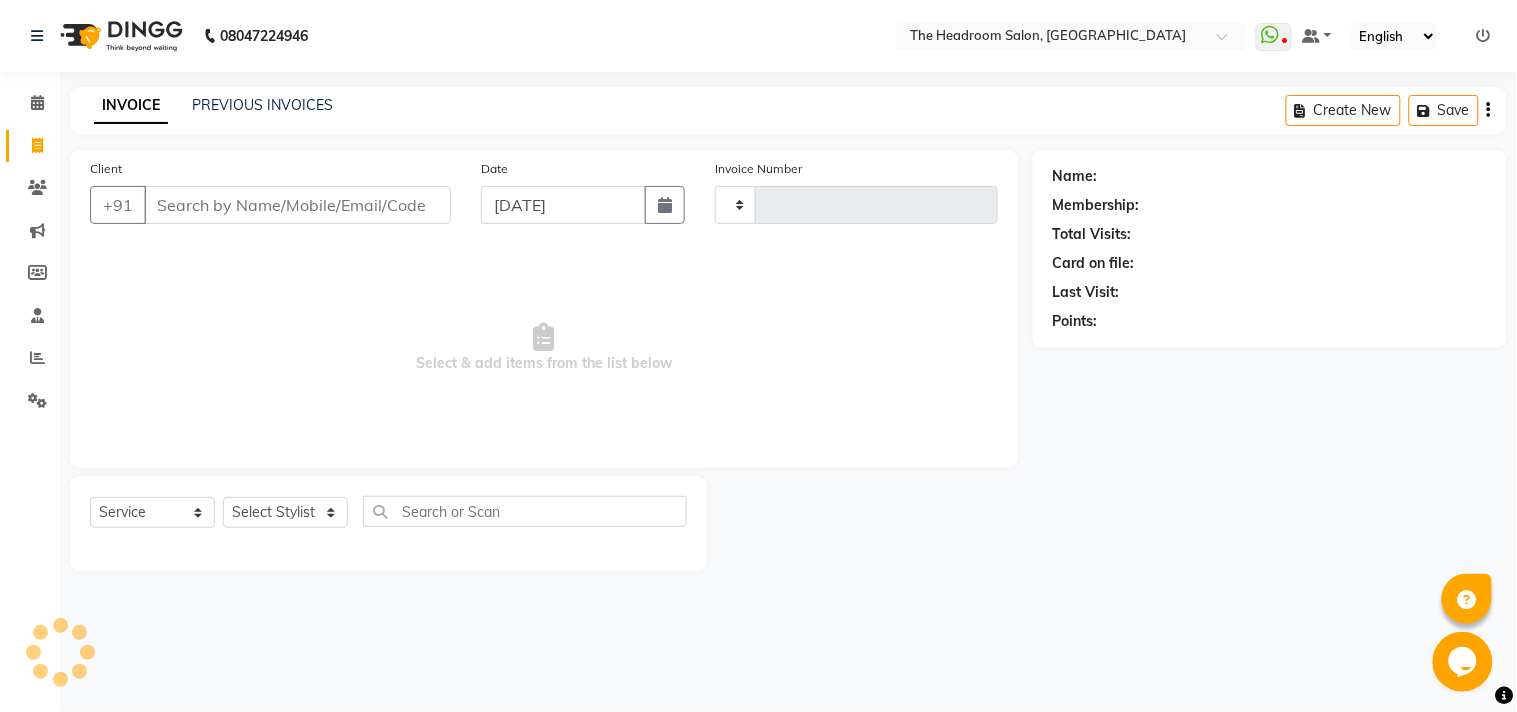 type on "2082" 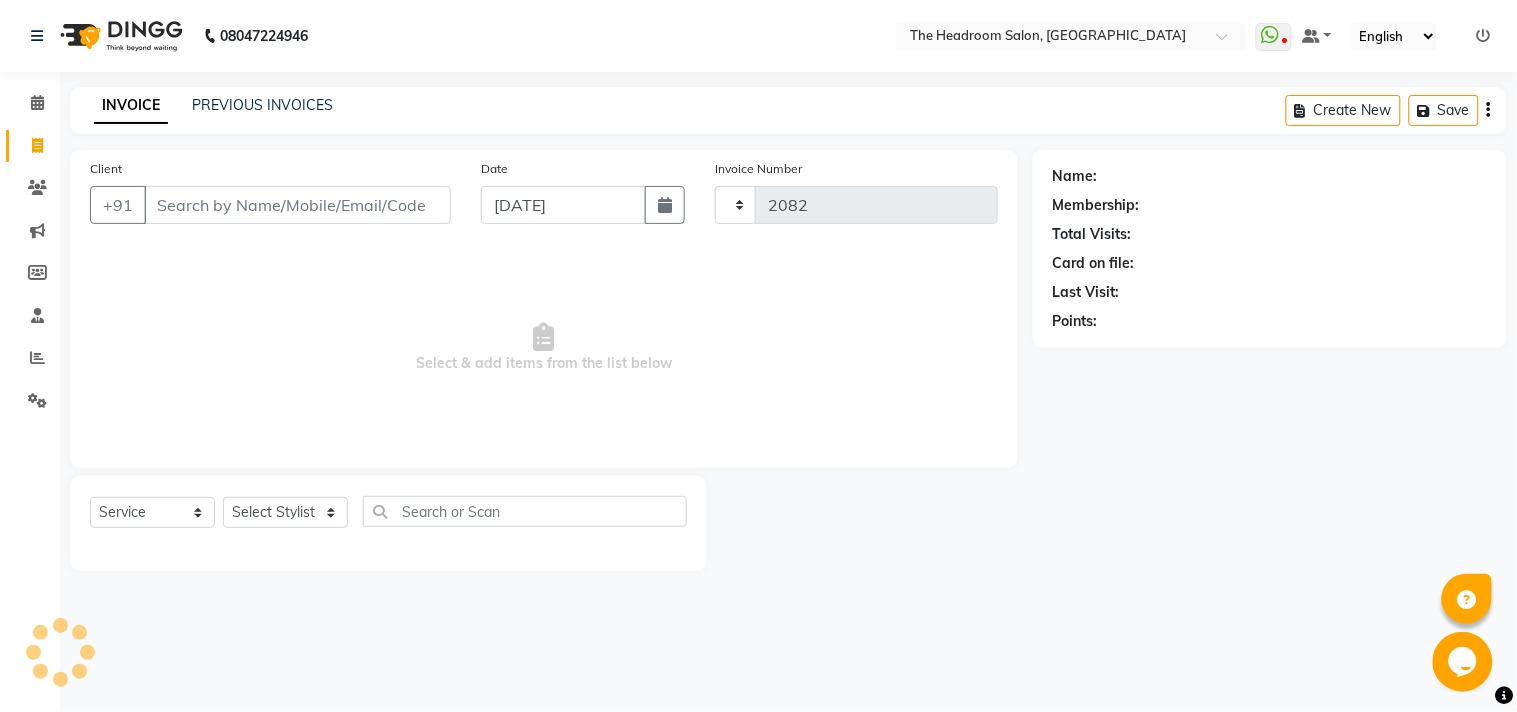 select on "6933" 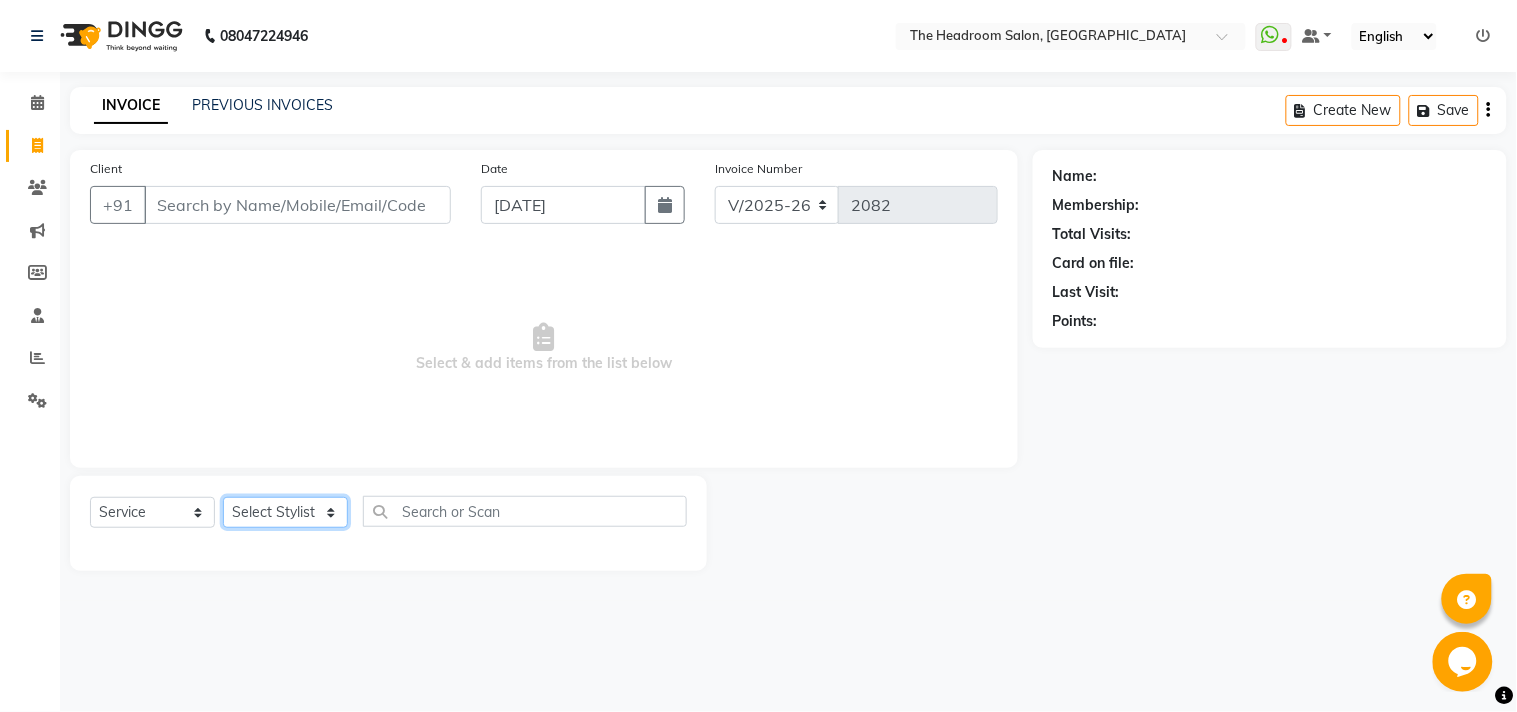 click on "Select Stylist Aditya Amir Anubha Deepali Faizan Firoz Manager Monika Nakul Shokeen Neetu Pooja Rahul Siraj" 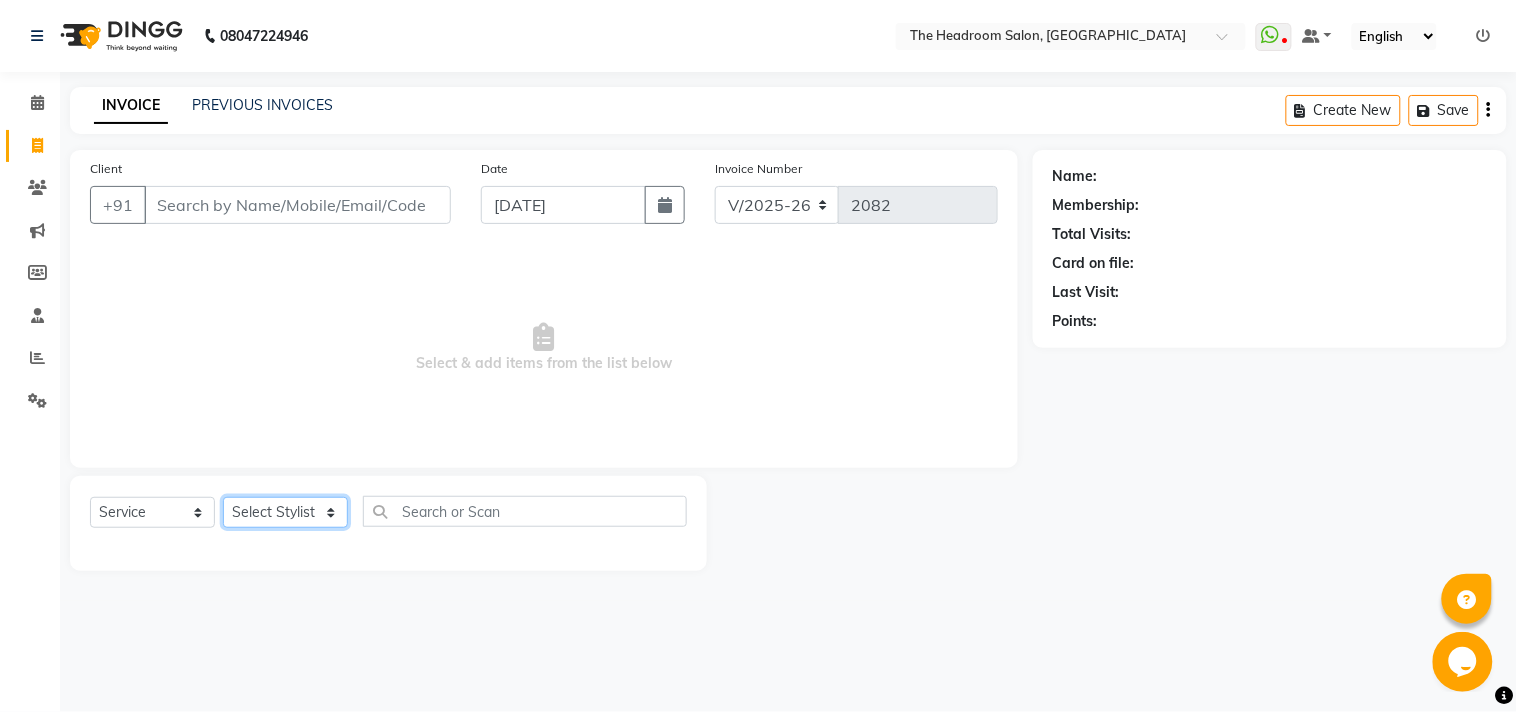 select on "69238" 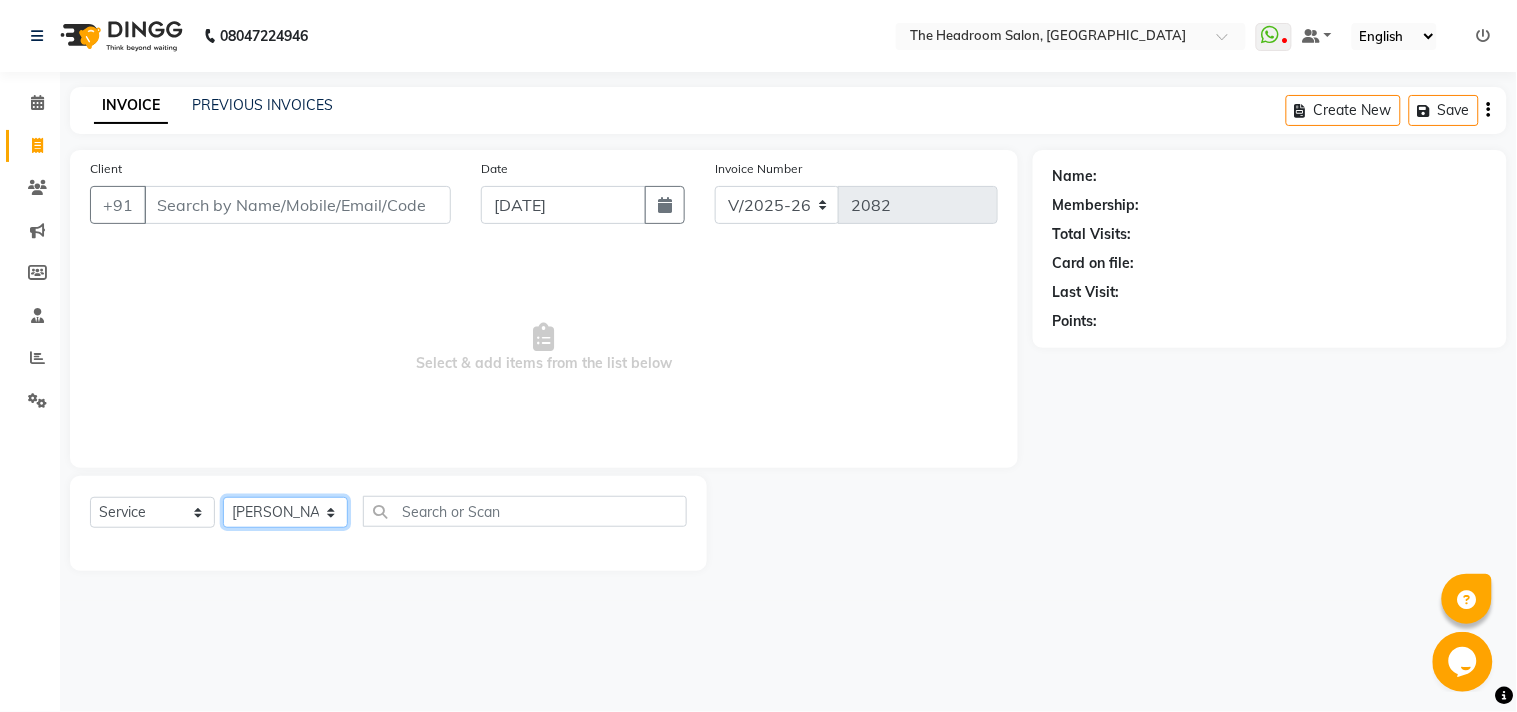 click on "Select Stylist Aditya Amir Anubha Deepali Faizan Firoz Manager Monika Nakul Shokeen Neetu Pooja Rahul Siraj" 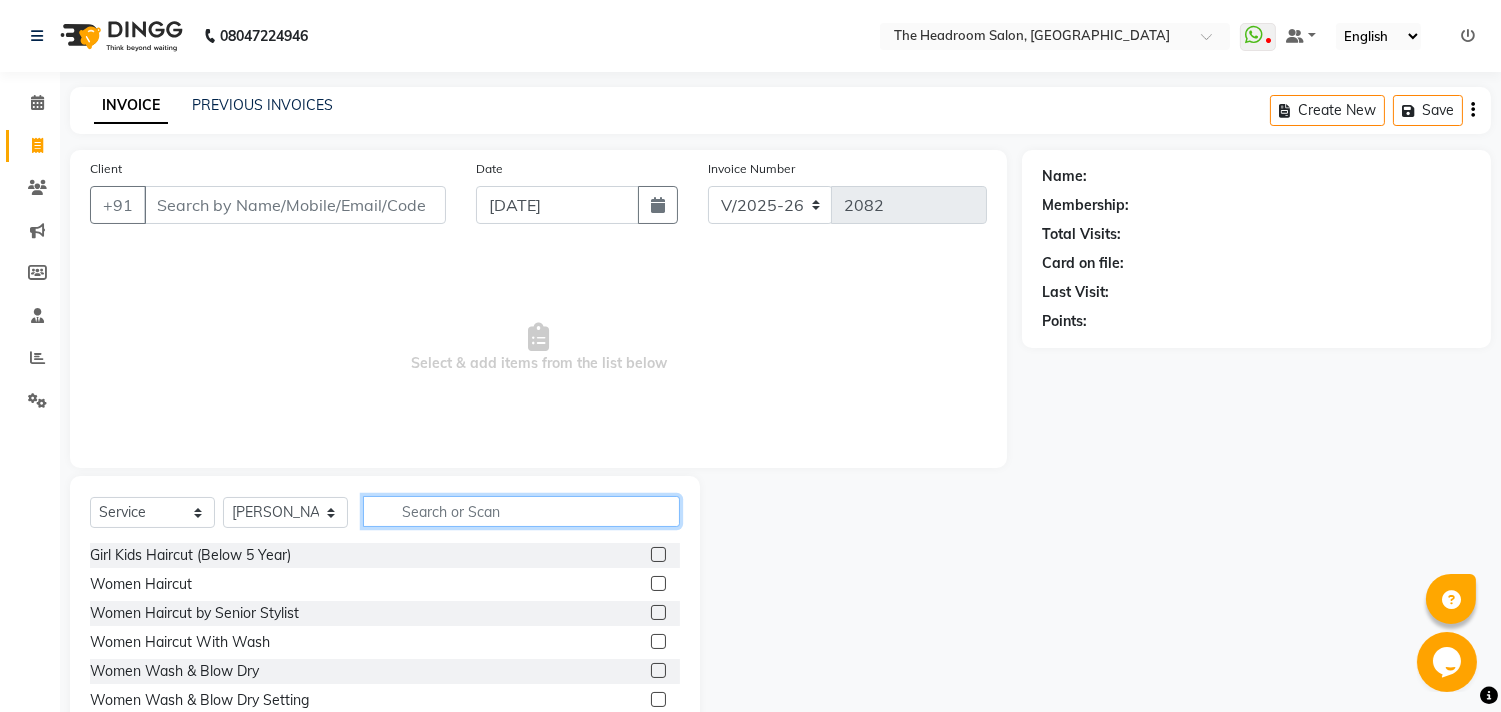 click 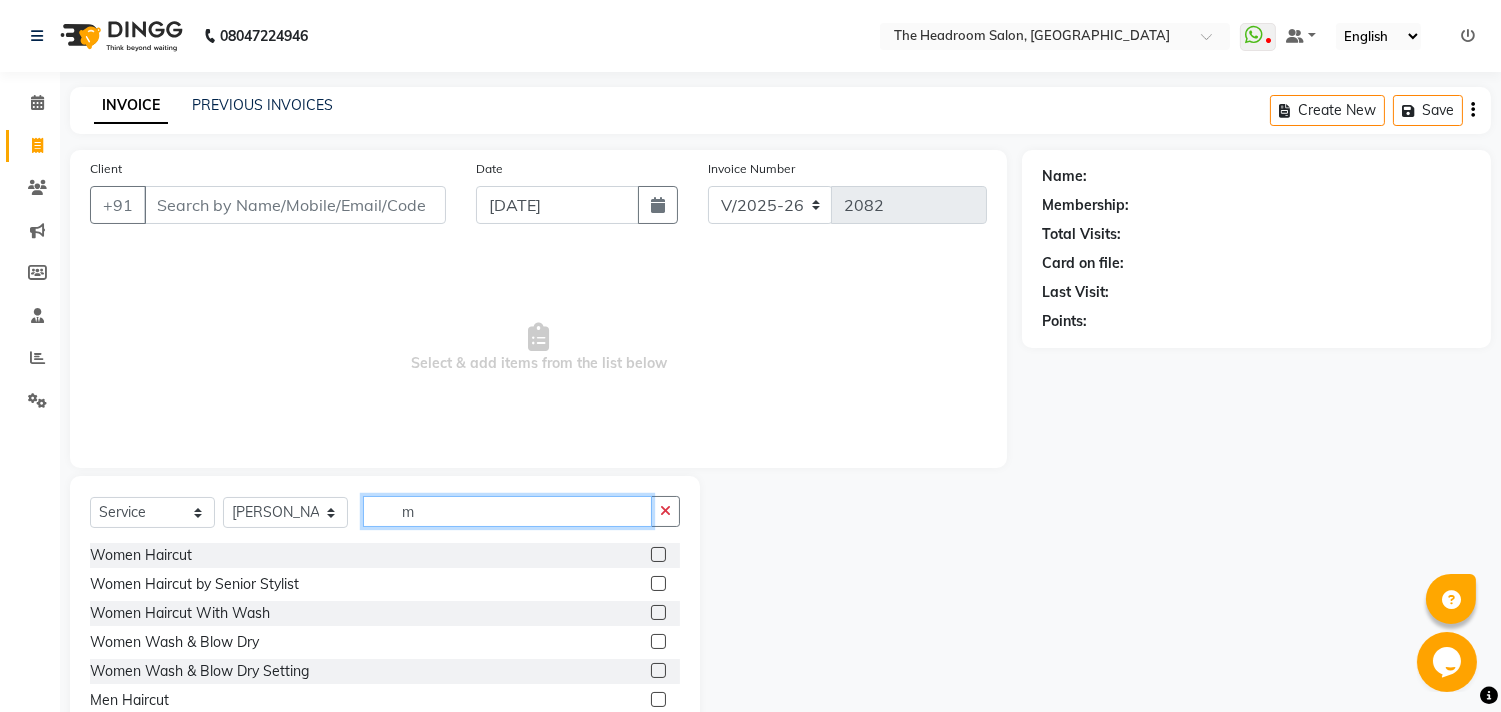 type on "m" 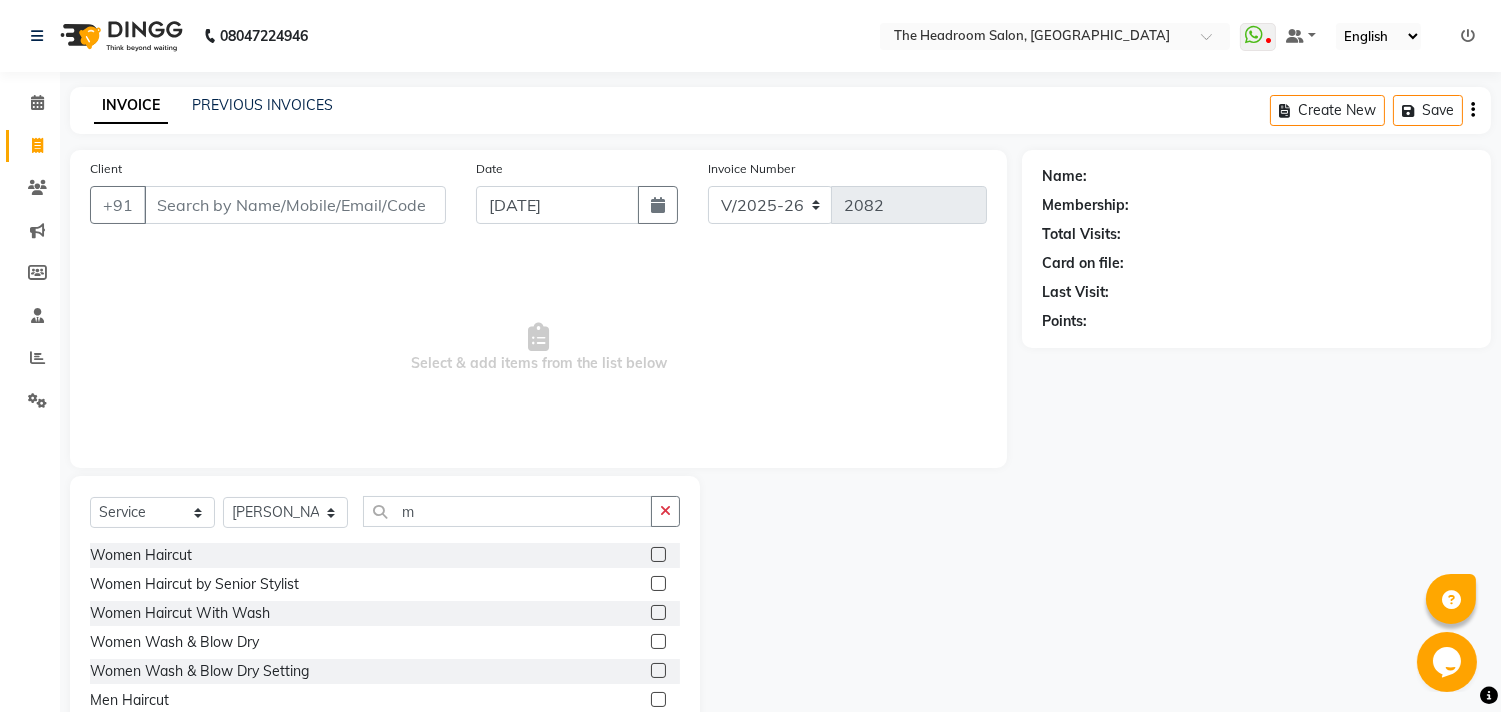 click 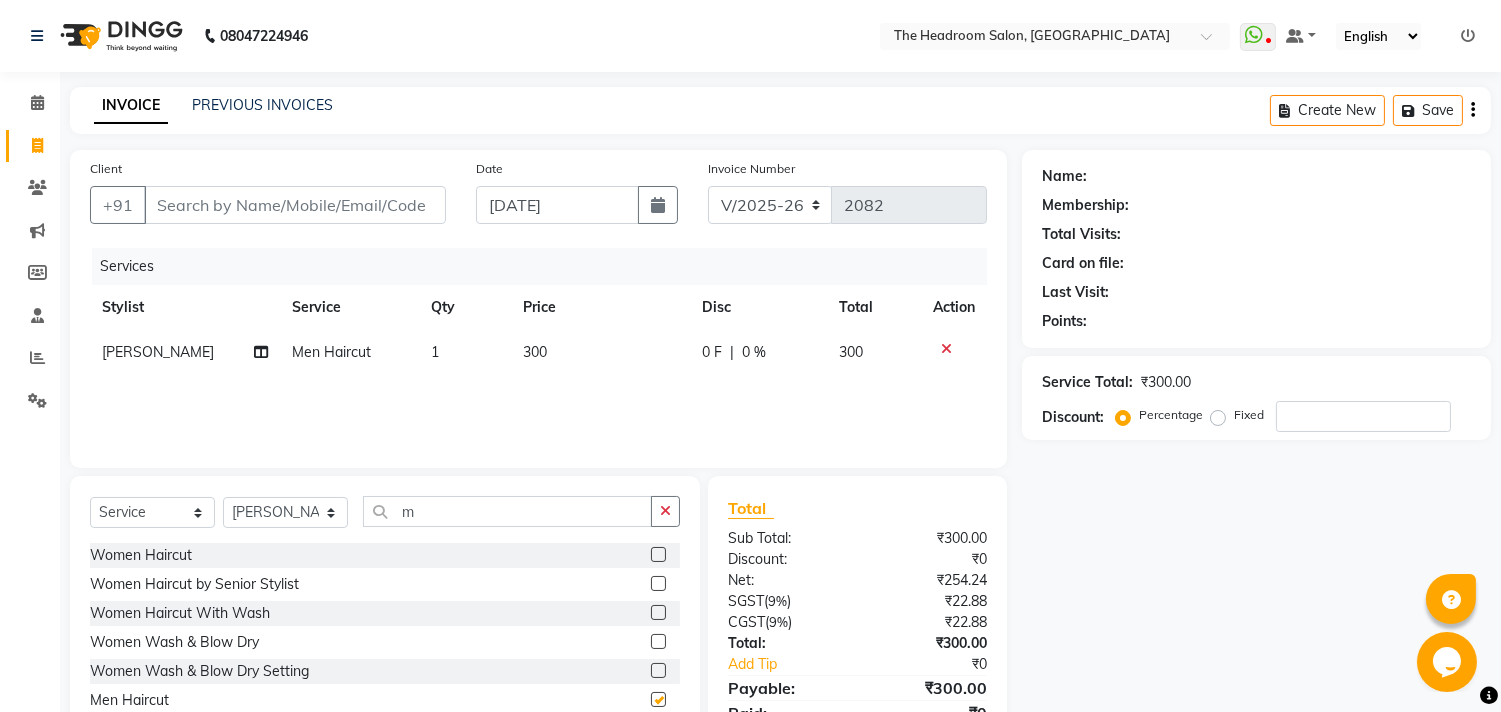 checkbox on "false" 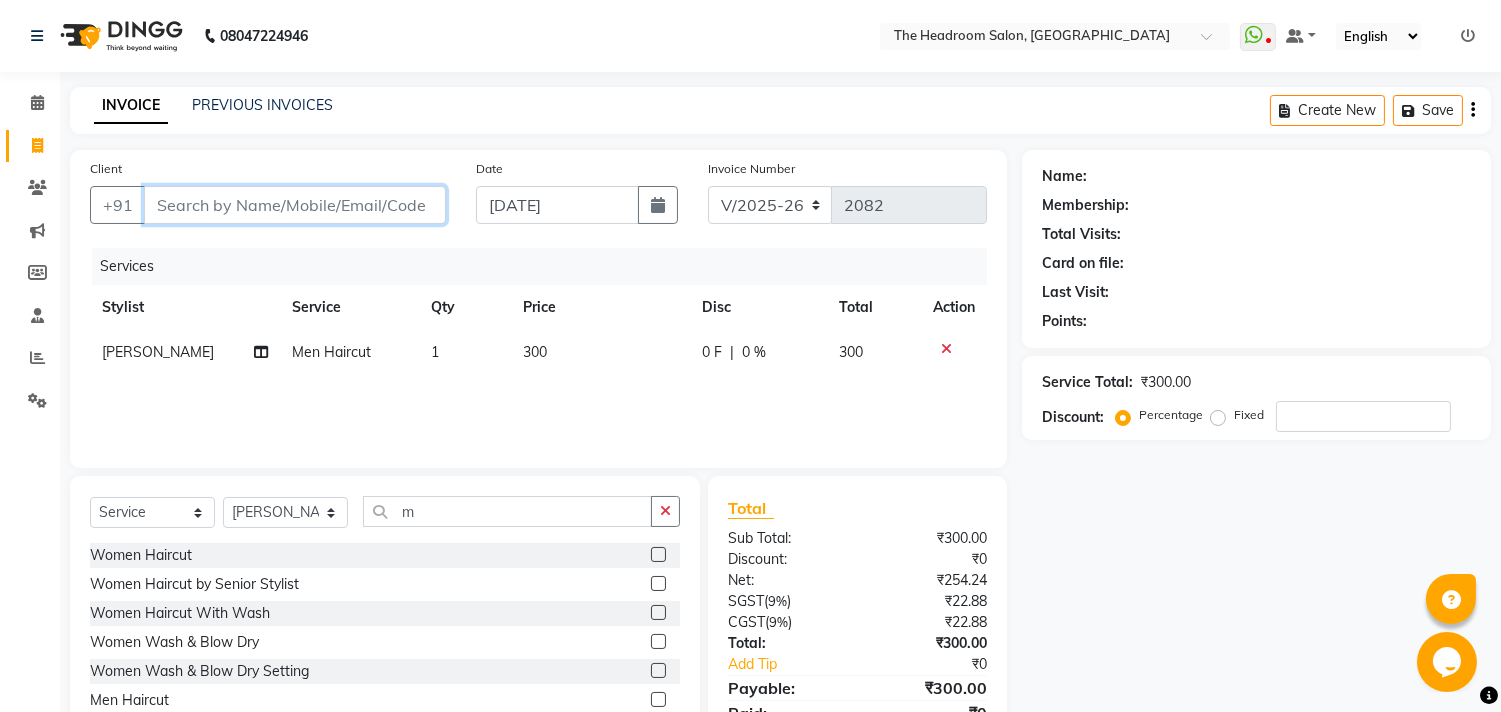 click on "Client" at bounding box center [295, 205] 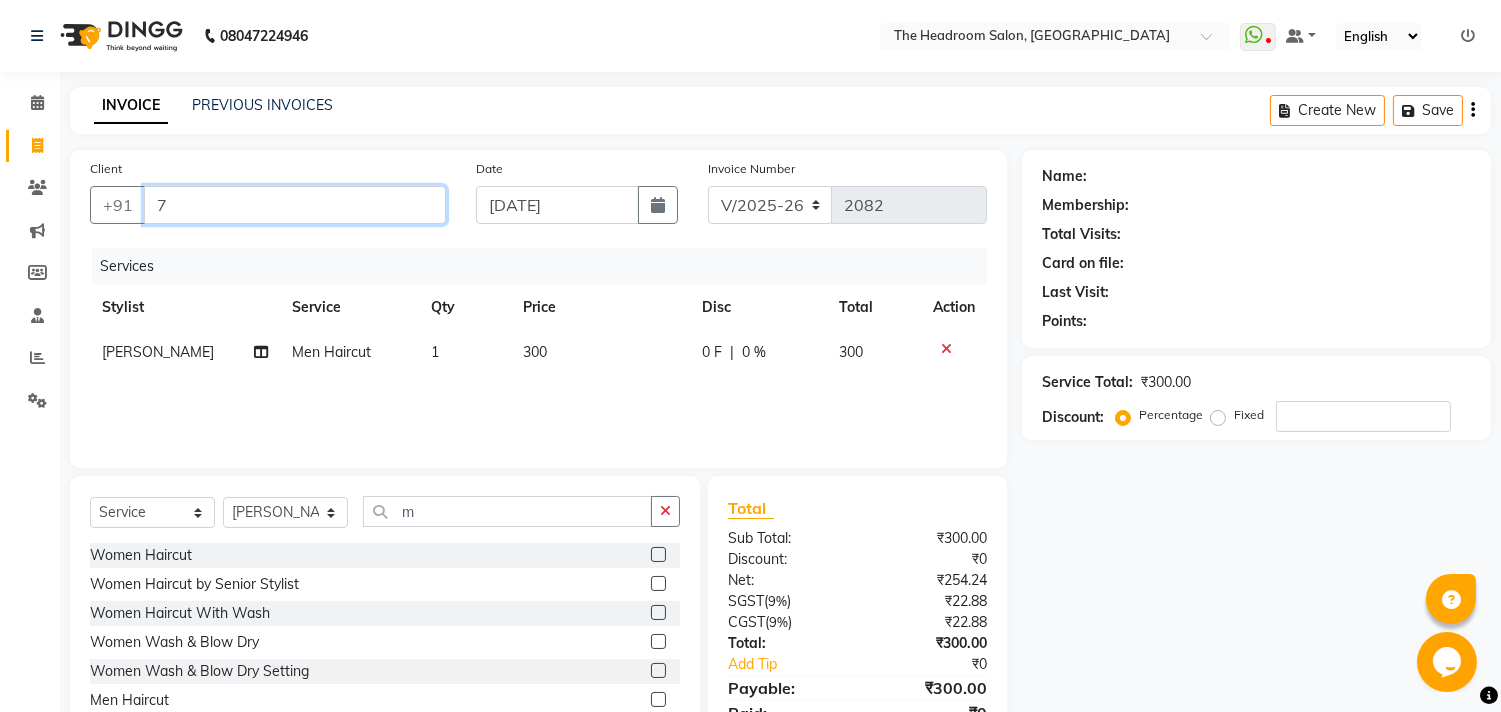 type on "0" 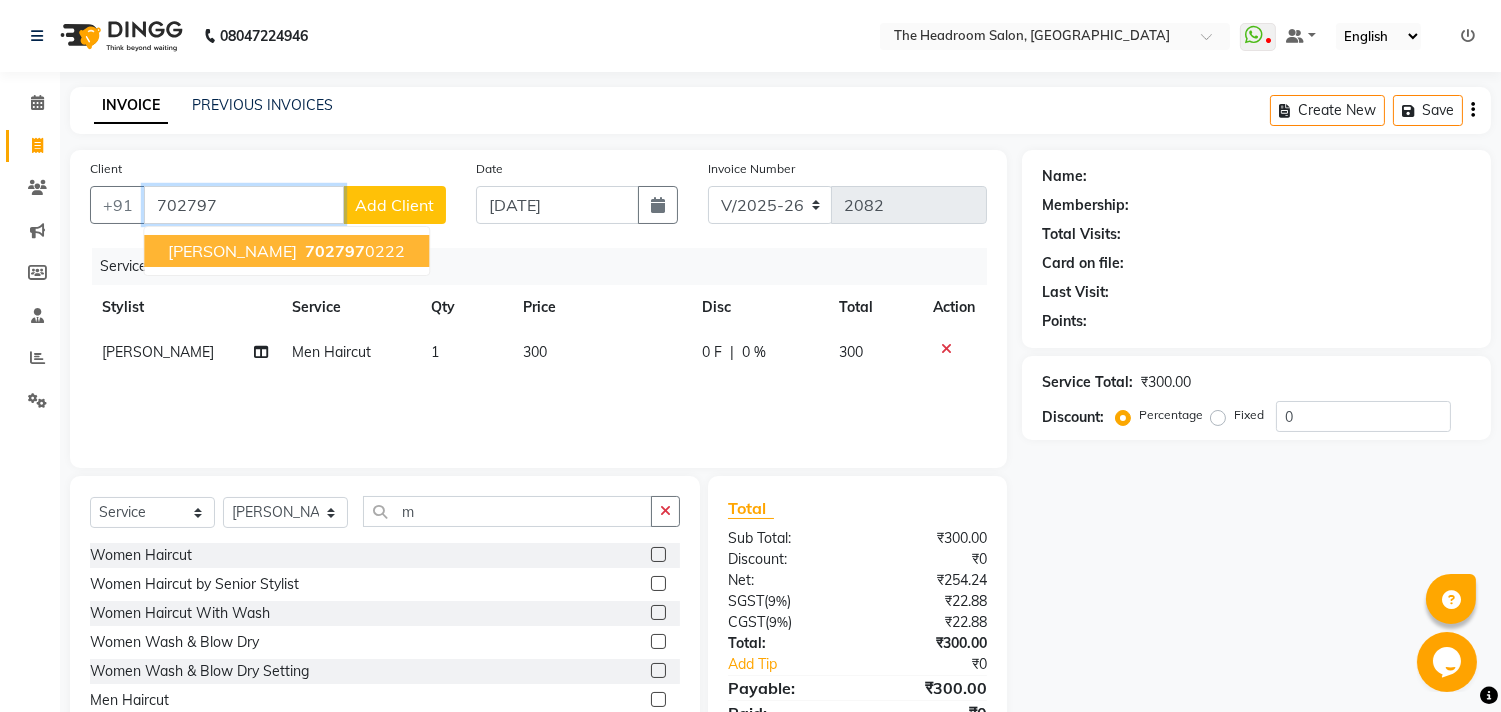 click on "ayush   702797 0222" at bounding box center (286, 251) 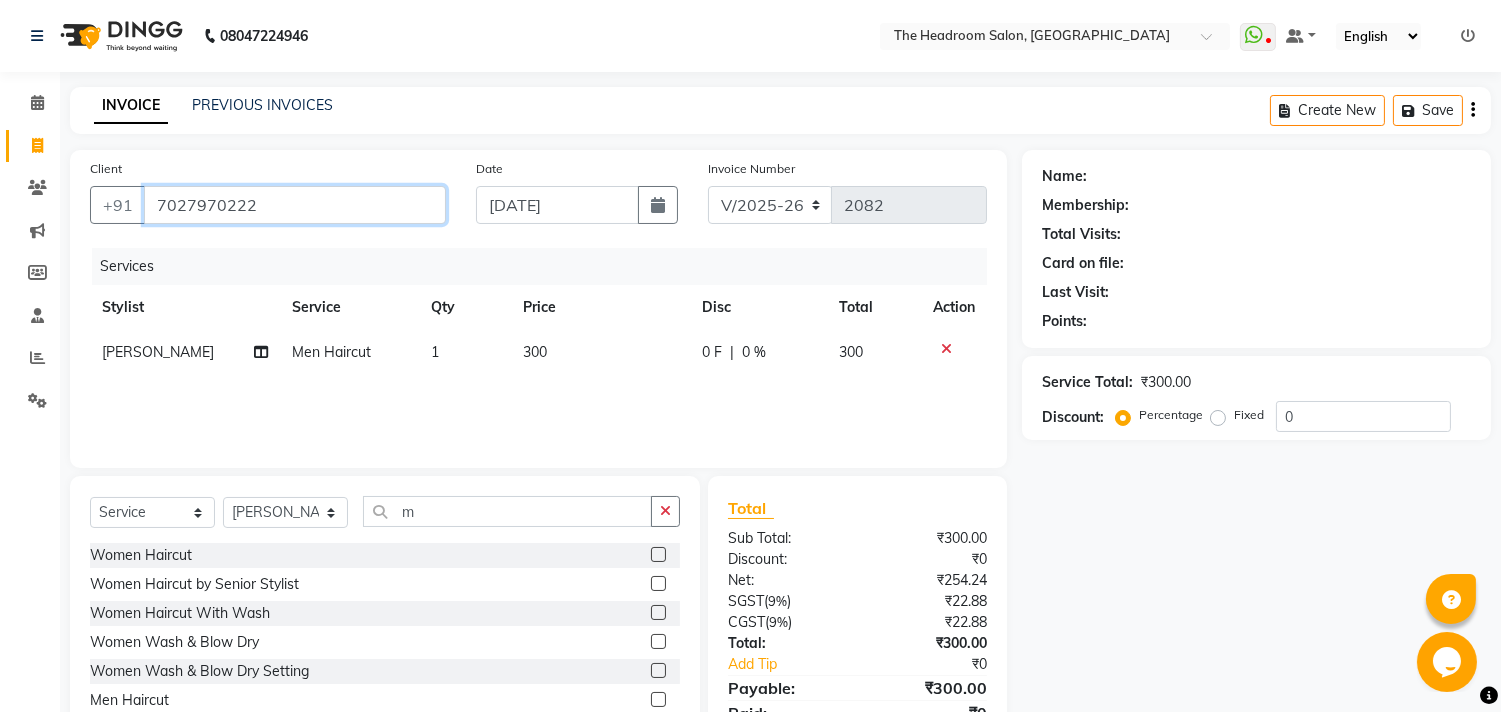 type on "7027970222" 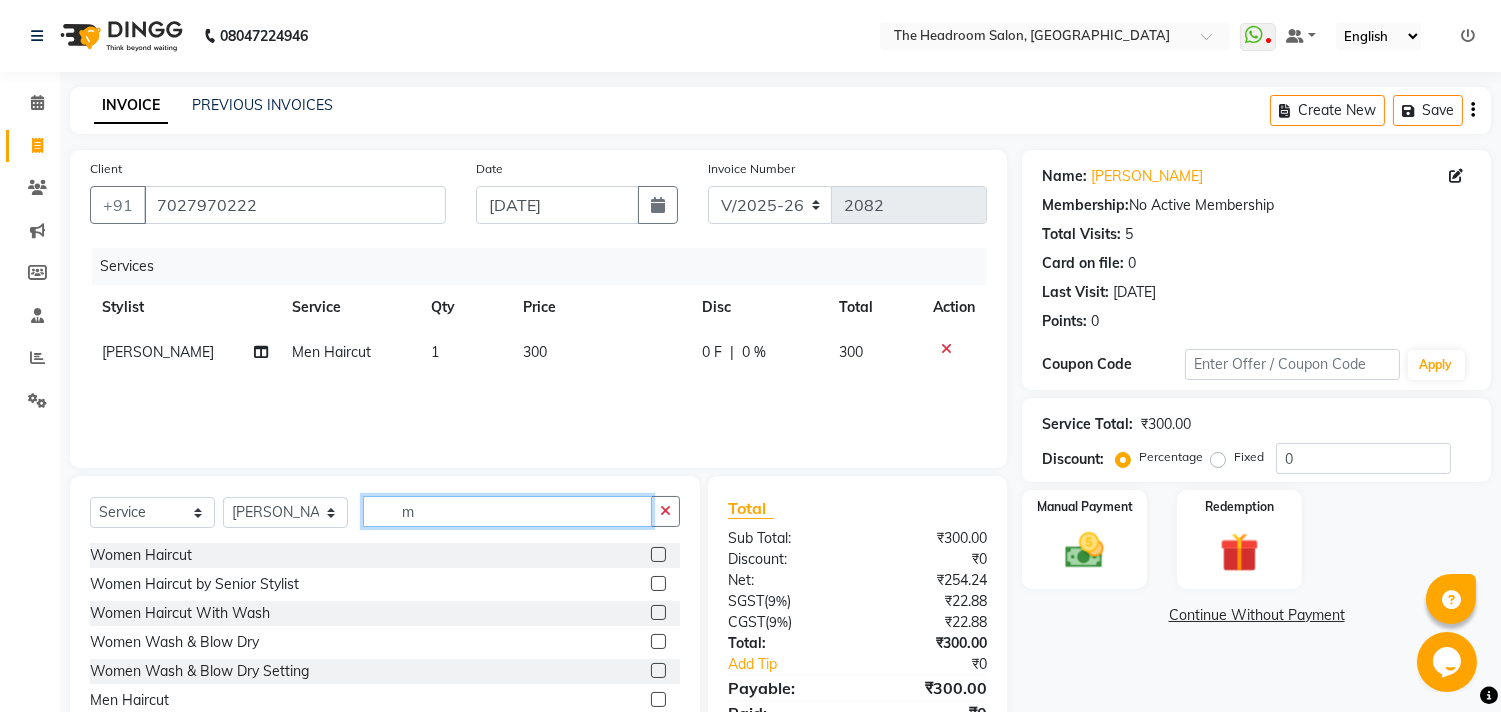 click on "m" 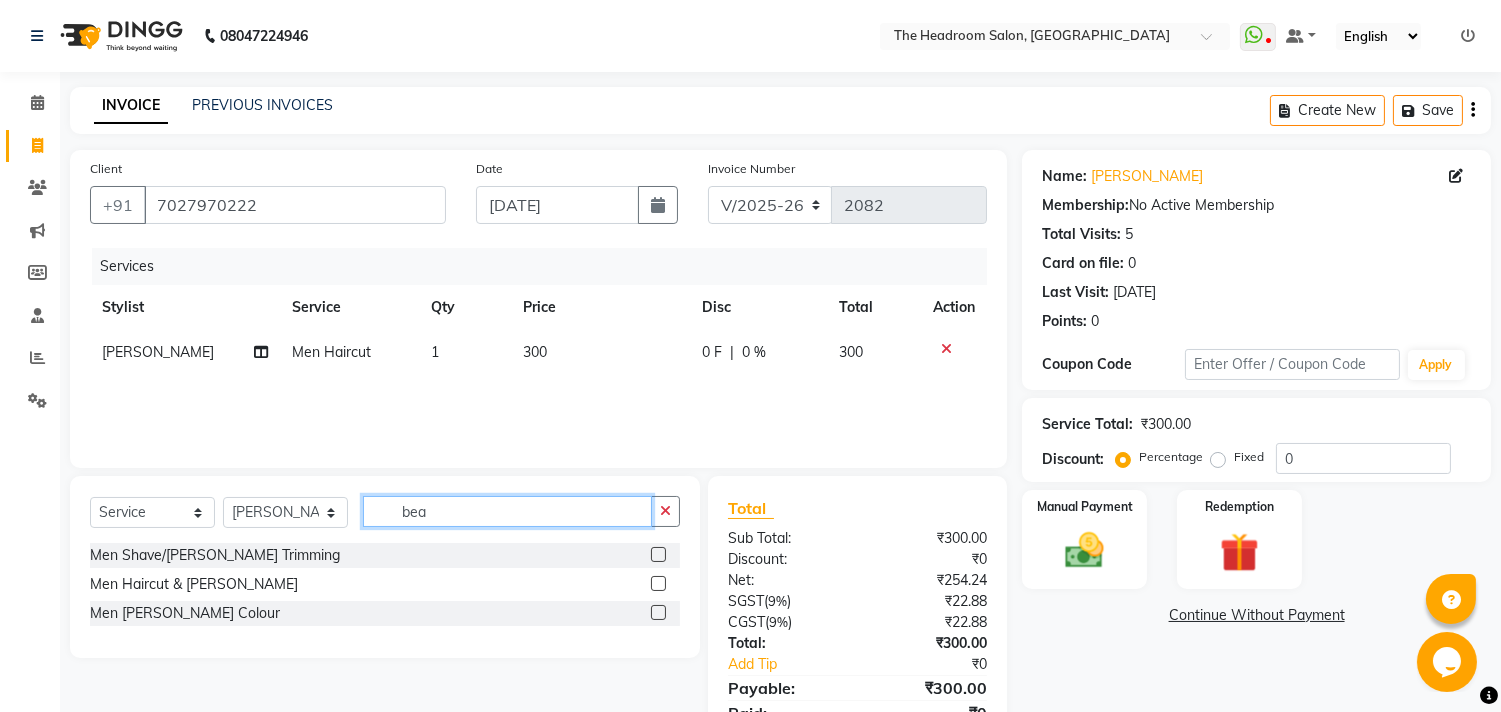 type on "bea" 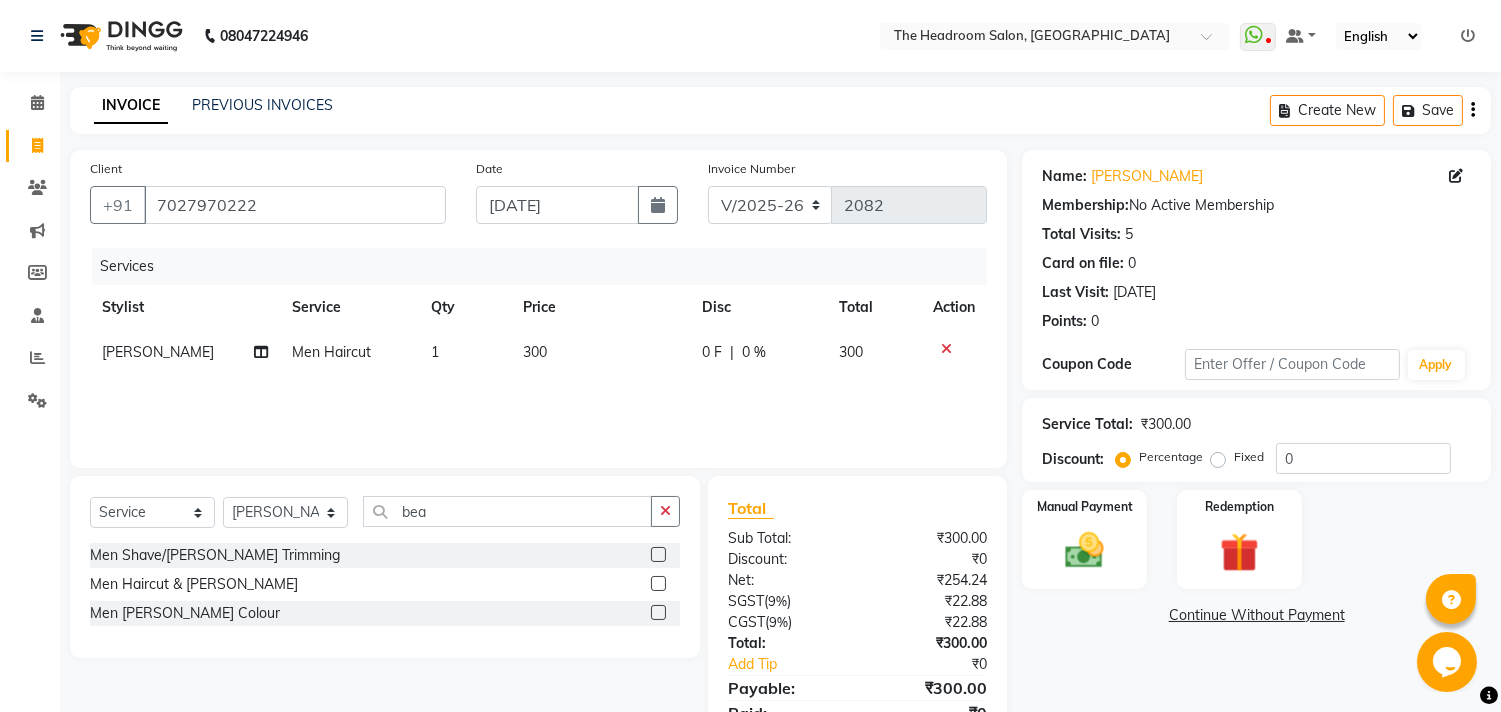 click 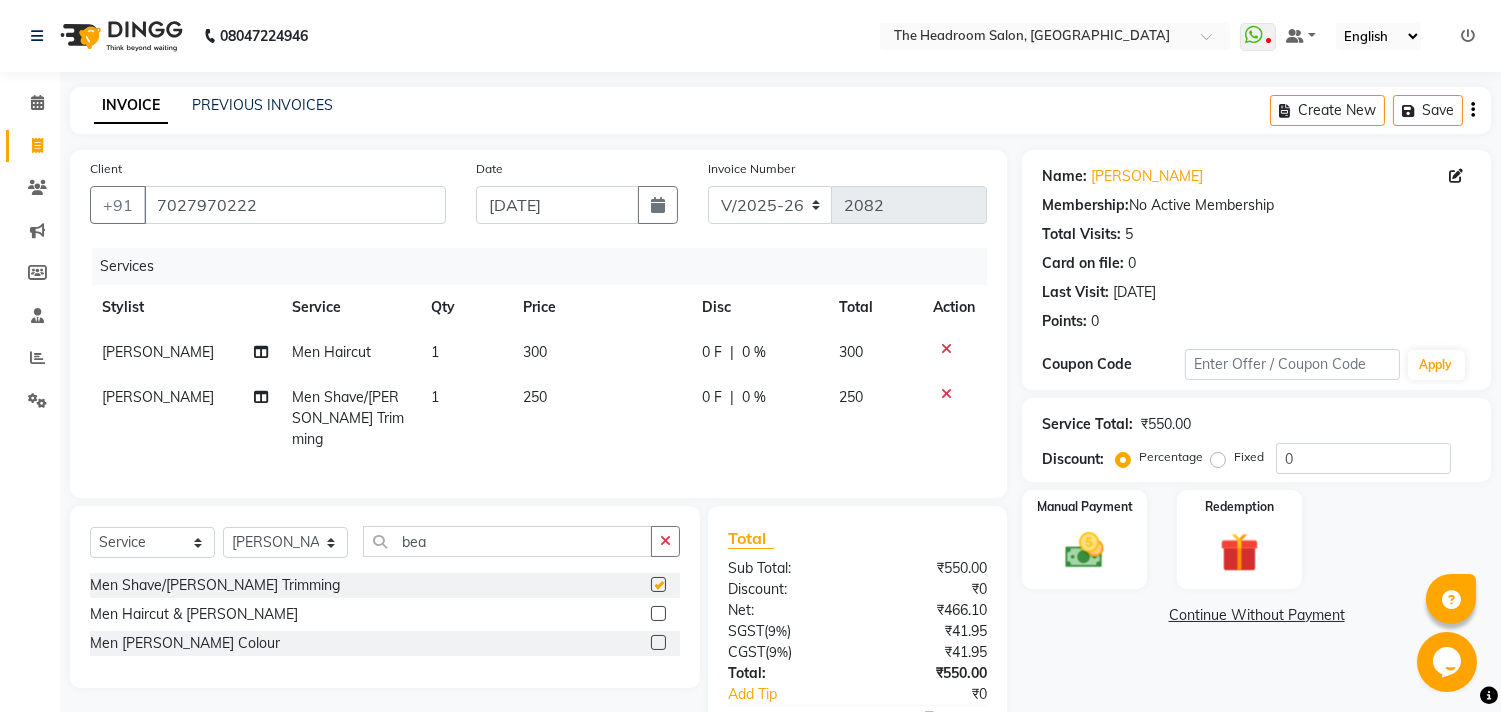 checkbox on "false" 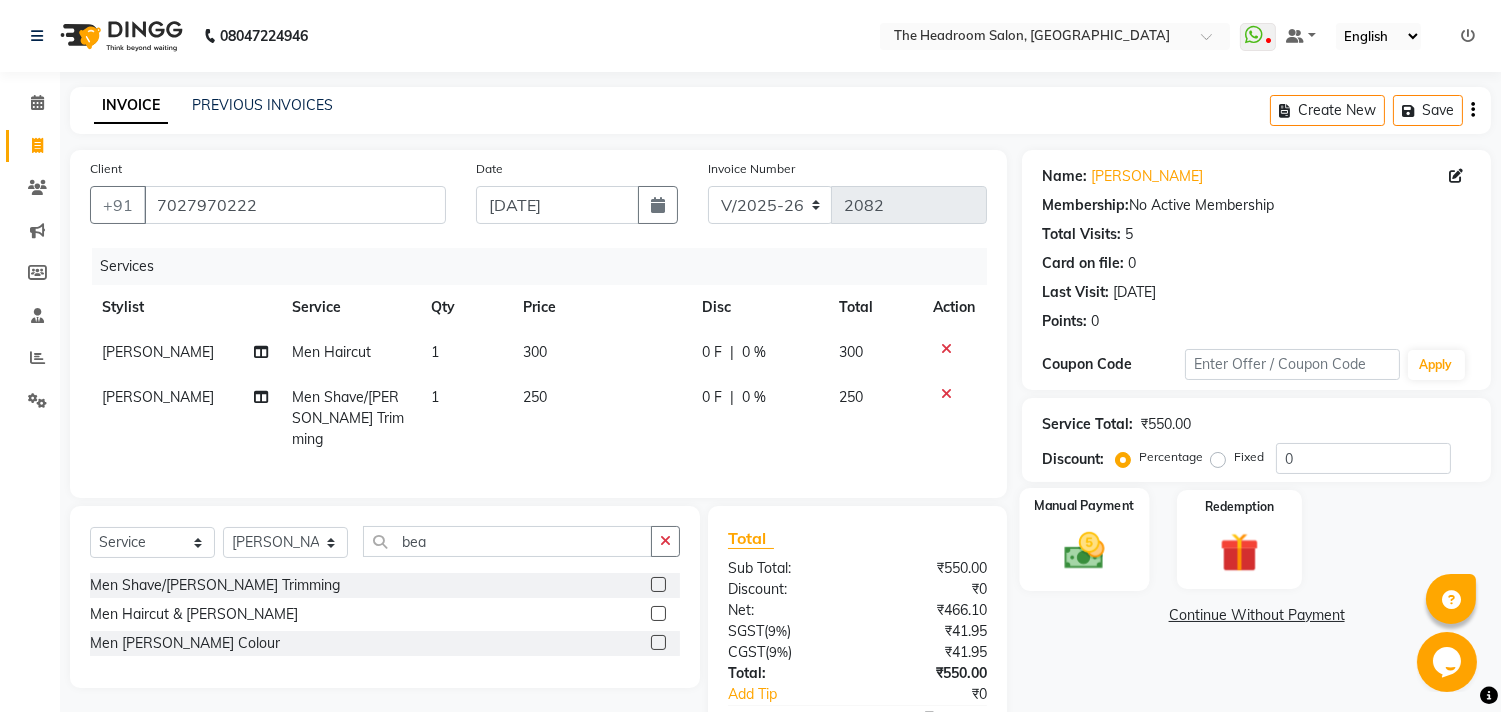click 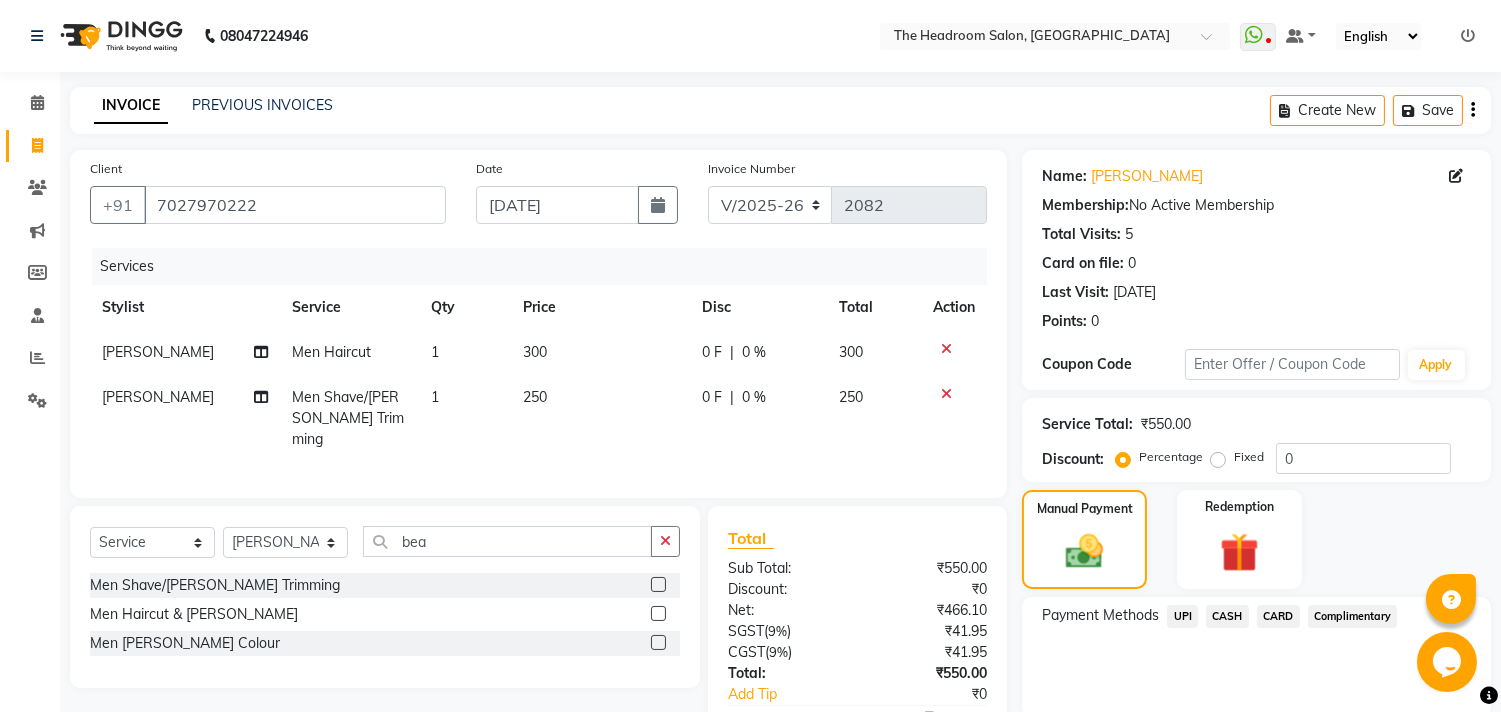 click on "UPI" 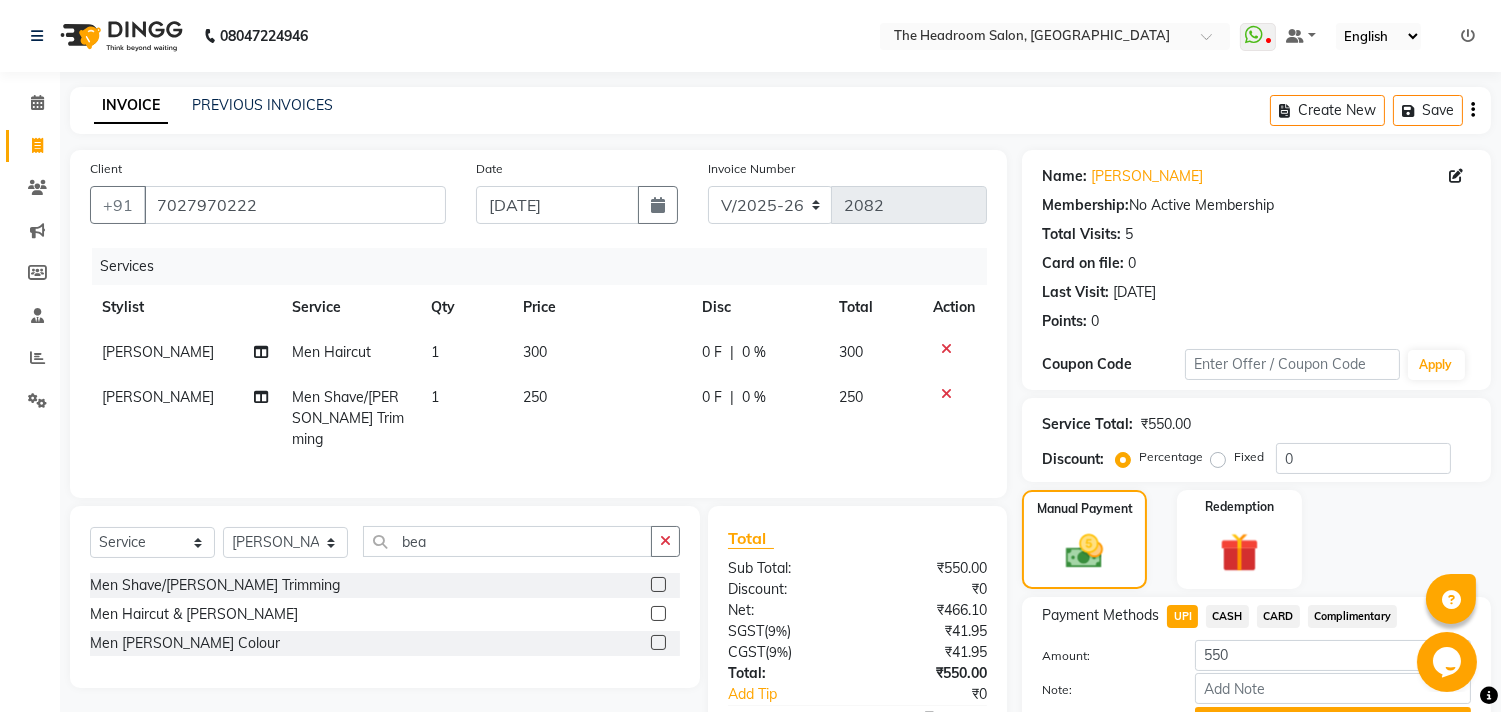 scroll, scrollTop: 44, scrollLeft: 0, axis: vertical 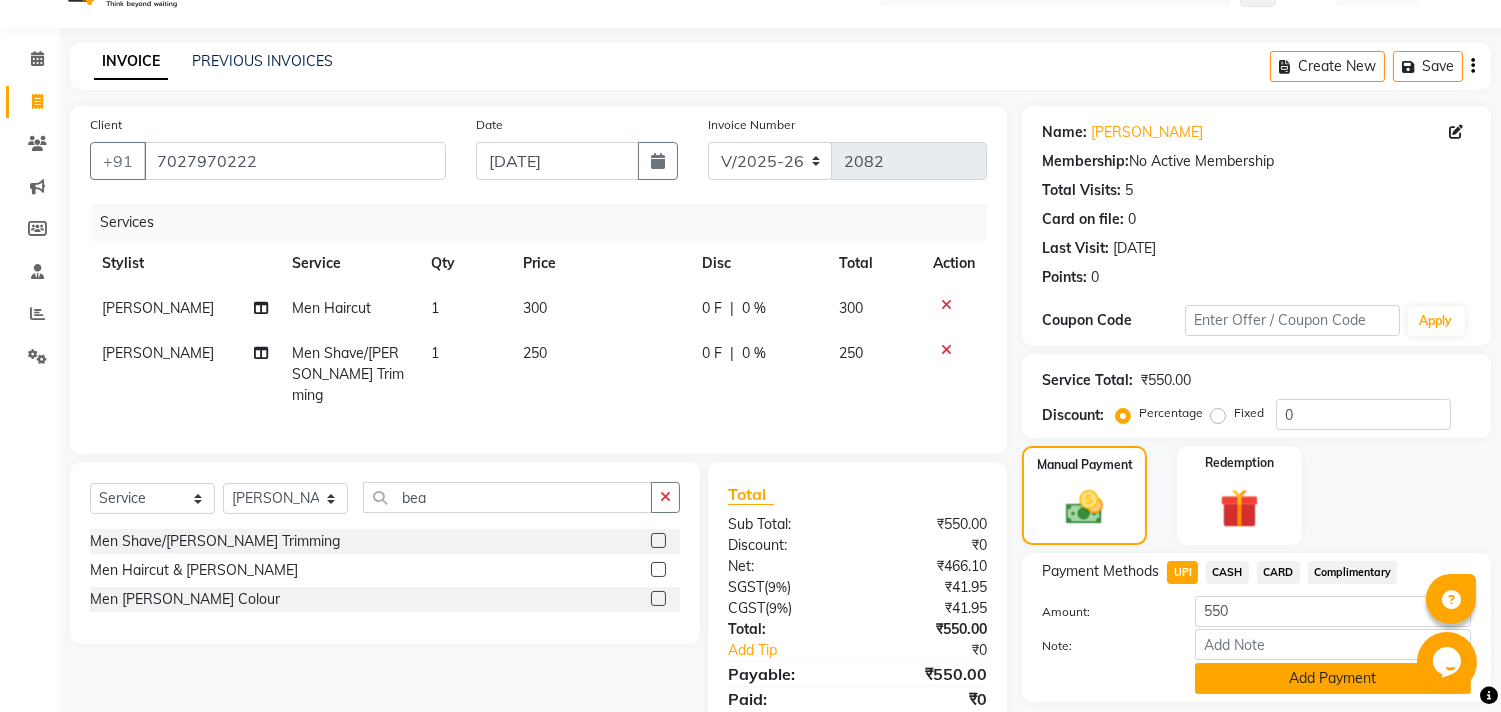 click on "Add Payment" 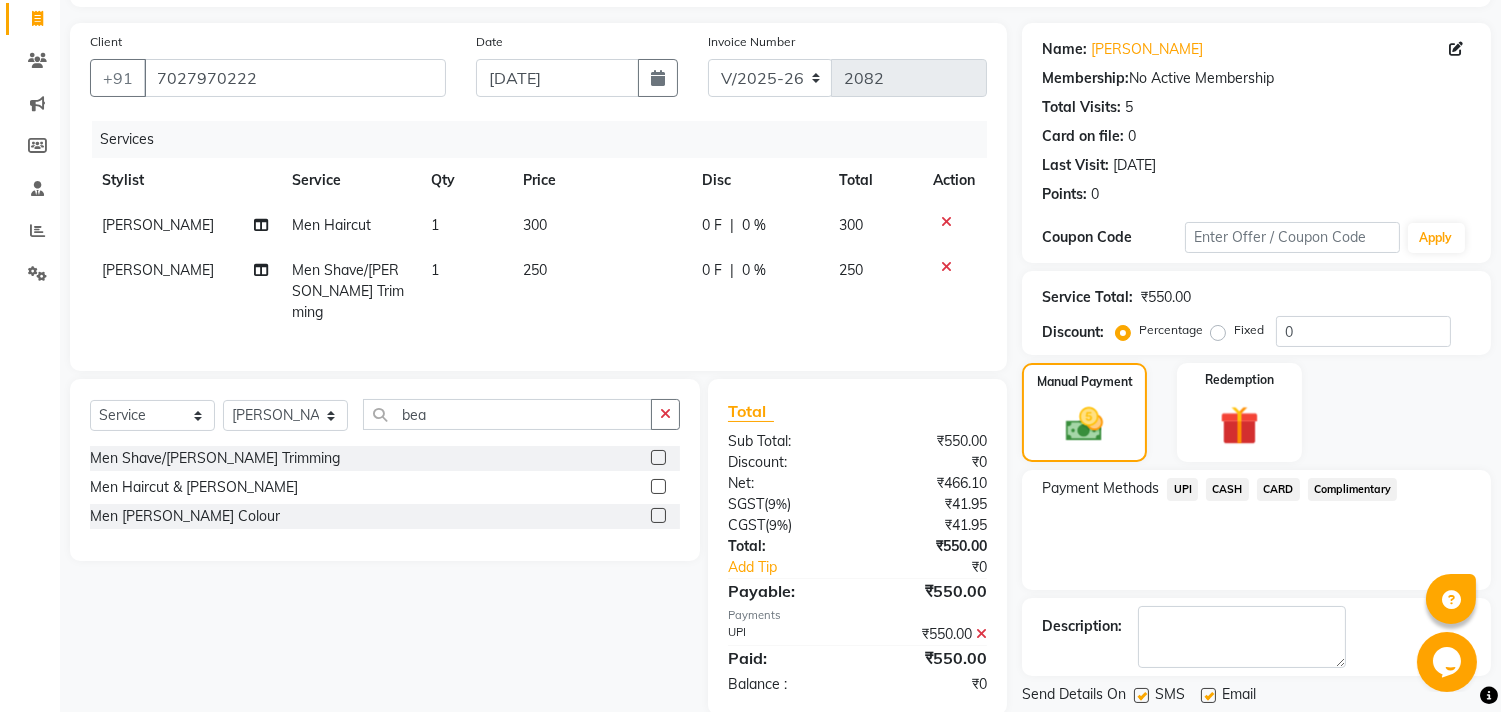 scroll, scrollTop: 187, scrollLeft: 0, axis: vertical 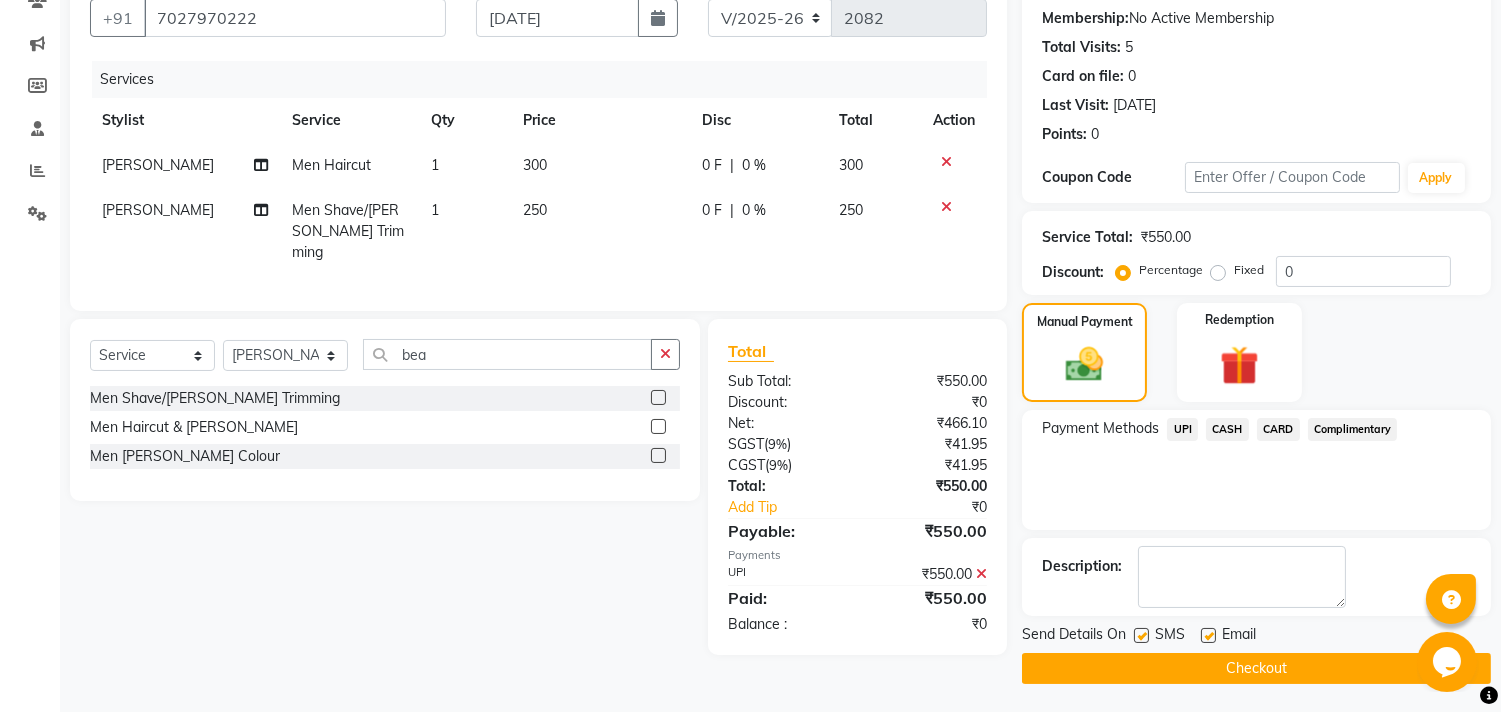 click on "Checkout" 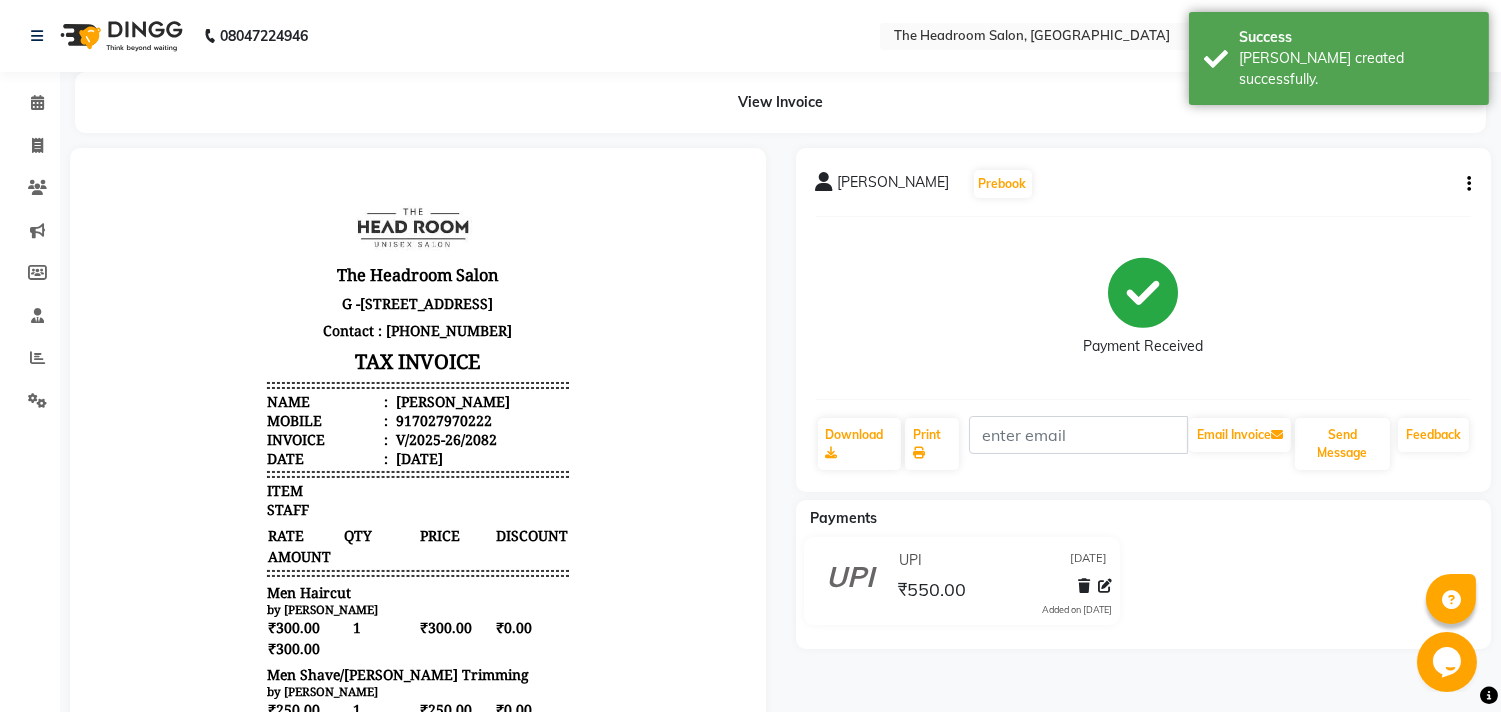 scroll, scrollTop: 0, scrollLeft: 0, axis: both 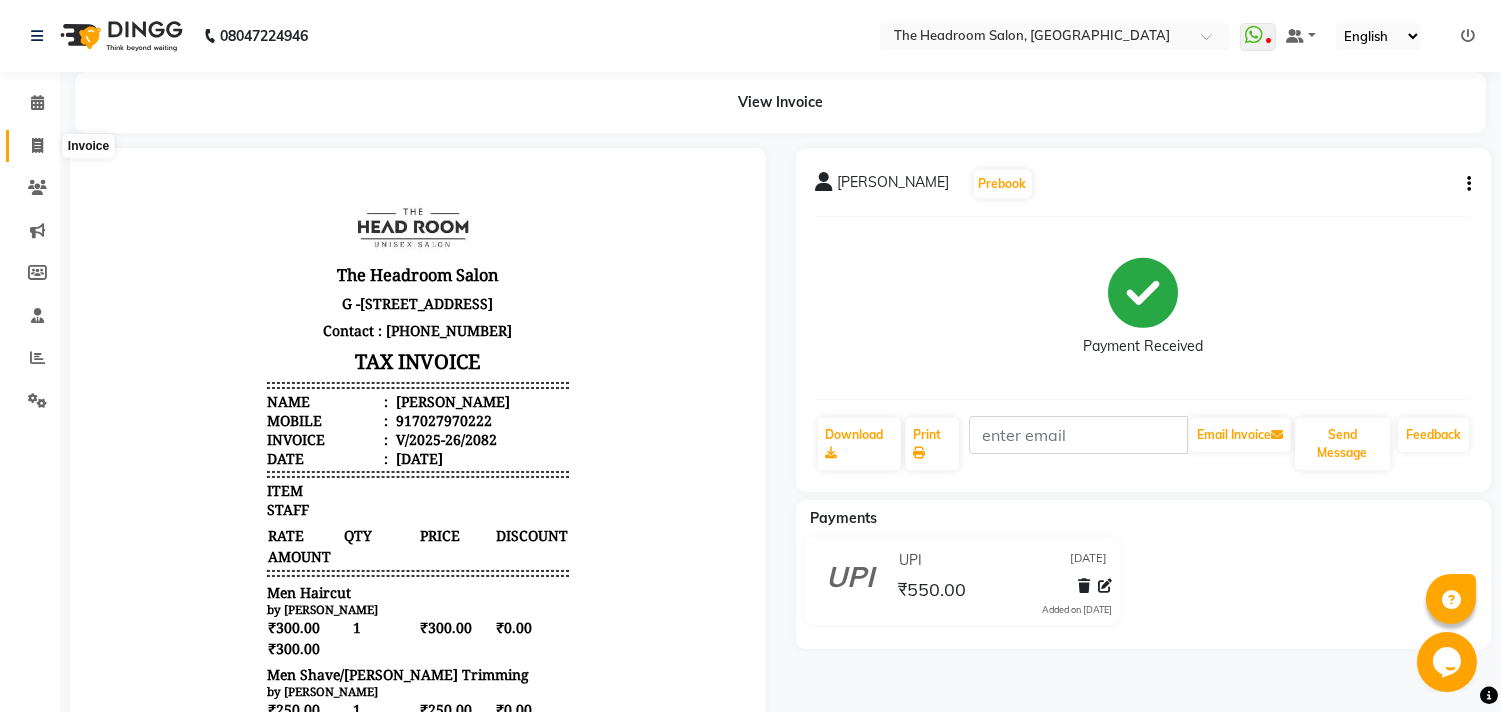 click 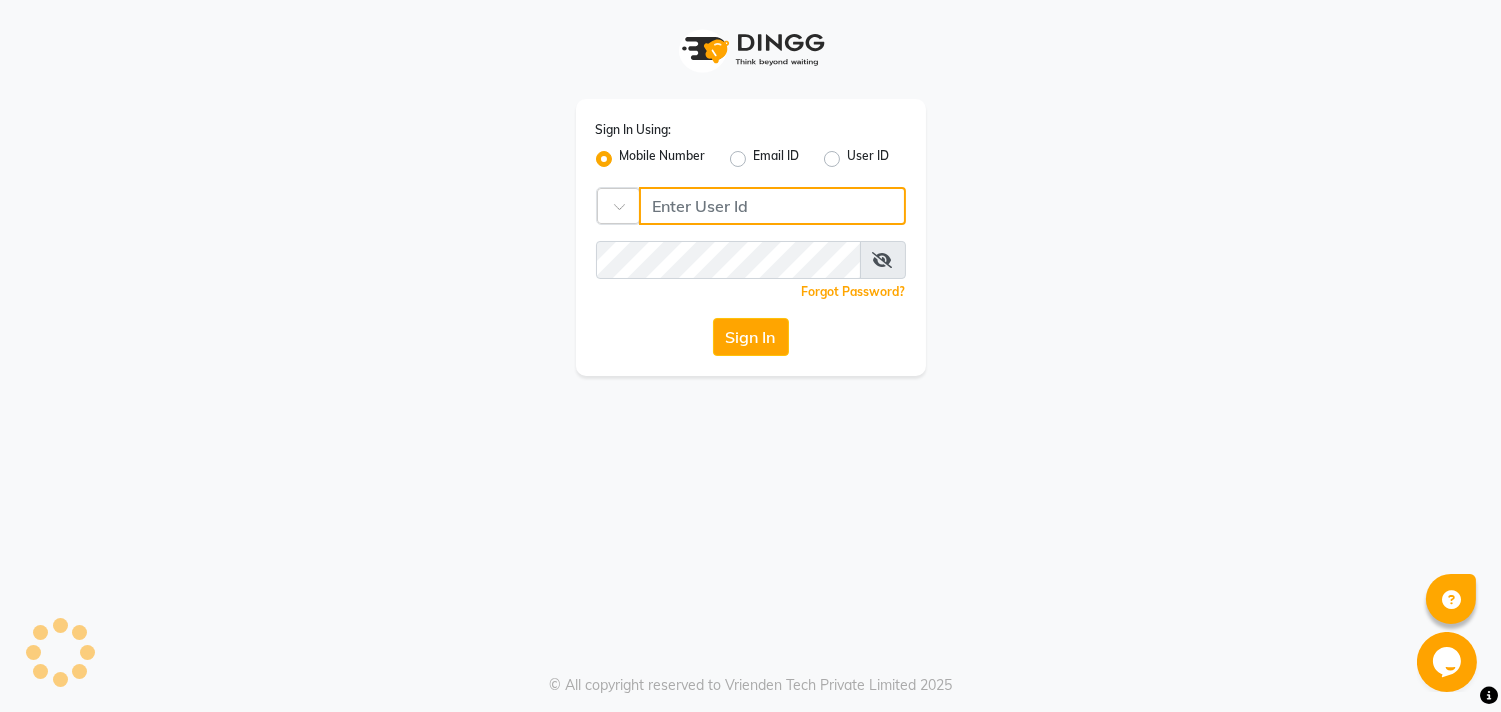 type on "123456000" 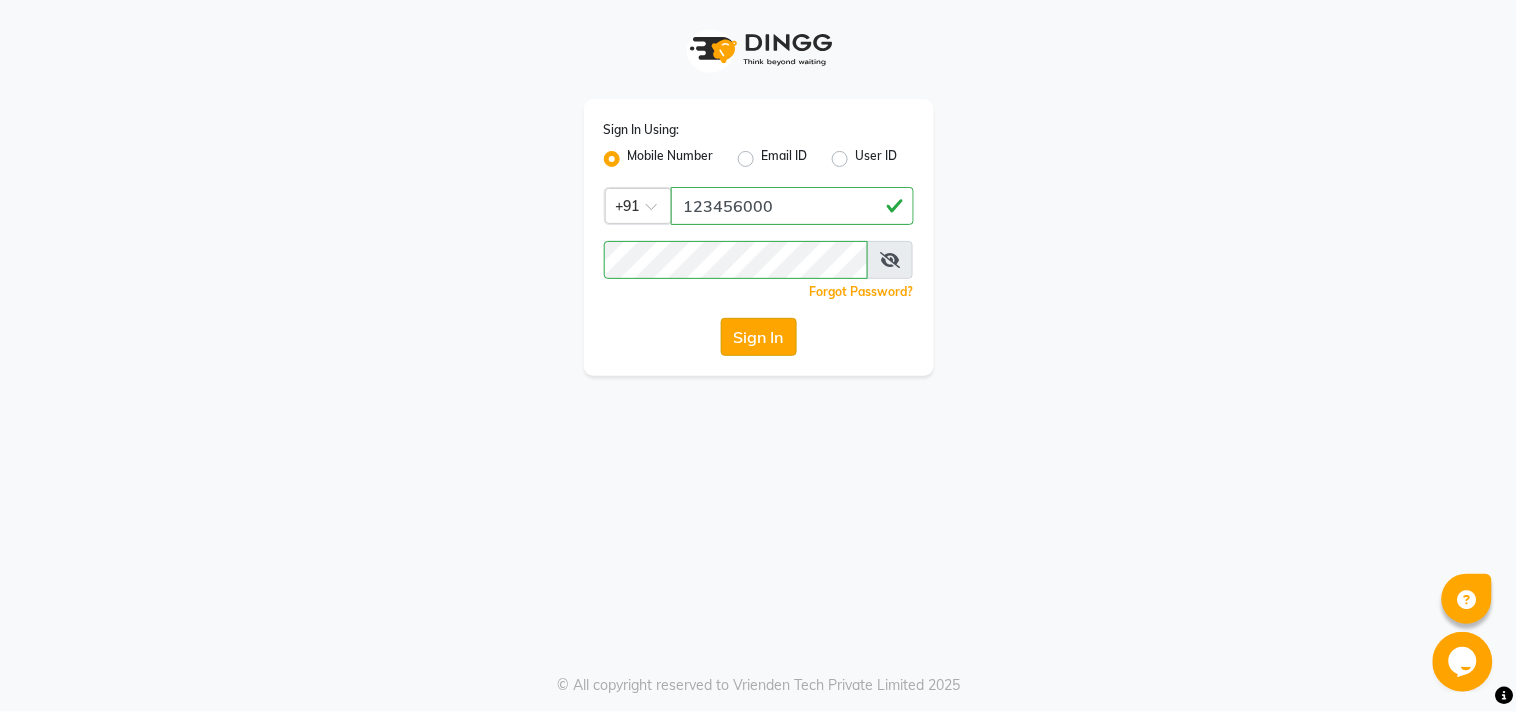 click on "Sign In" 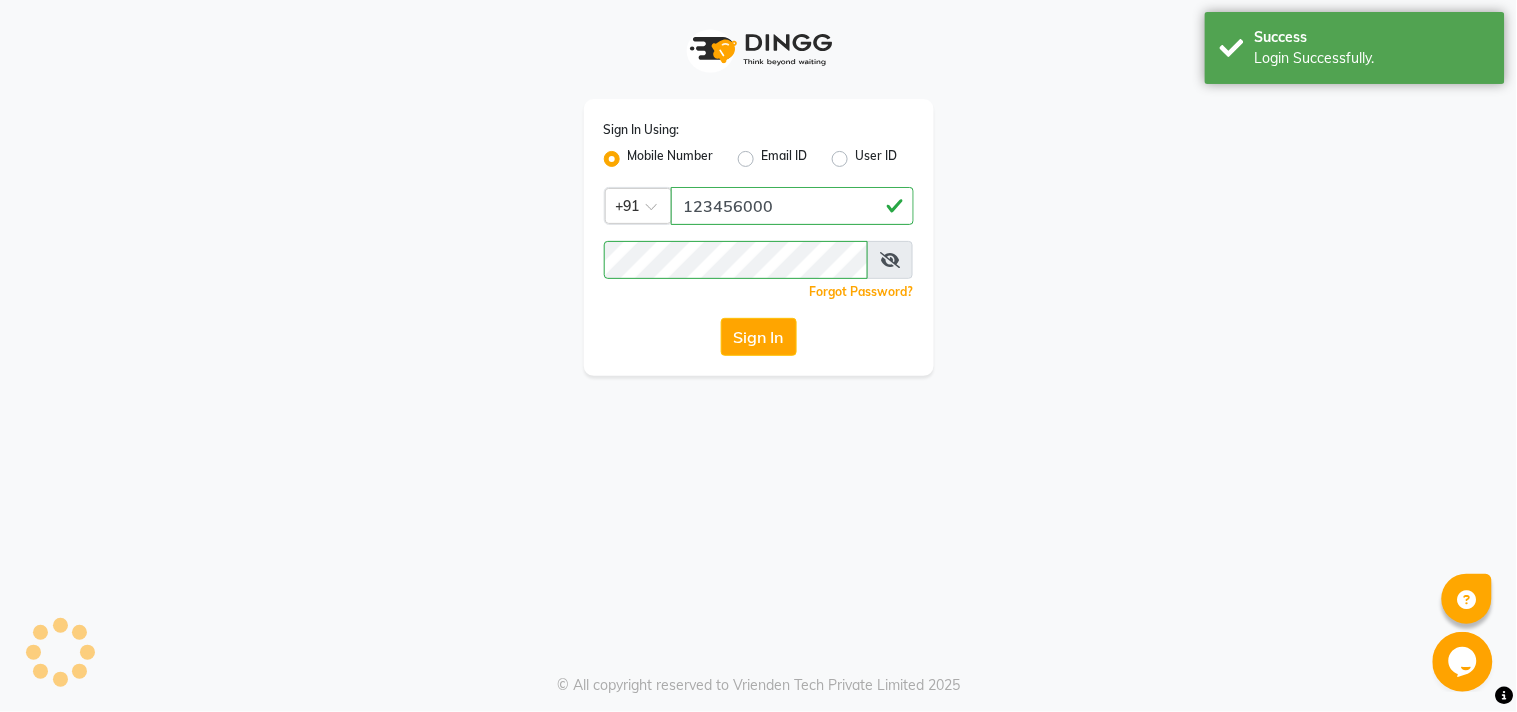 click on "Sign In Using: Mobile Number Email ID User ID Country Code × +91 123456000  Remember me Forgot Password?  Sign In   © All copyright reserved to Vrienden Tech Private Limited 2025" at bounding box center [758, 356] 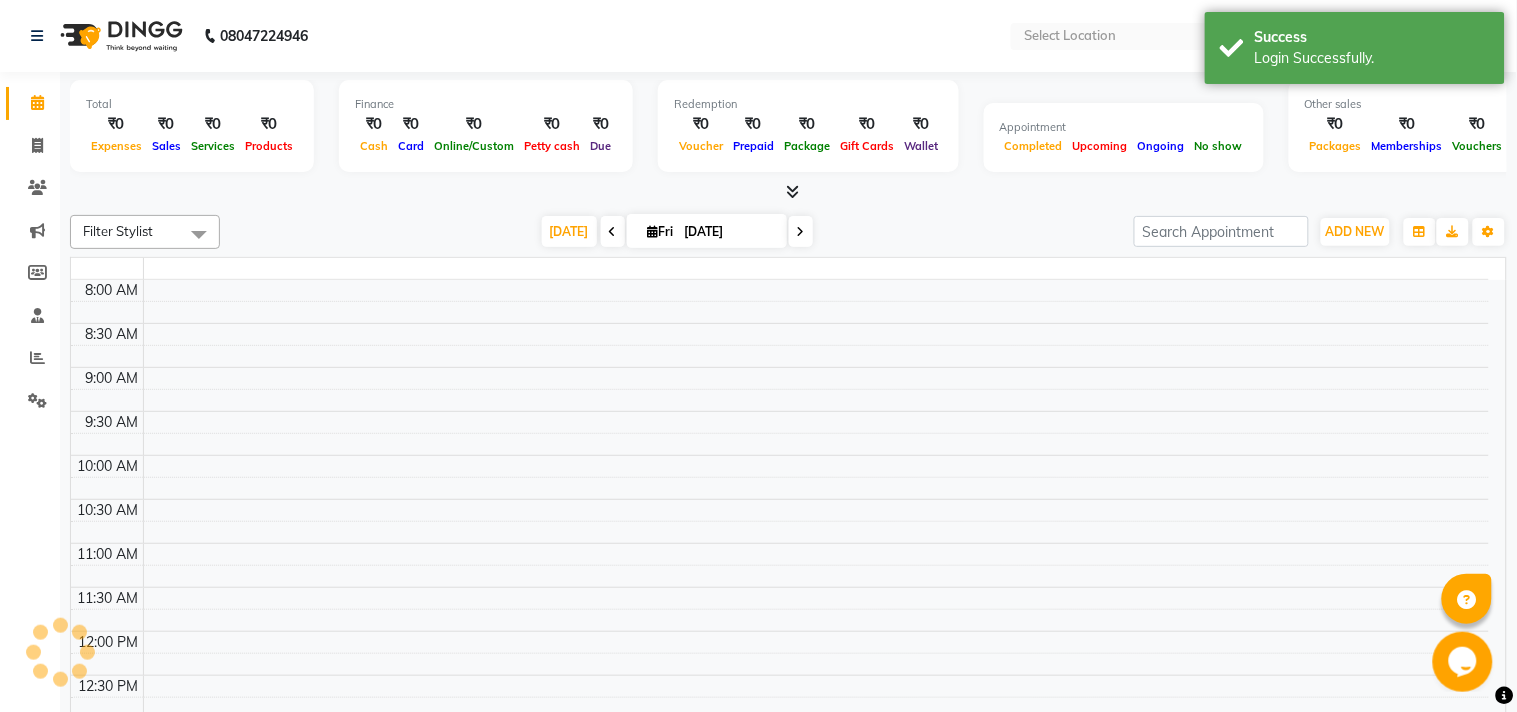 select on "en" 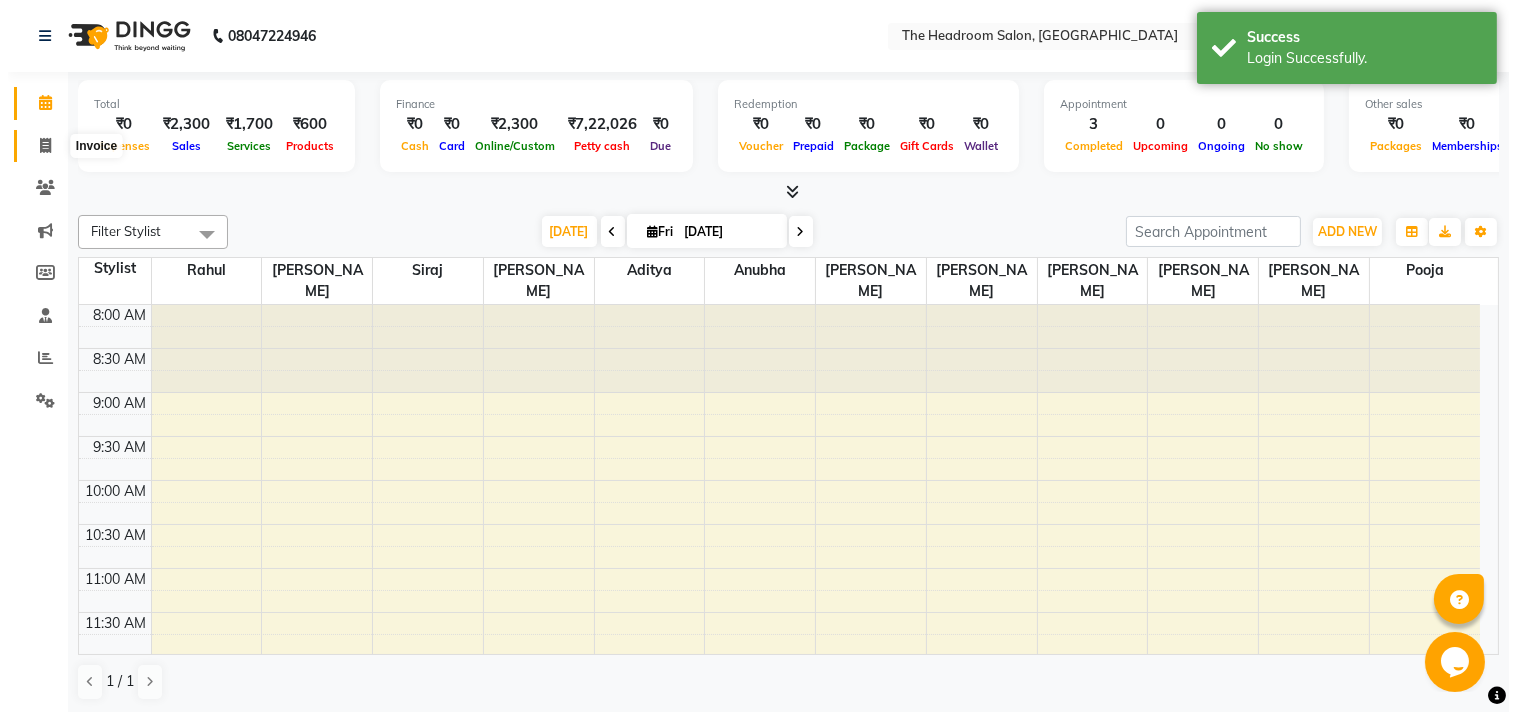 scroll, scrollTop: 0, scrollLeft: 0, axis: both 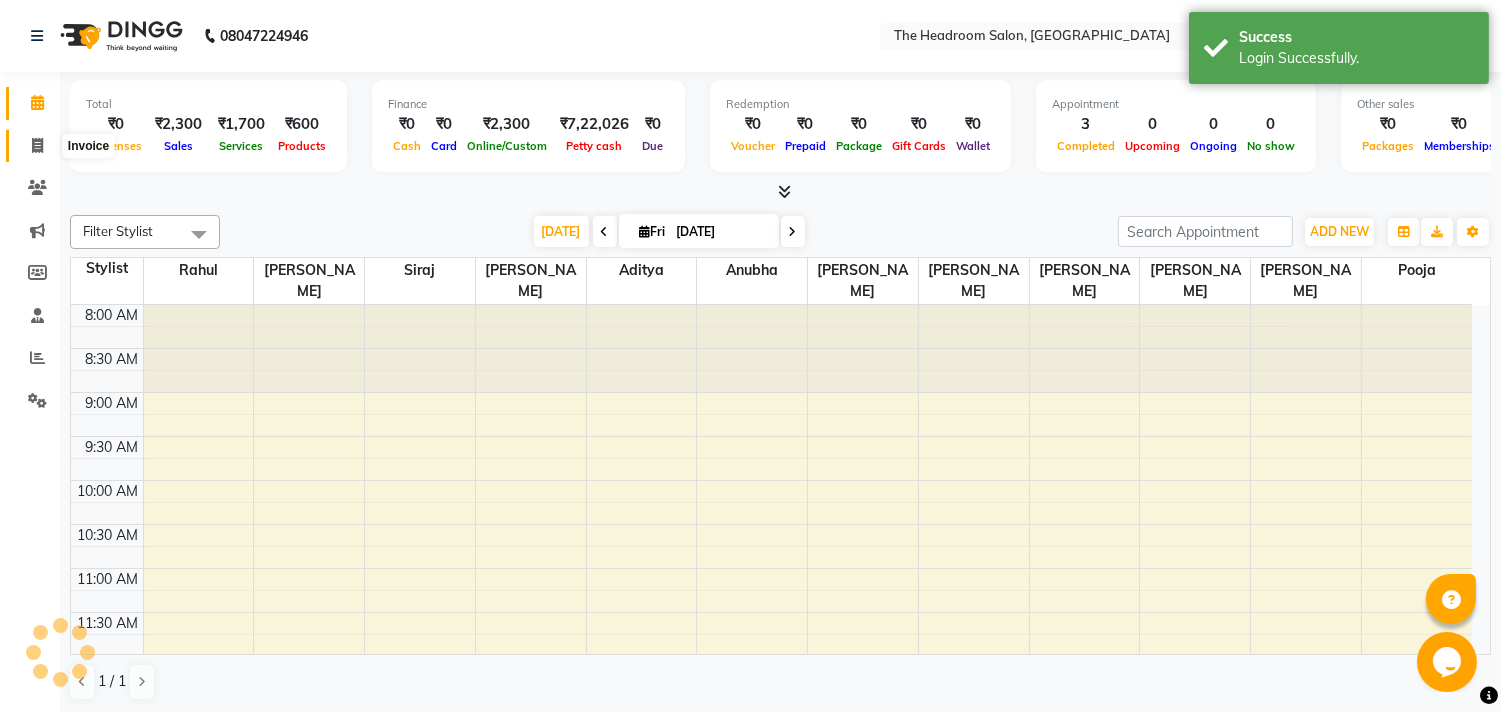 click 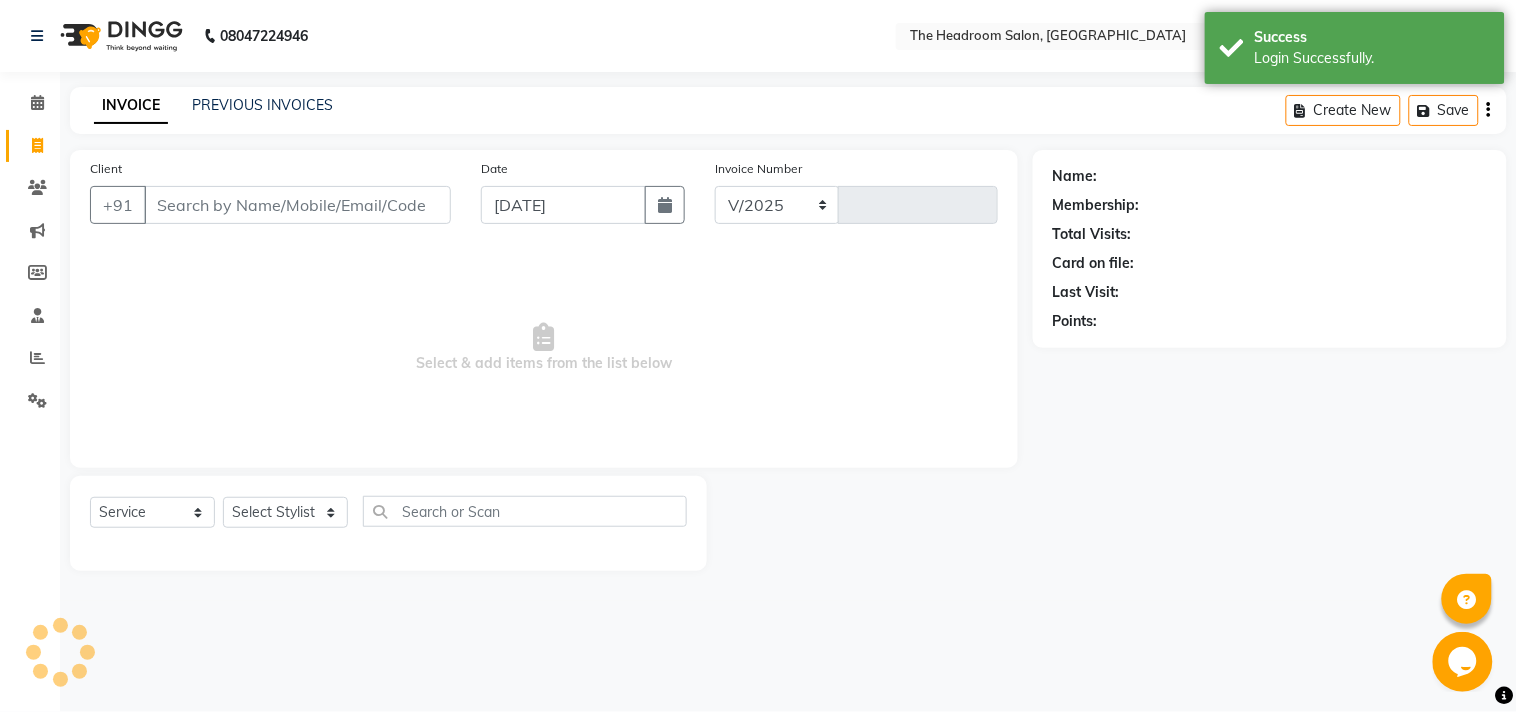select on "6933" 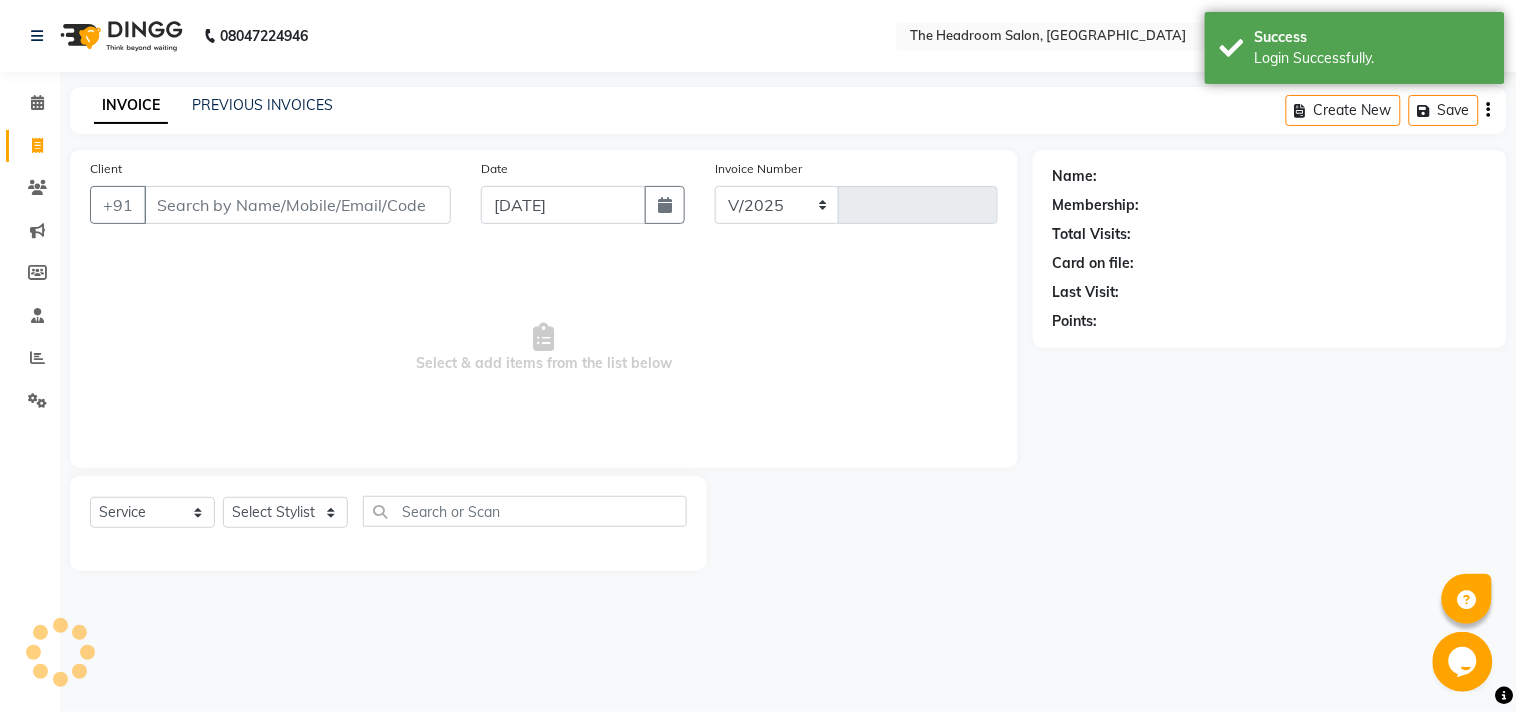 type on "2083" 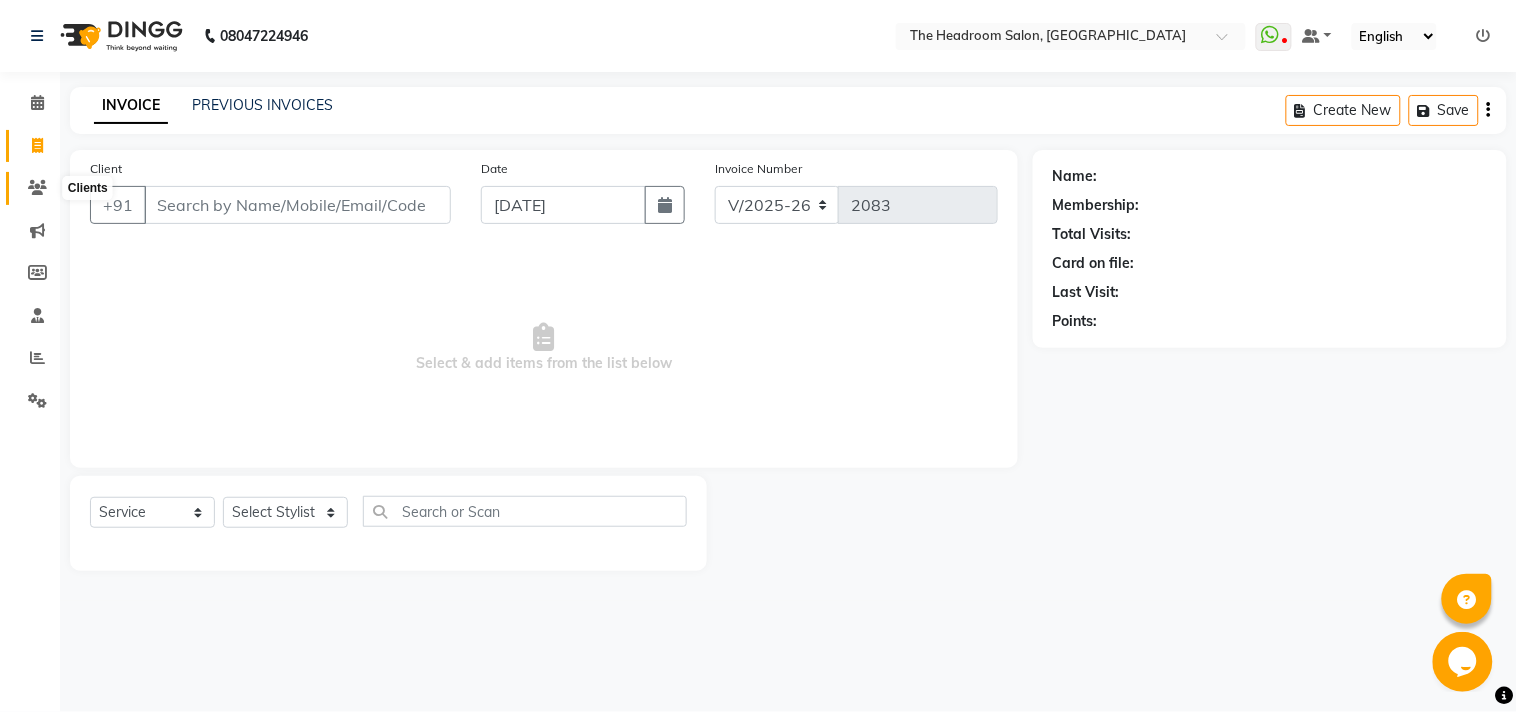 click 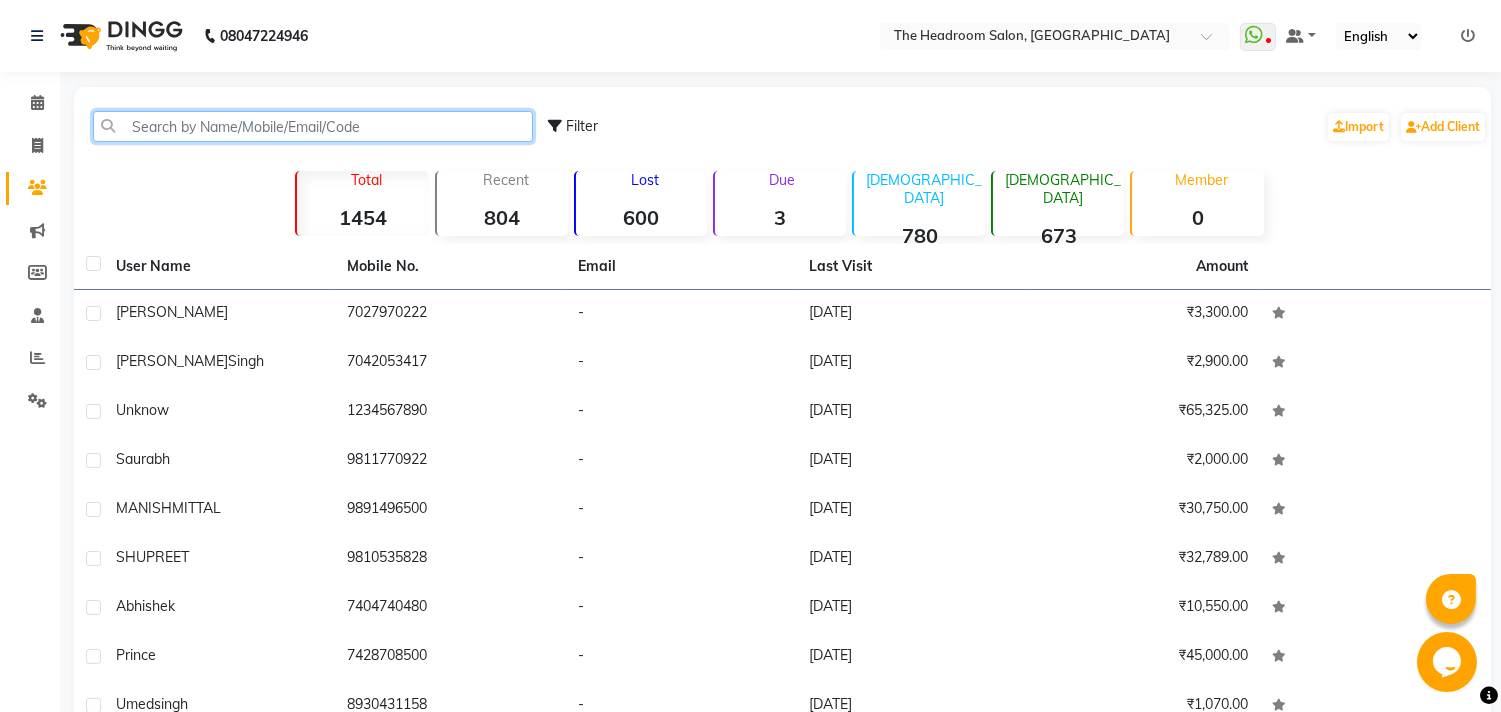 click 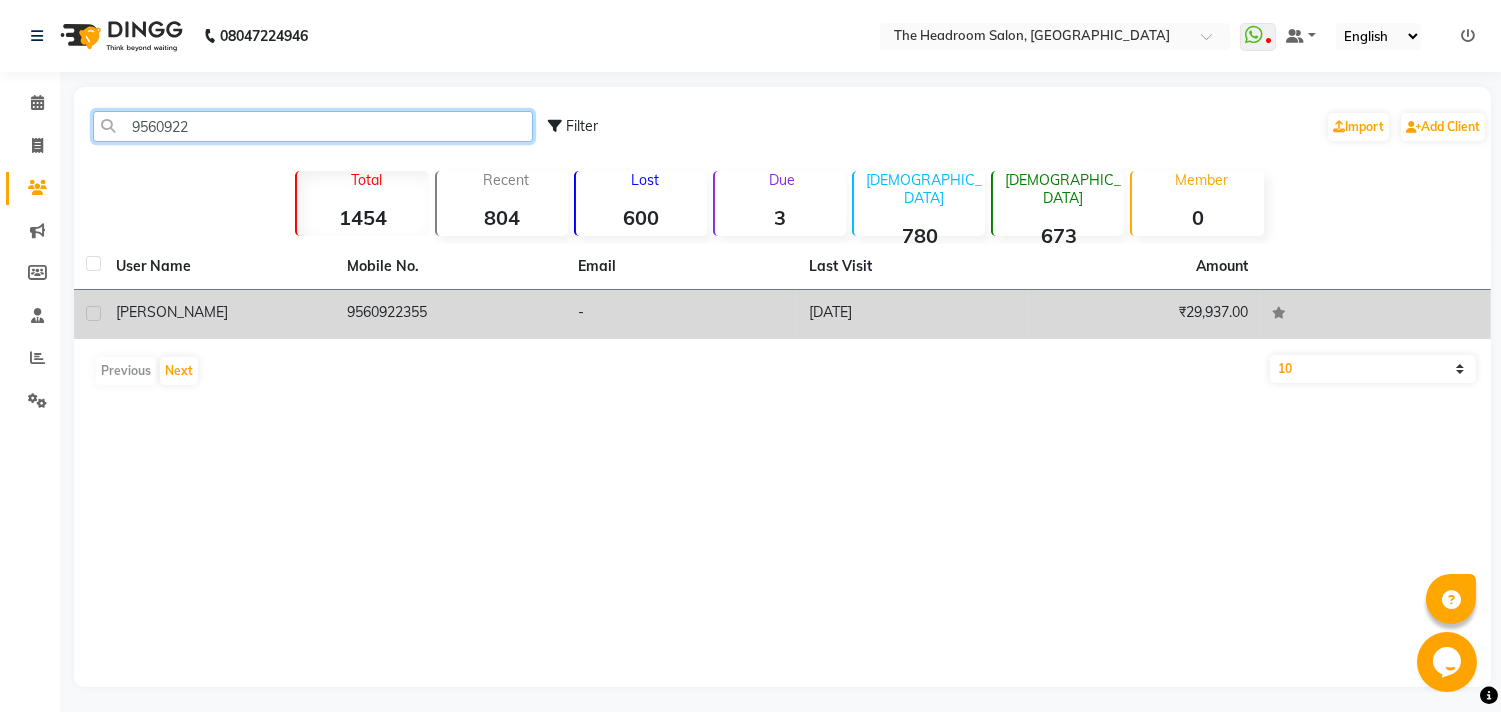type on "9560922" 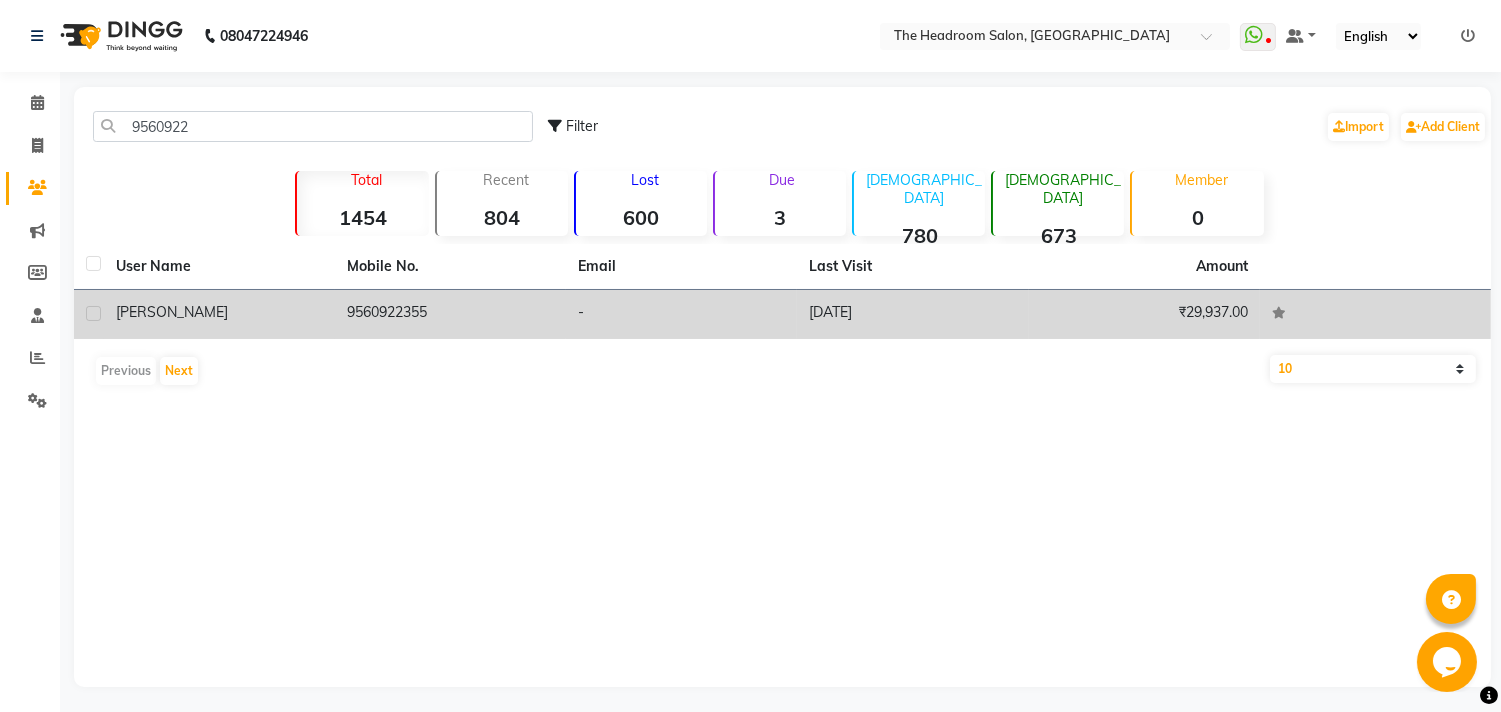 click on "9560922355" 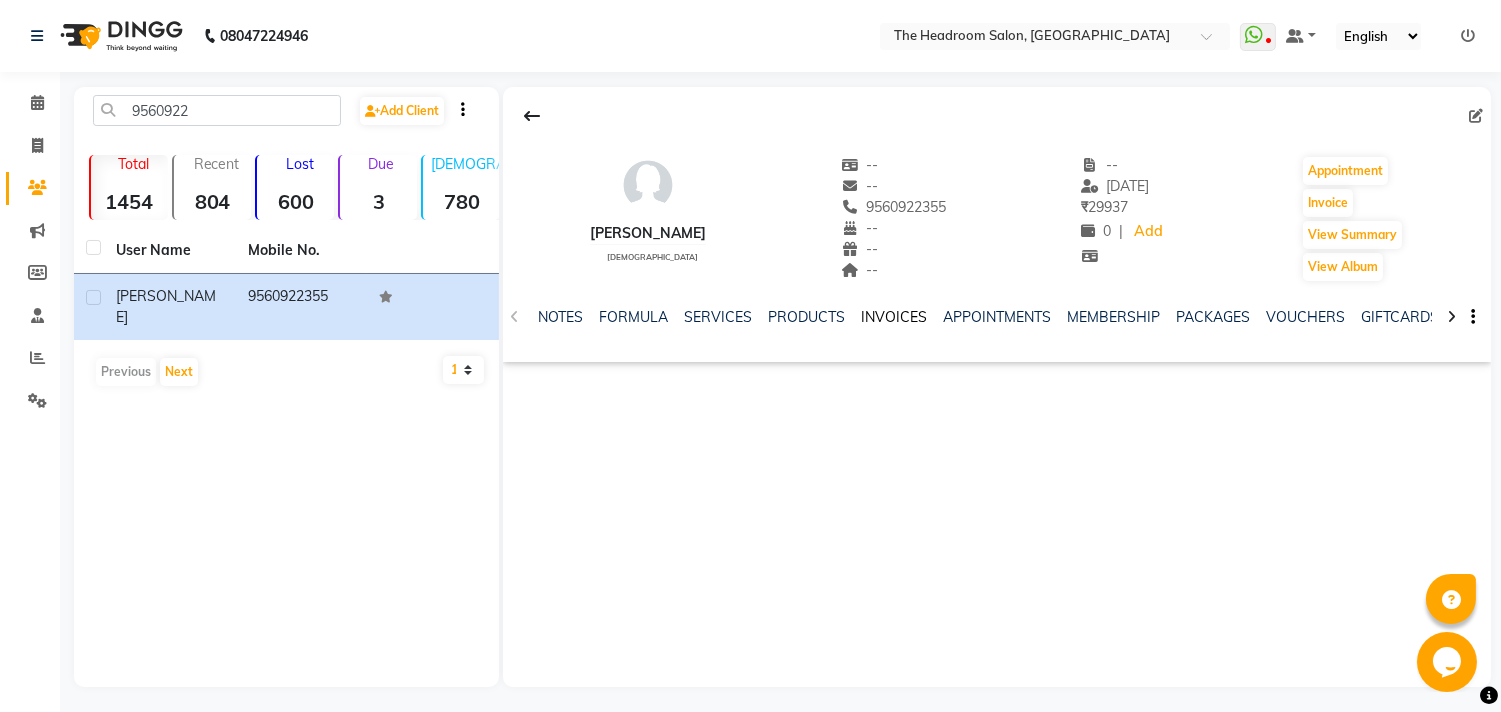 click on "INVOICES" 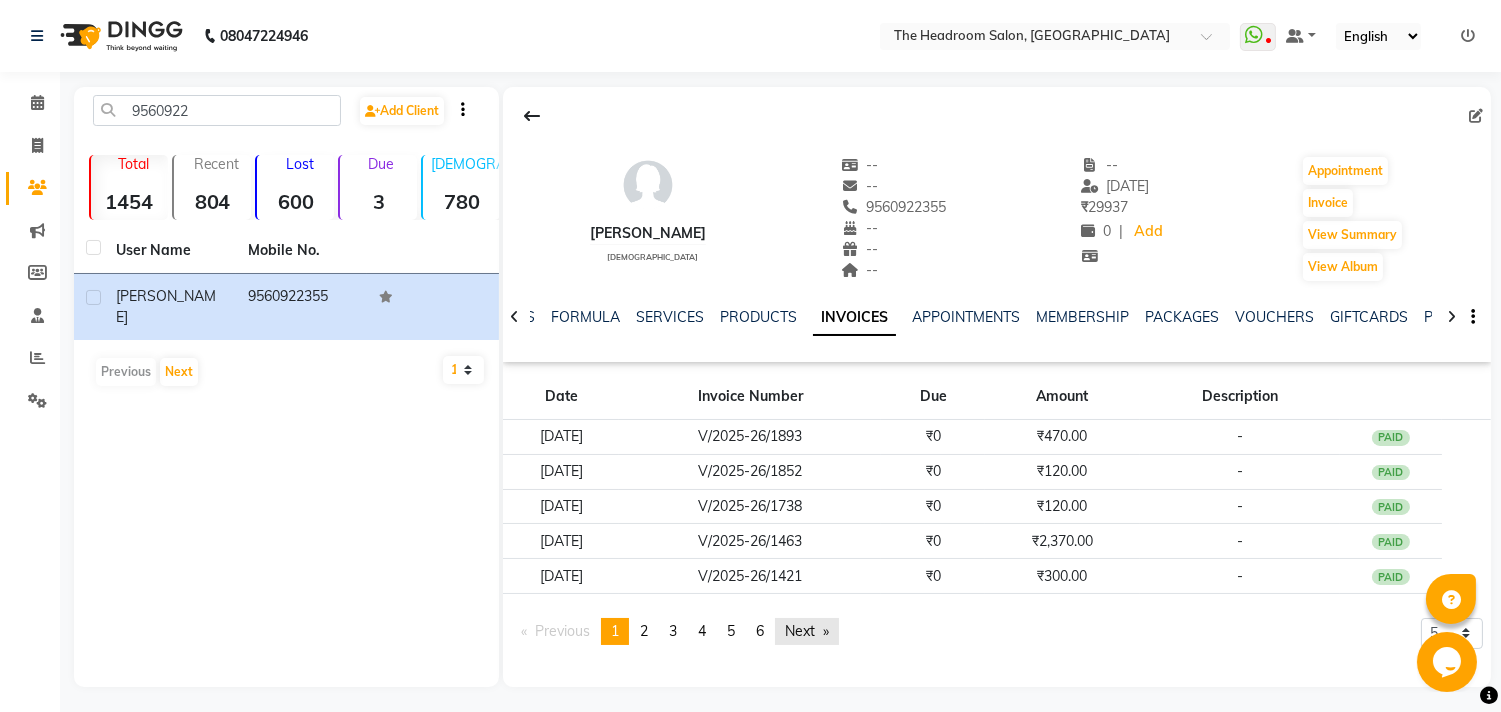 click on "Next  page" 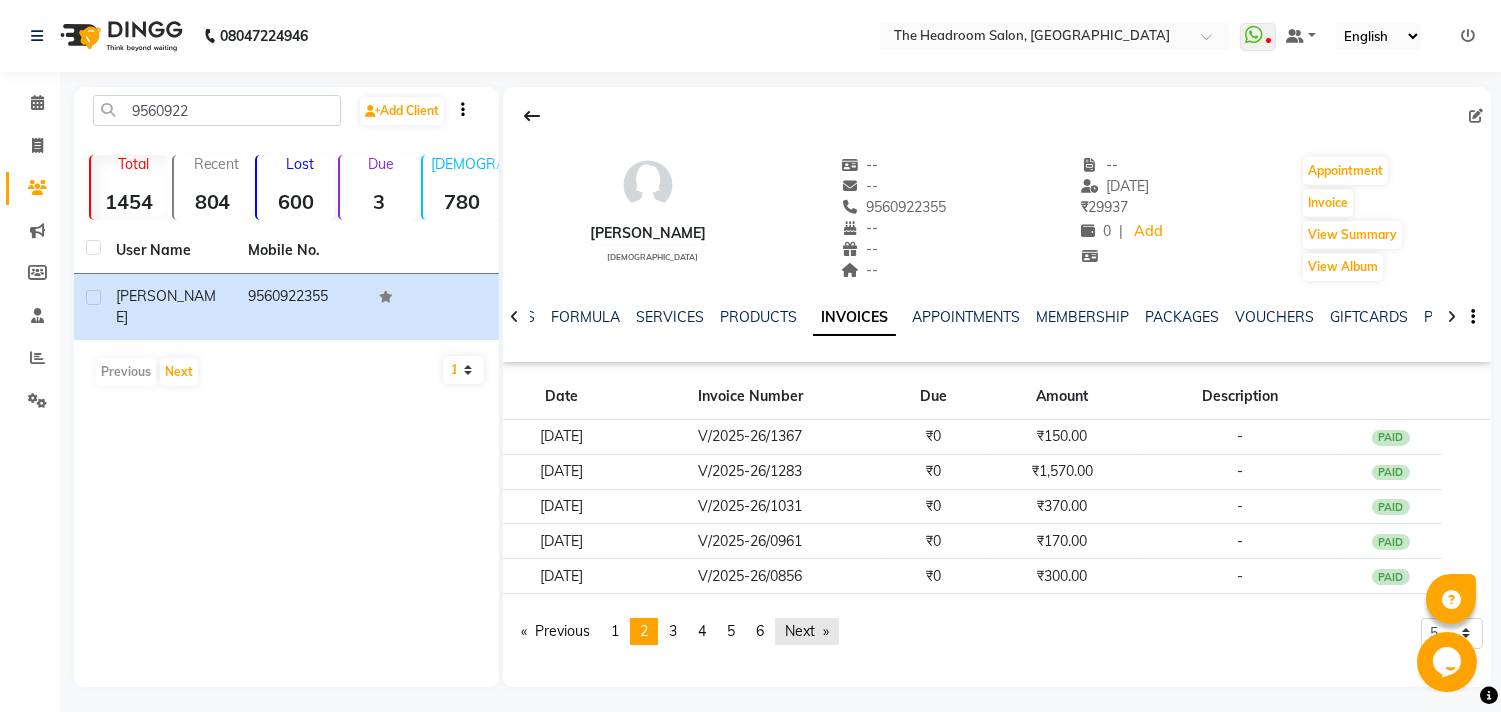 click on "Next  page" 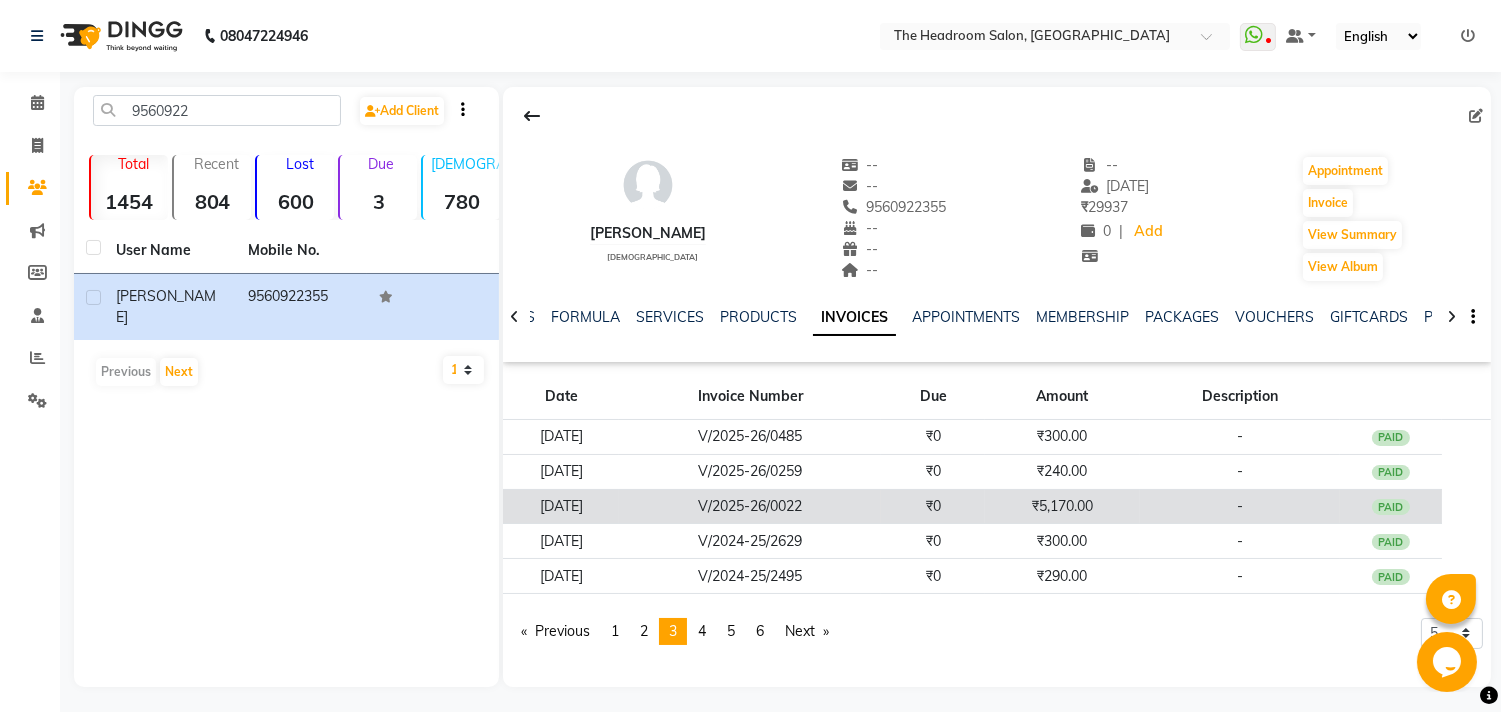 click on "PAID" 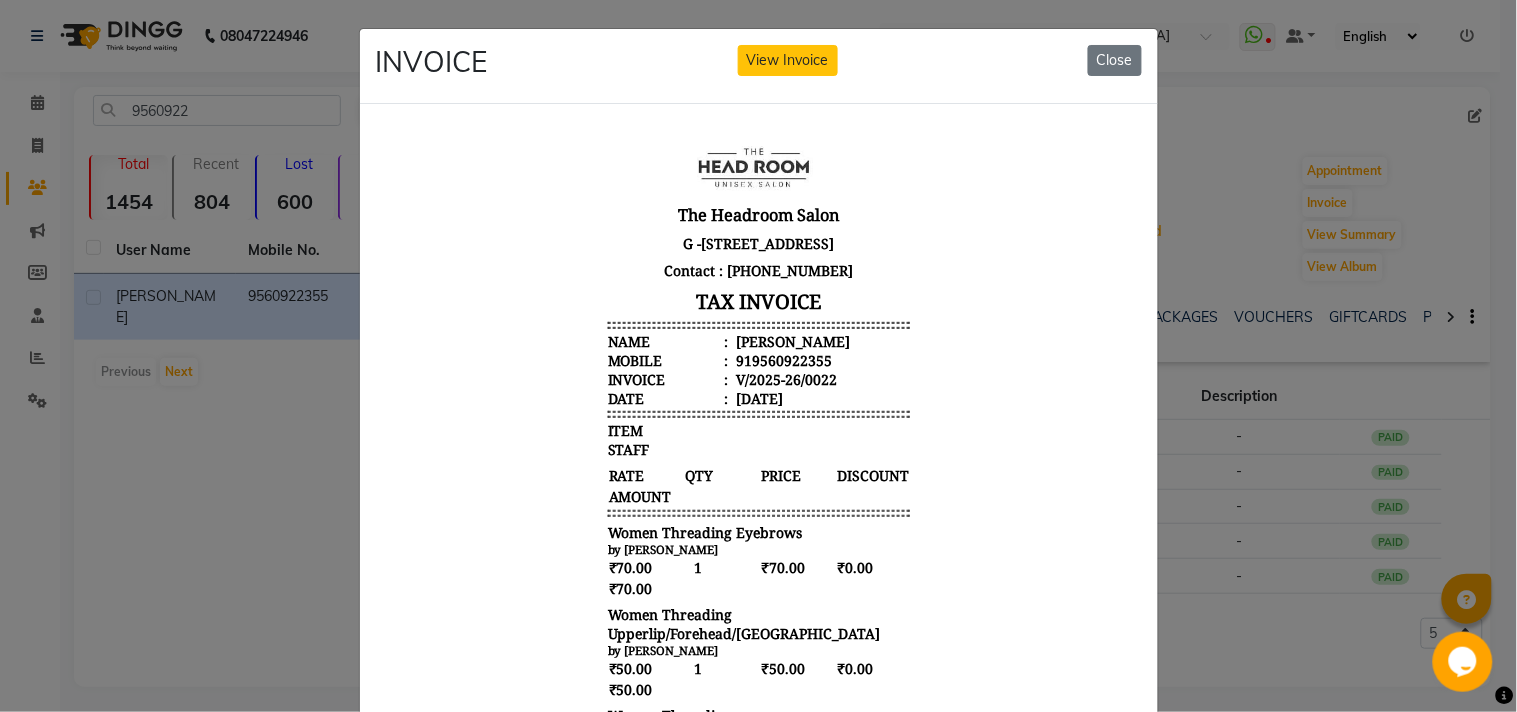 scroll, scrollTop: 15, scrollLeft: 0, axis: vertical 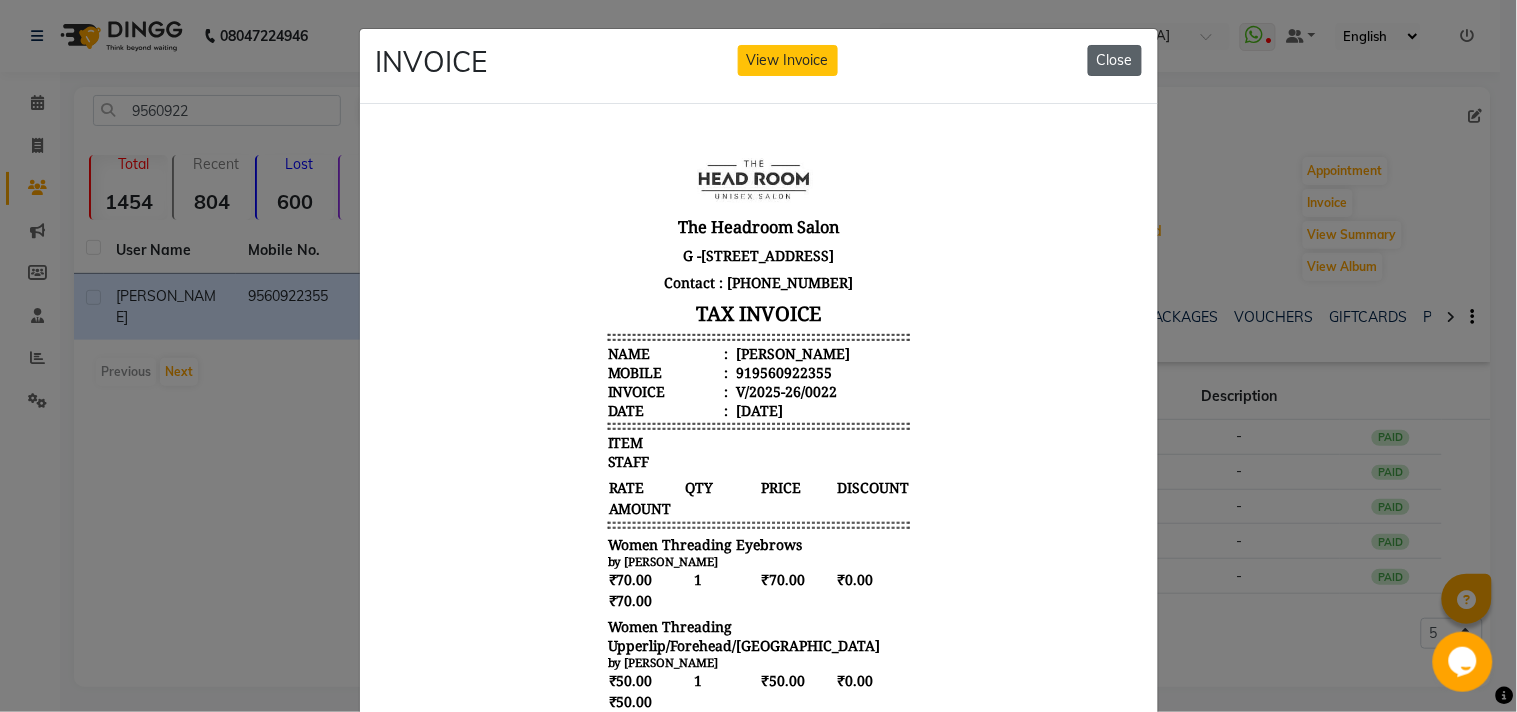 click on "Close" 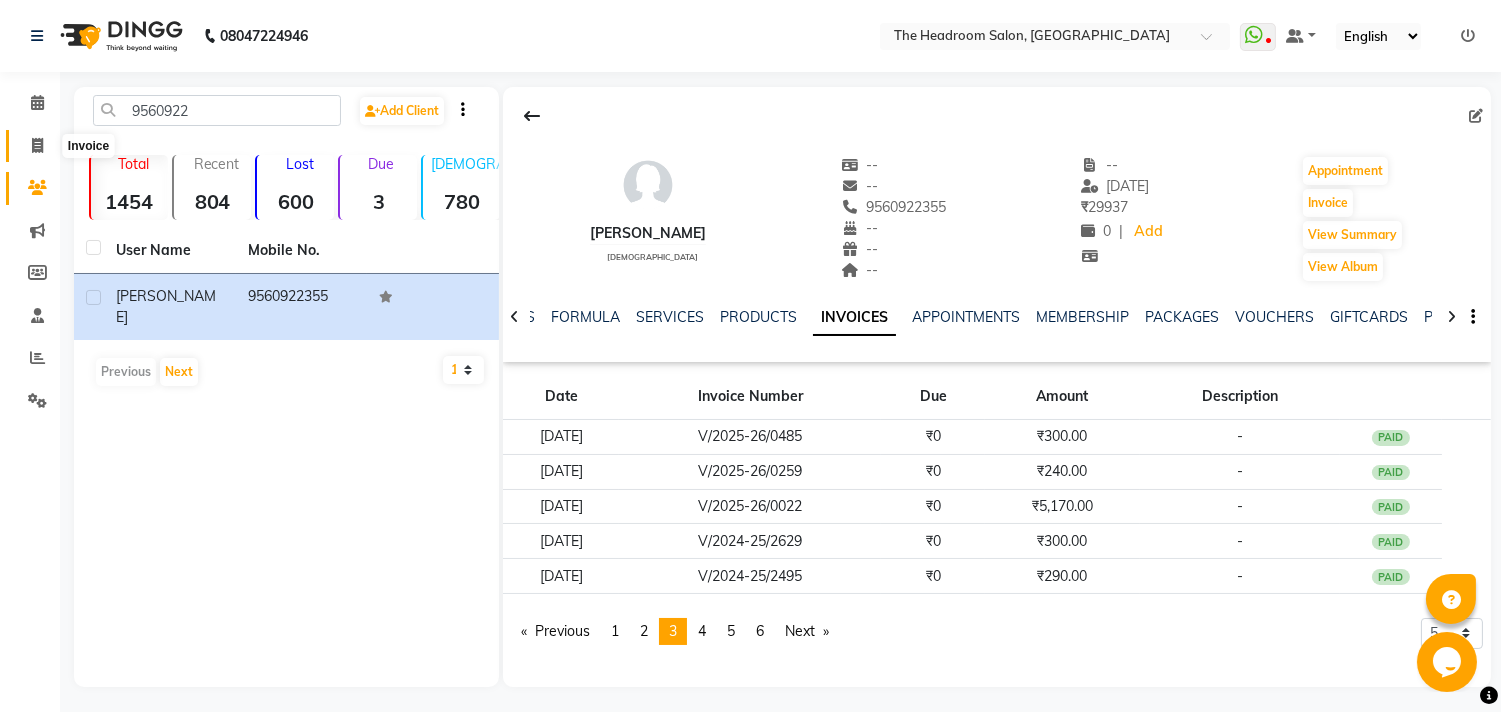 click 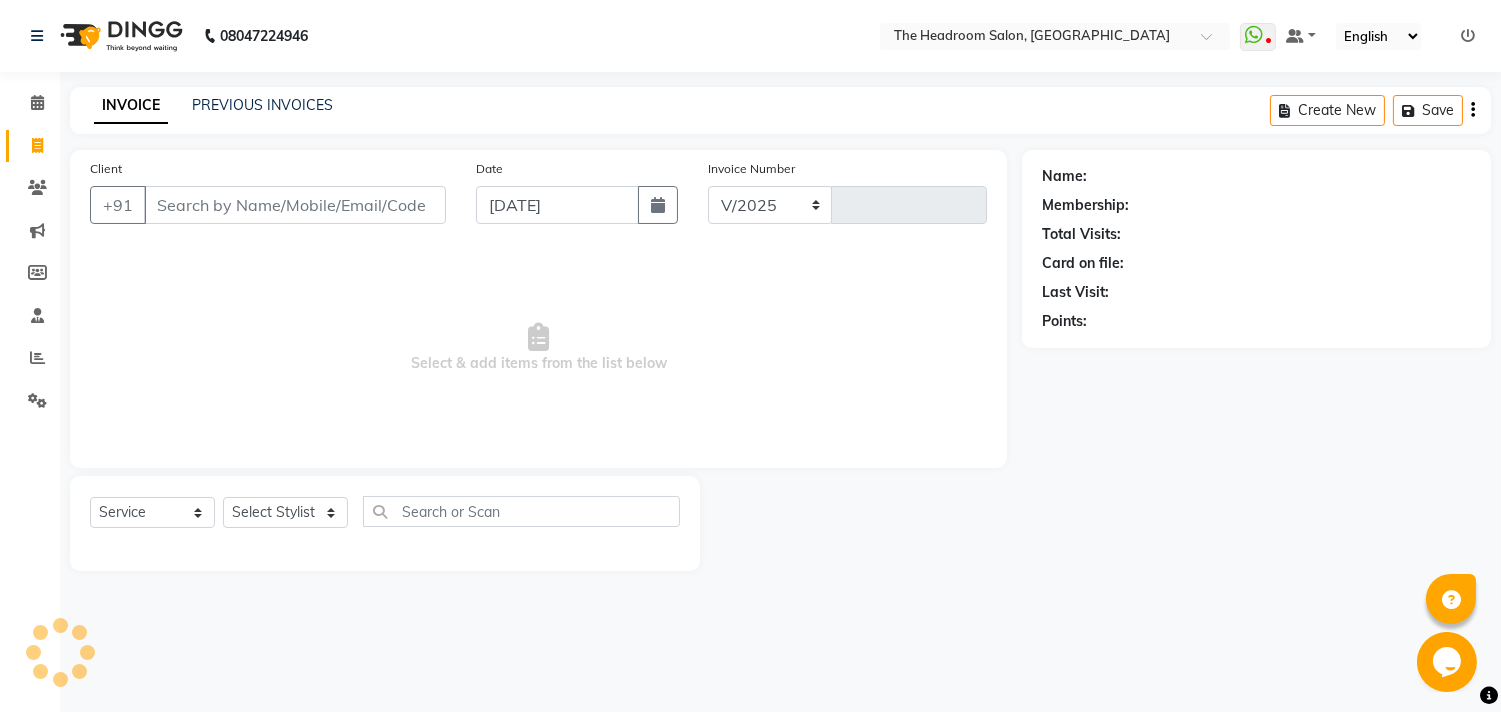 select on "6933" 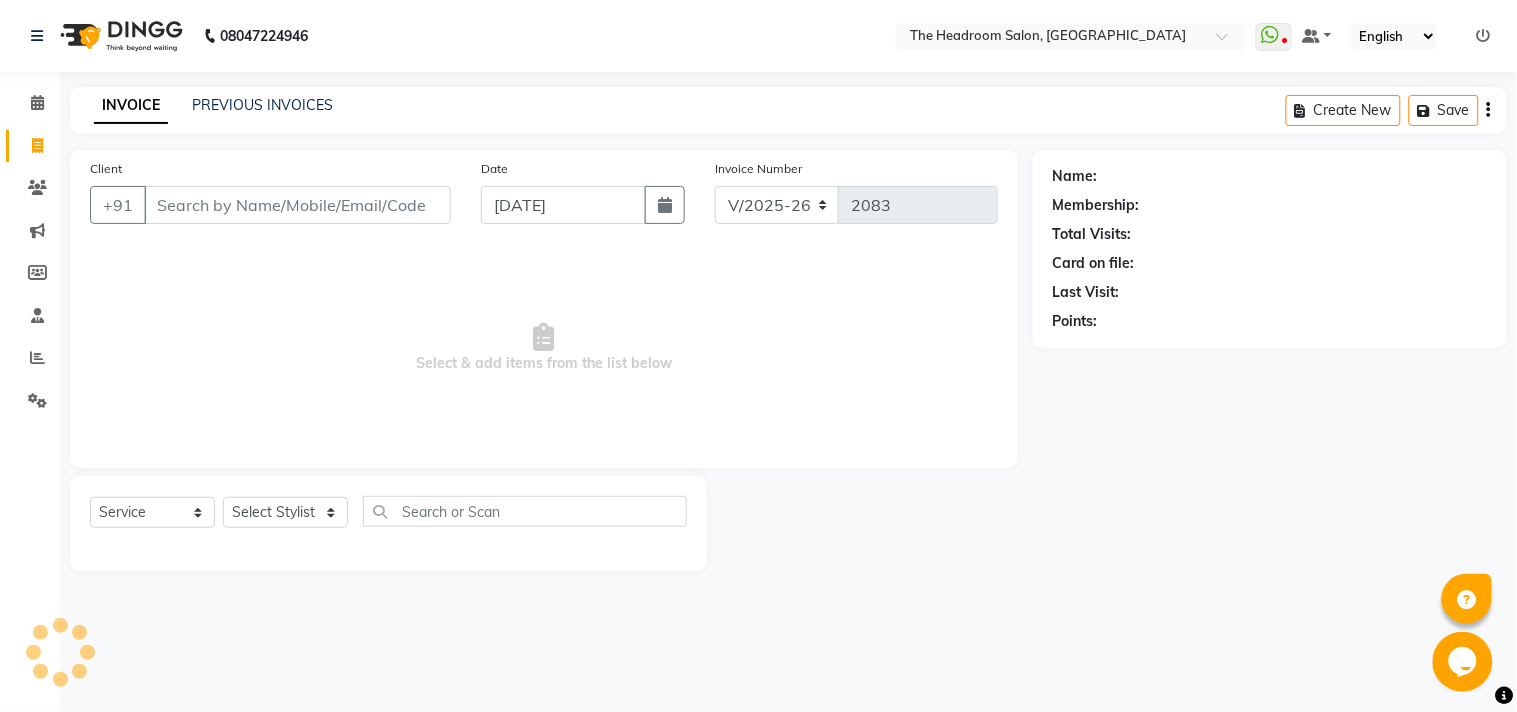 click on "Client" at bounding box center [297, 205] 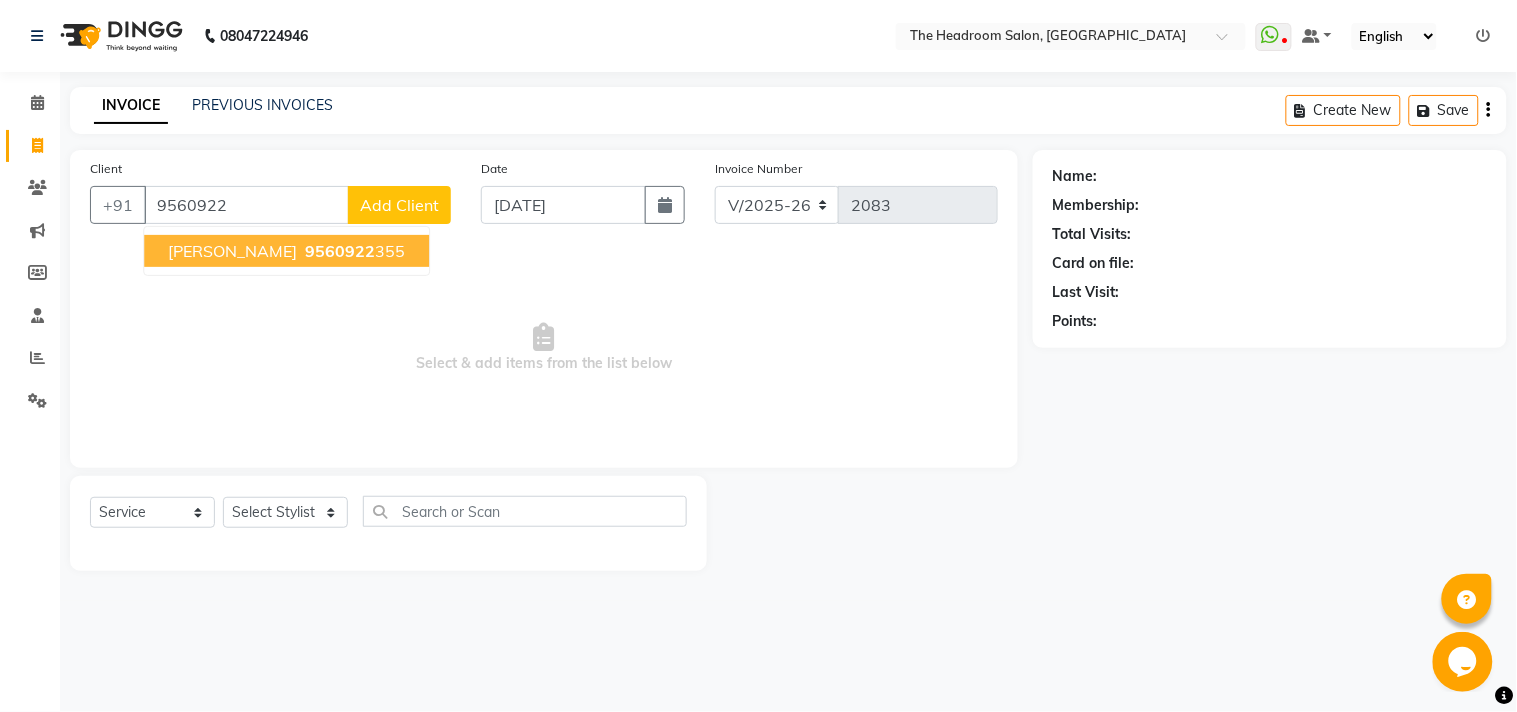 click on "himanshi   9560922 355" at bounding box center (286, 251) 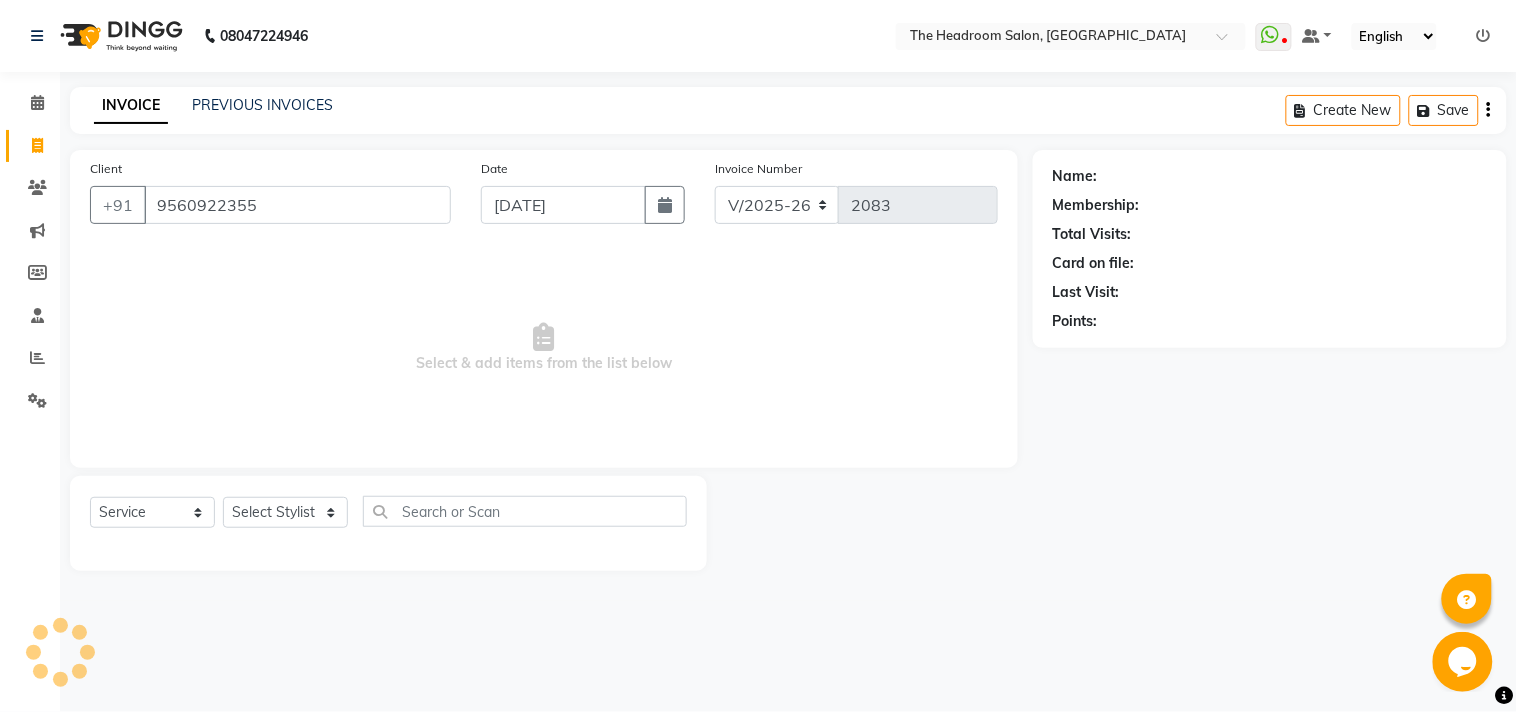 type on "9560922355" 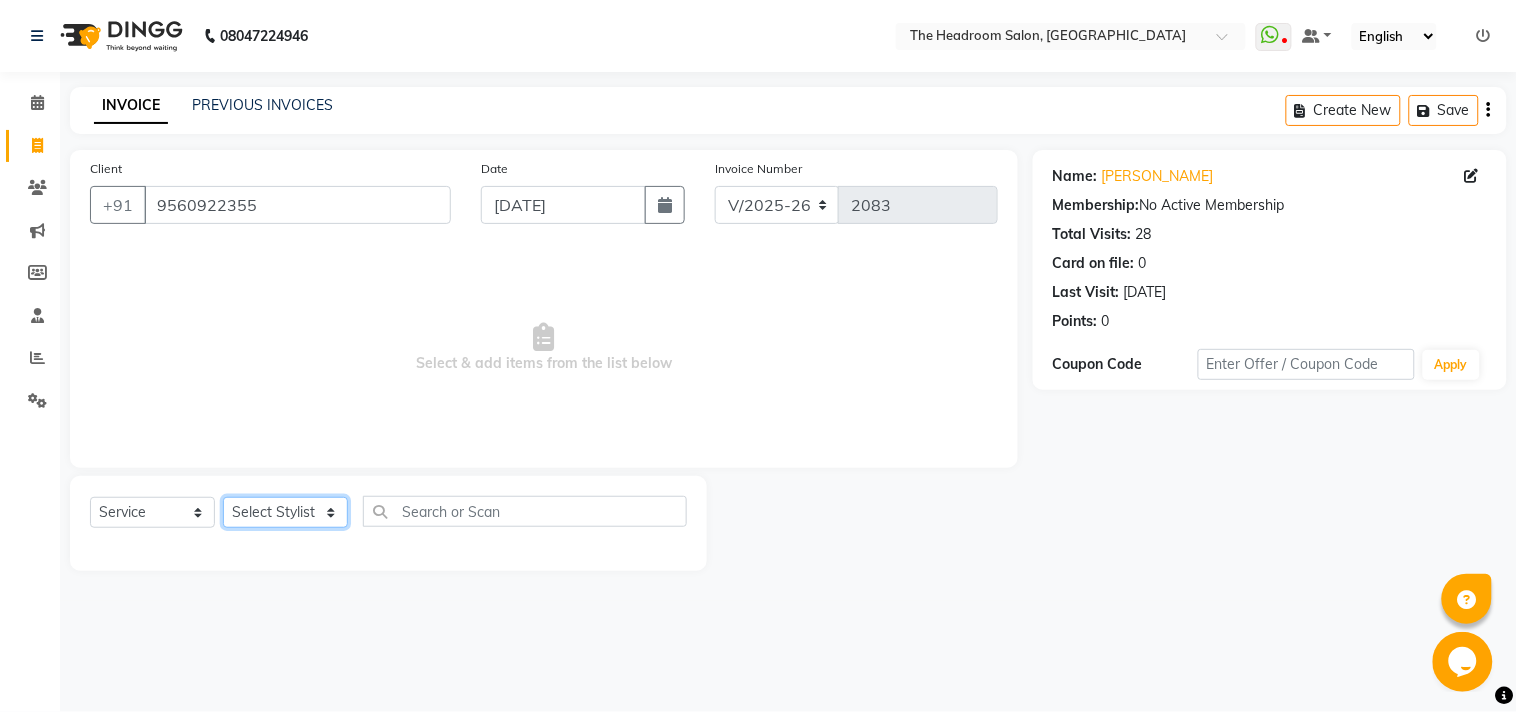click on "Select Stylist Aditya Amir Anubha Deepali Faizan Firoz Manager Monika Nakul Shokeen Neetu Pooja Rahul Siraj" 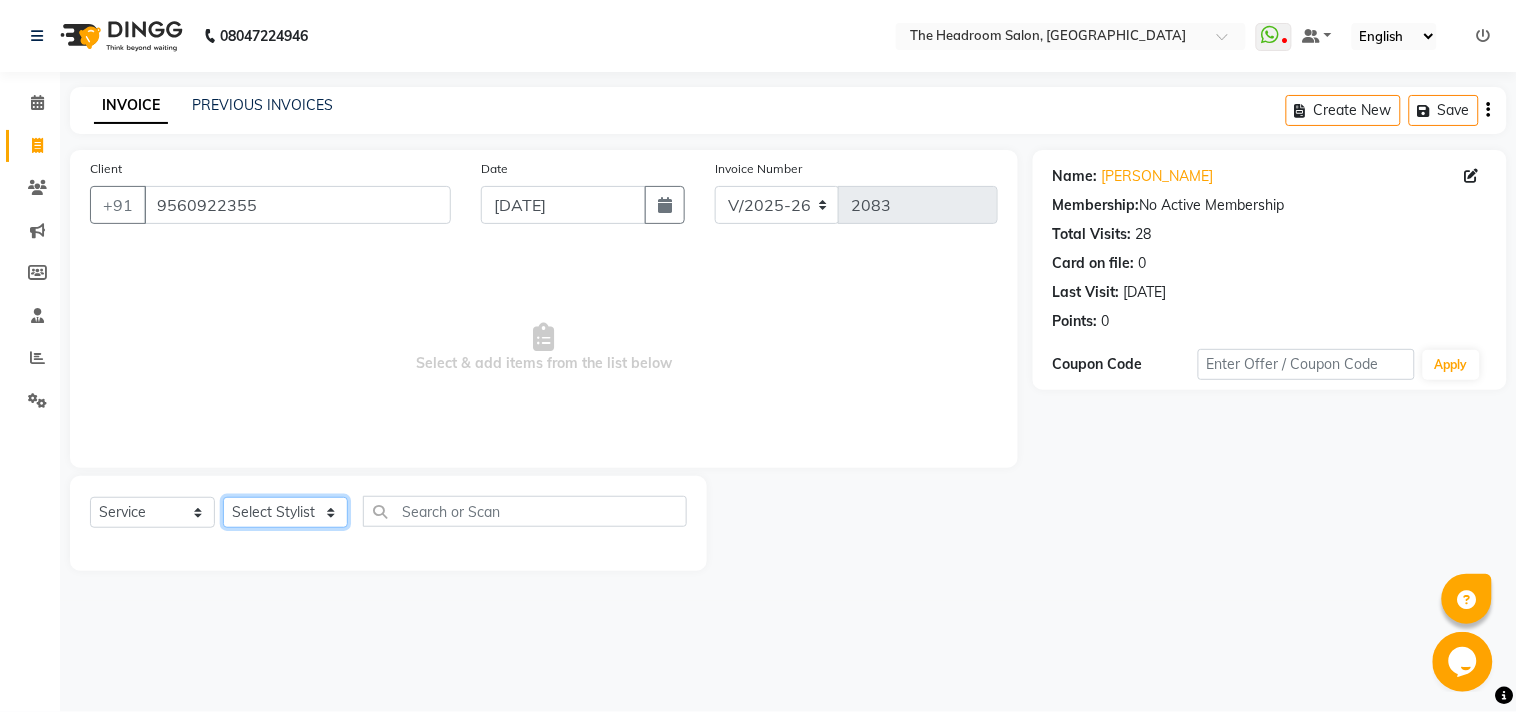 select on "69238" 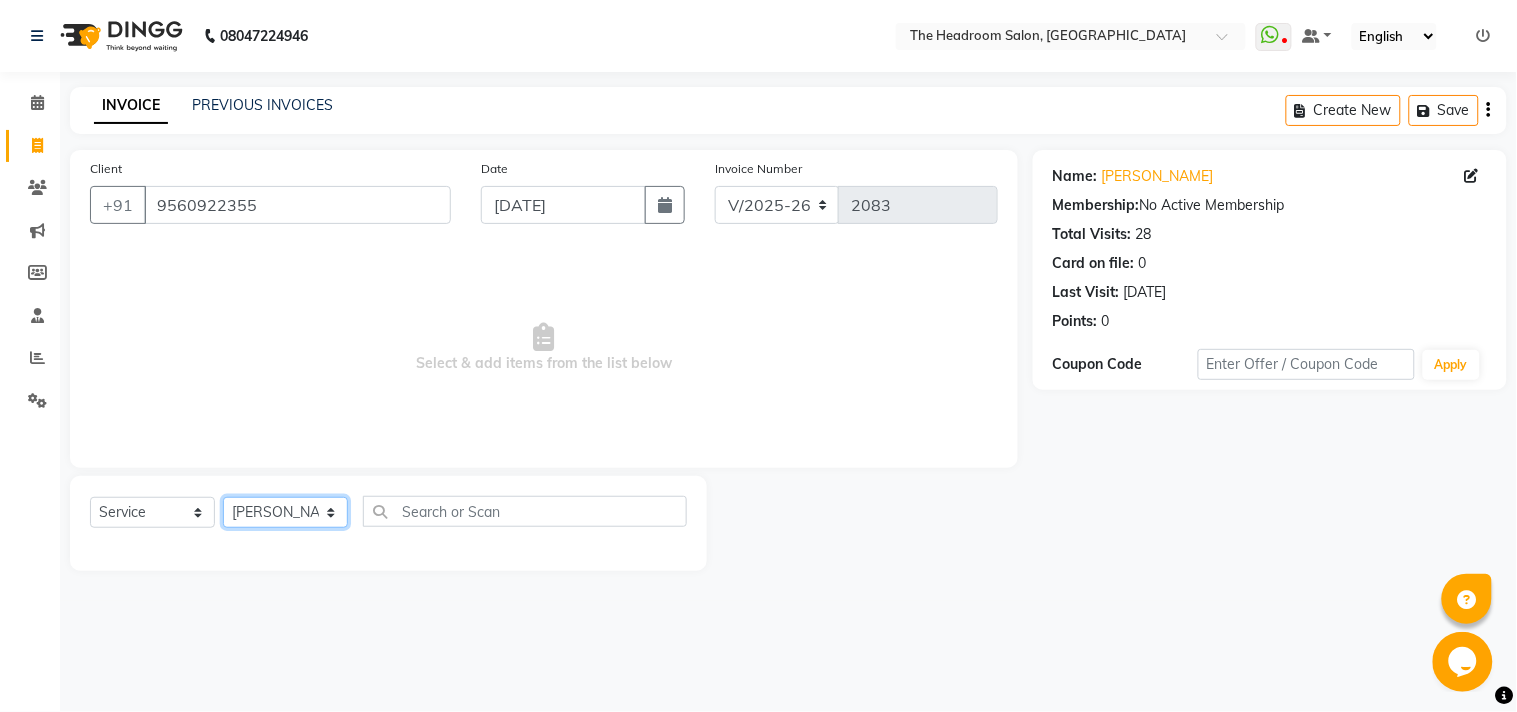 click on "Select Stylist Aditya Amir Anubha Deepali Faizan Firoz Manager Monika Nakul Shokeen Neetu Pooja Rahul Siraj" 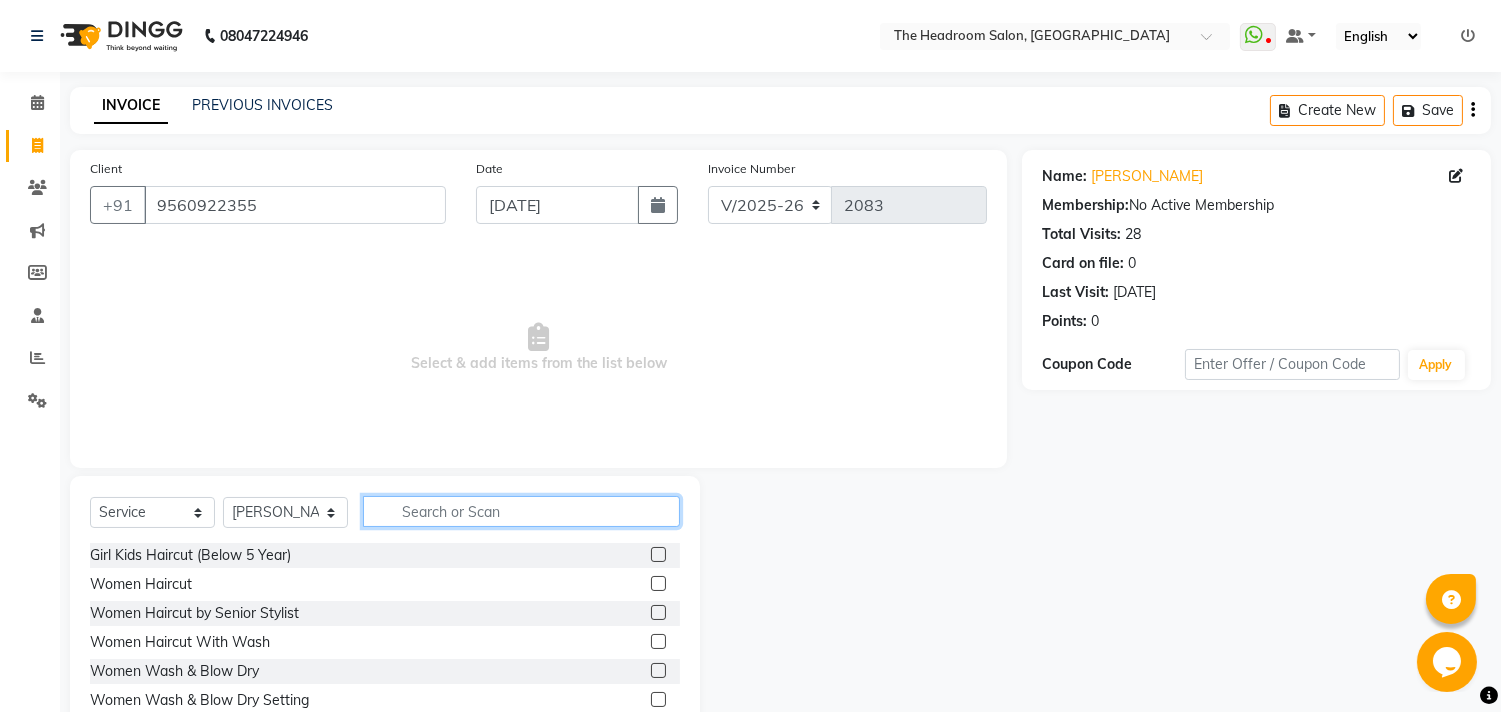 click 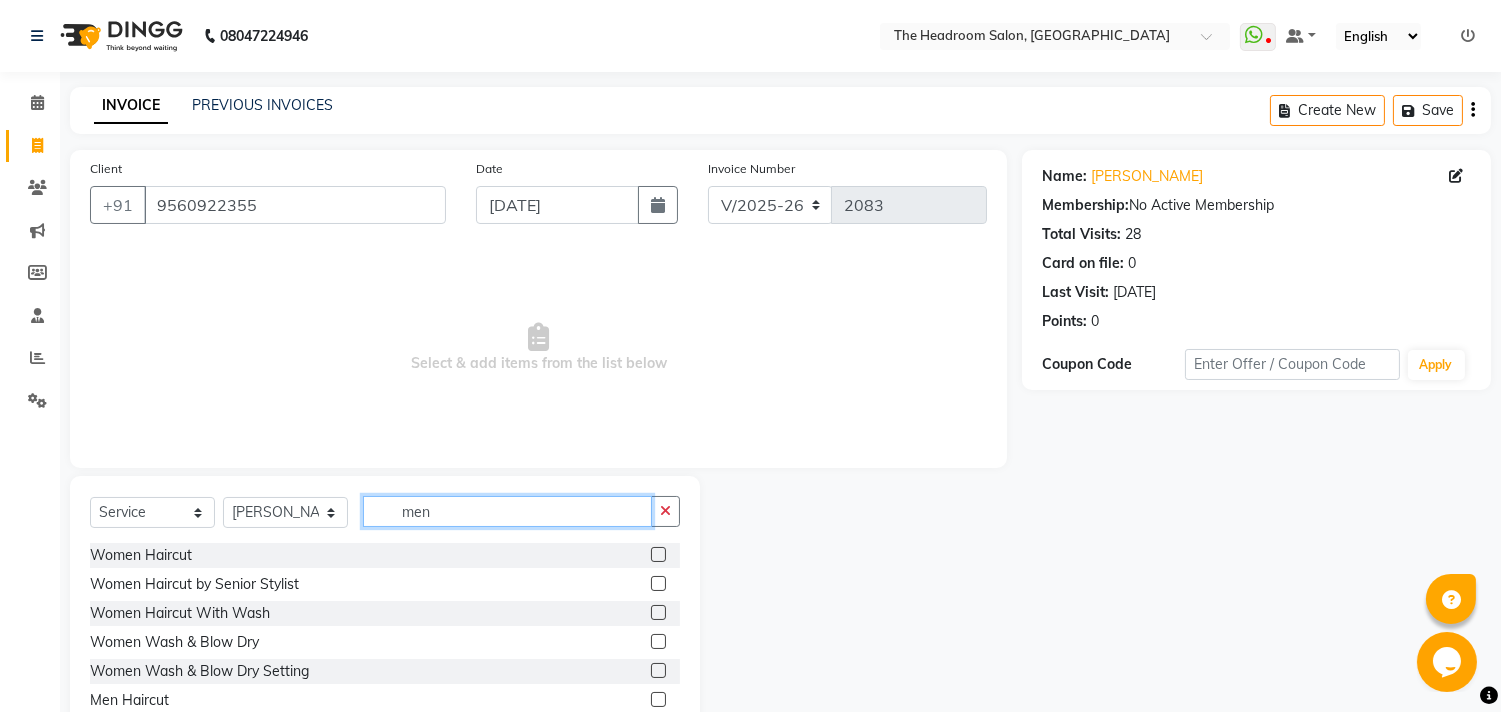 type on "men" 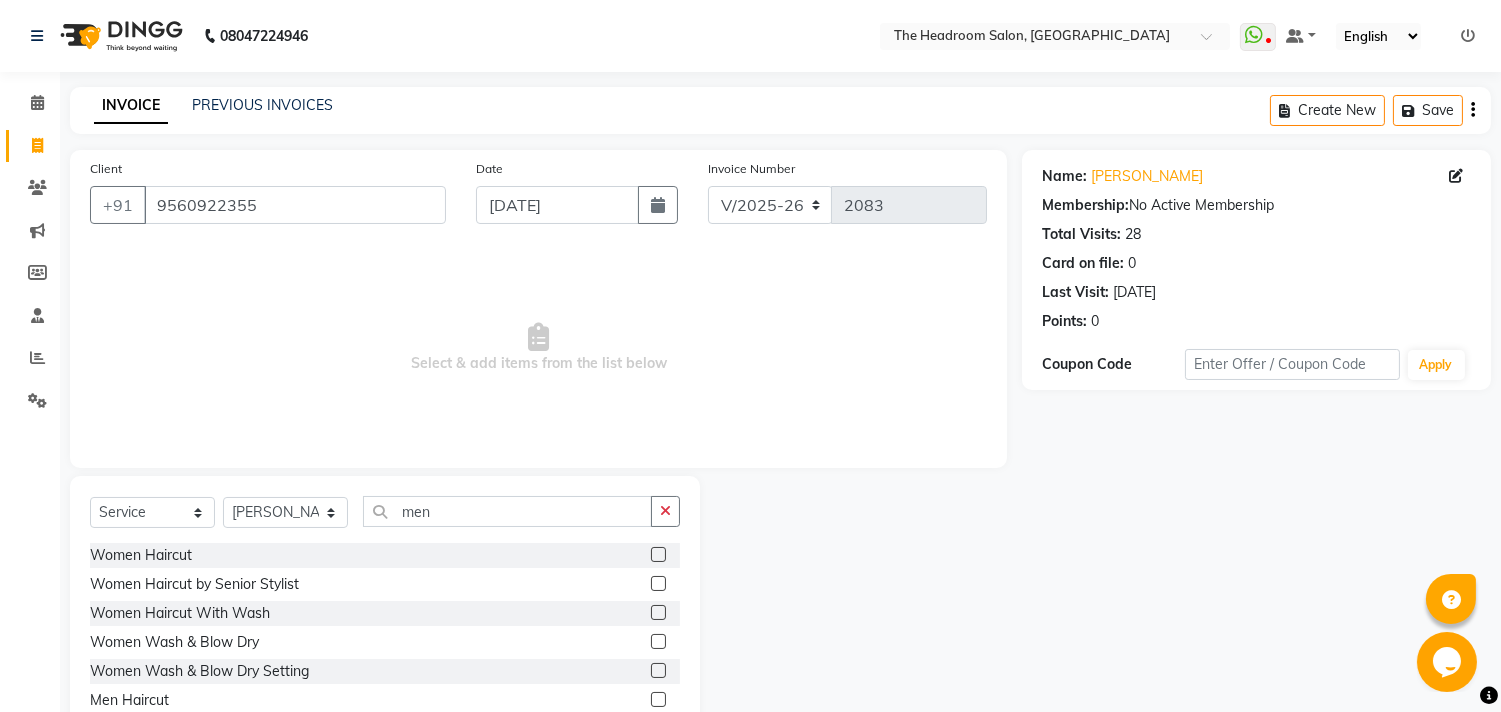 click 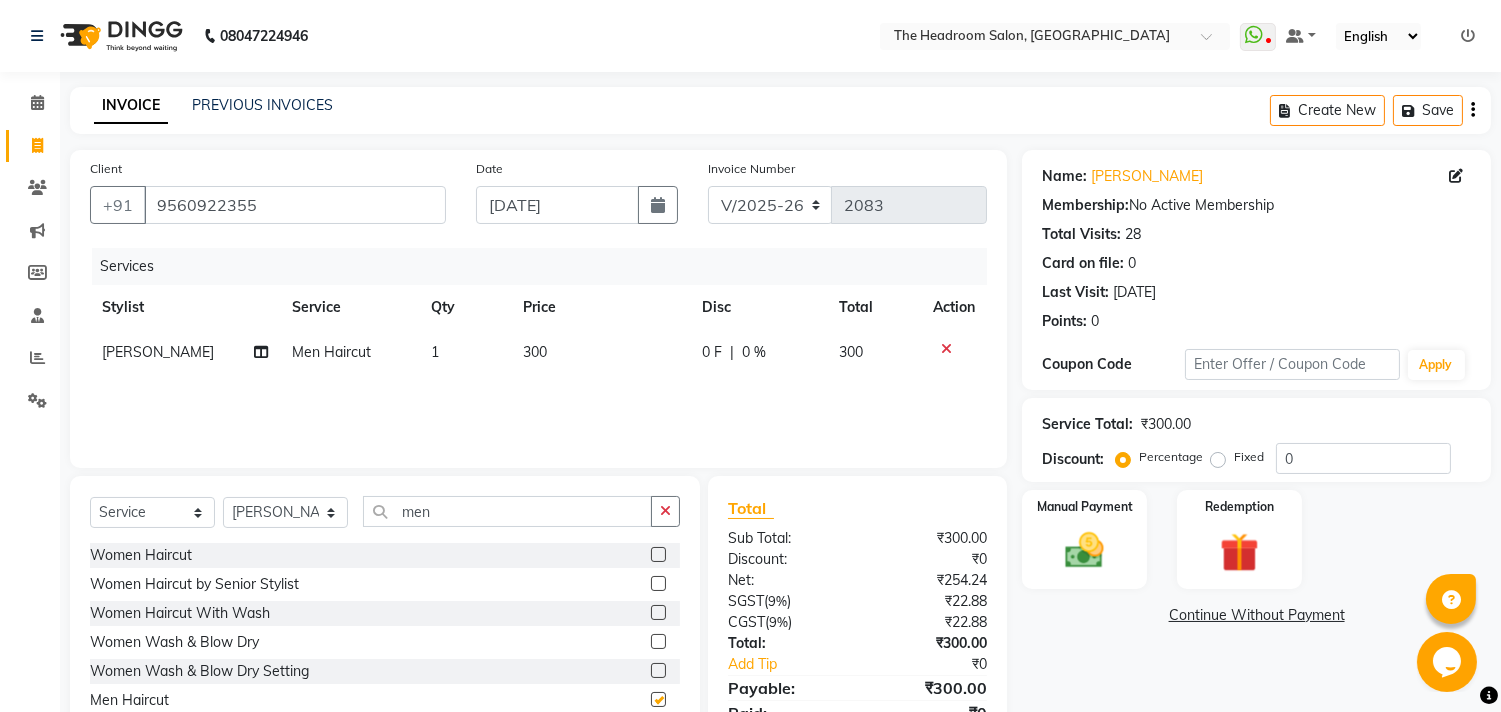 checkbox on "false" 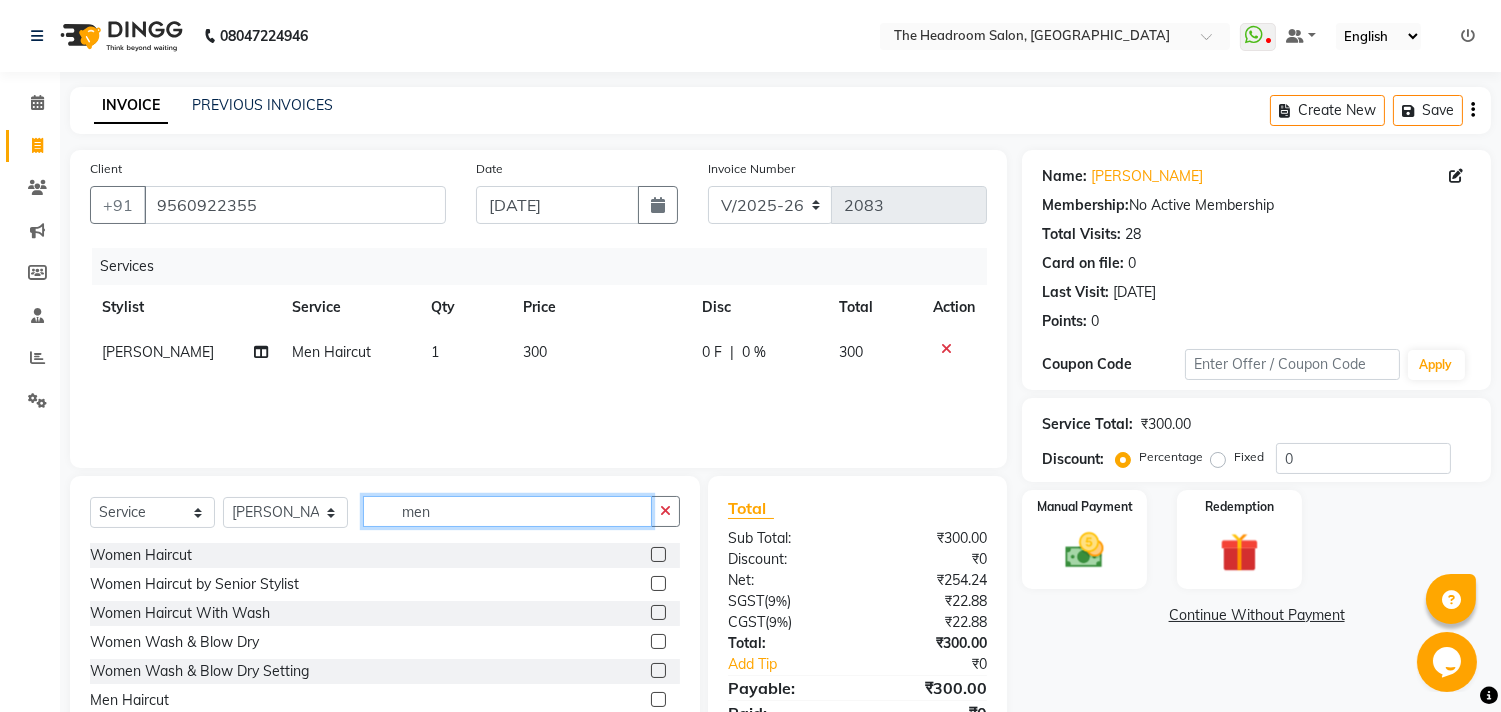 click on "men" 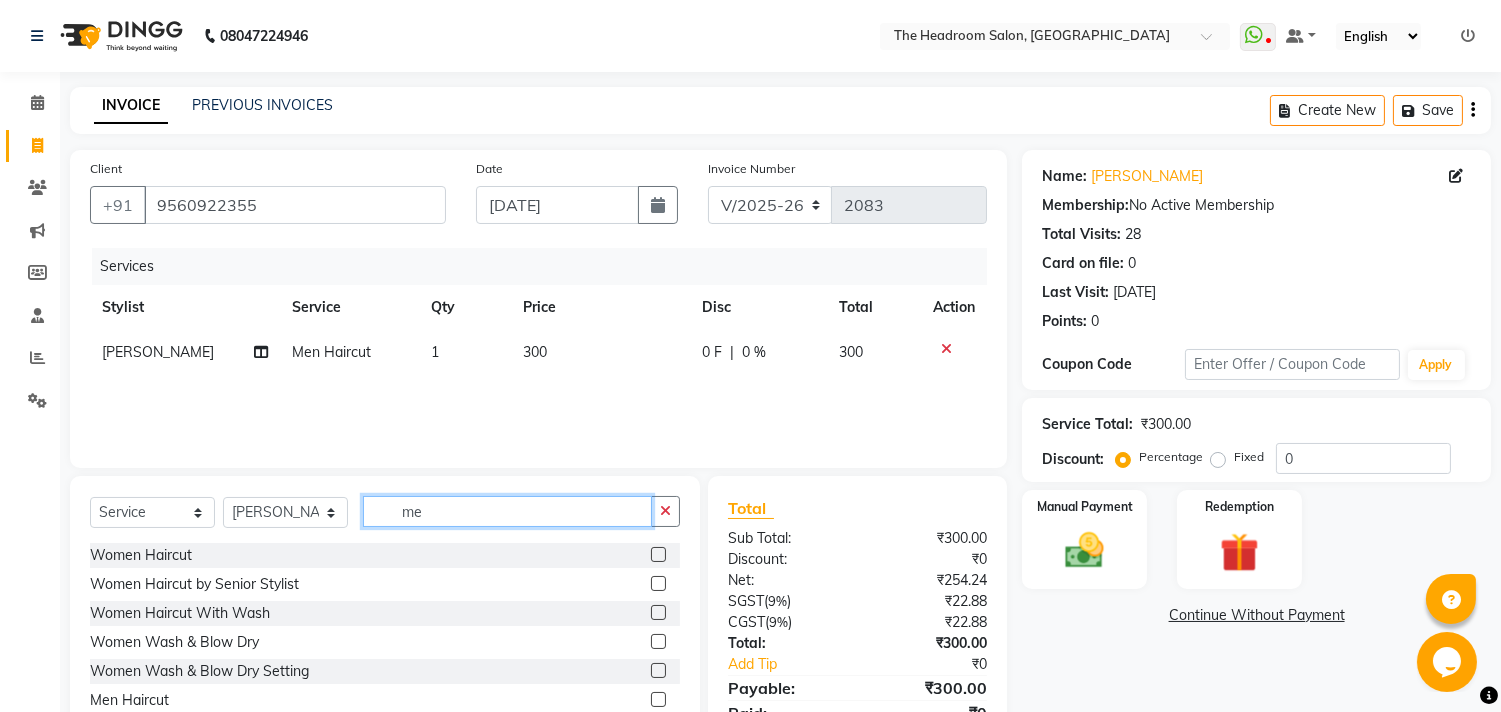 type on "m" 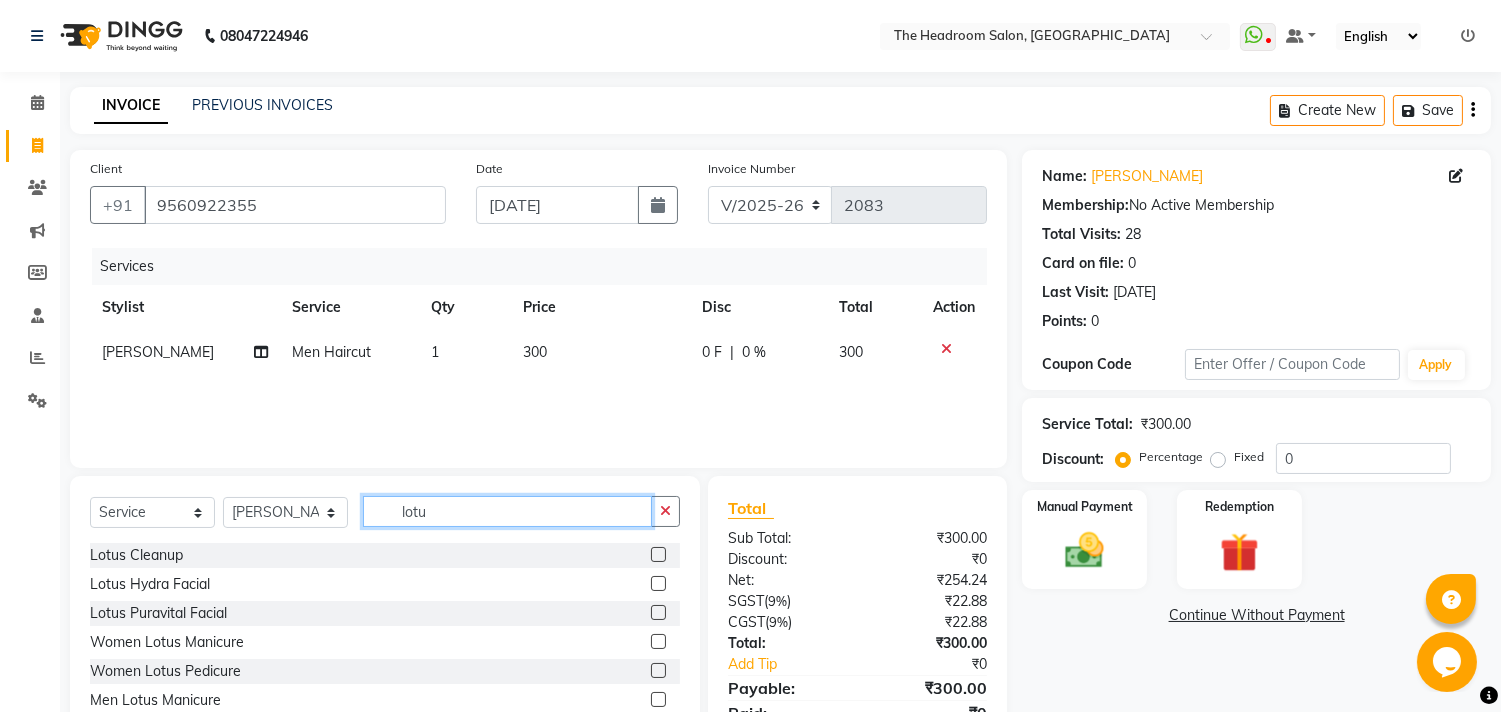 type on "lotu" 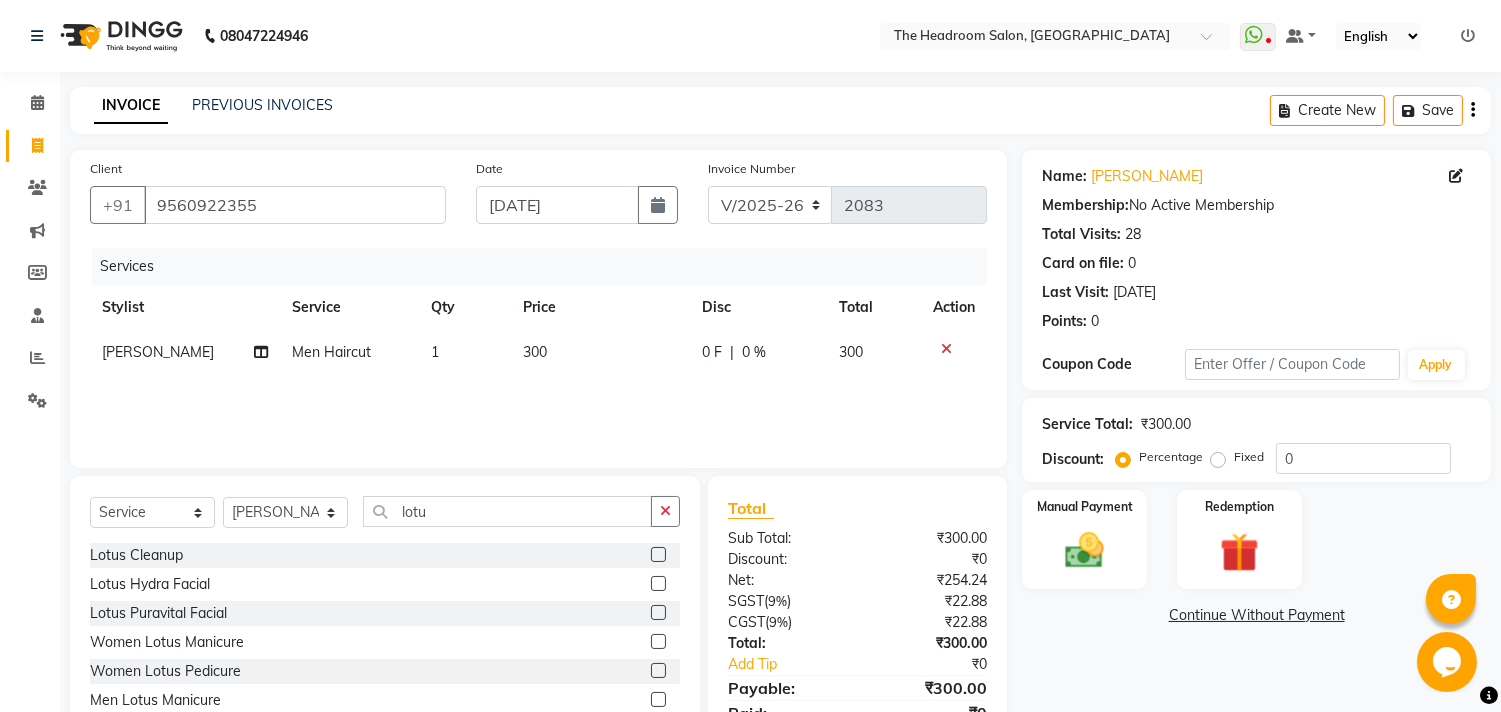click 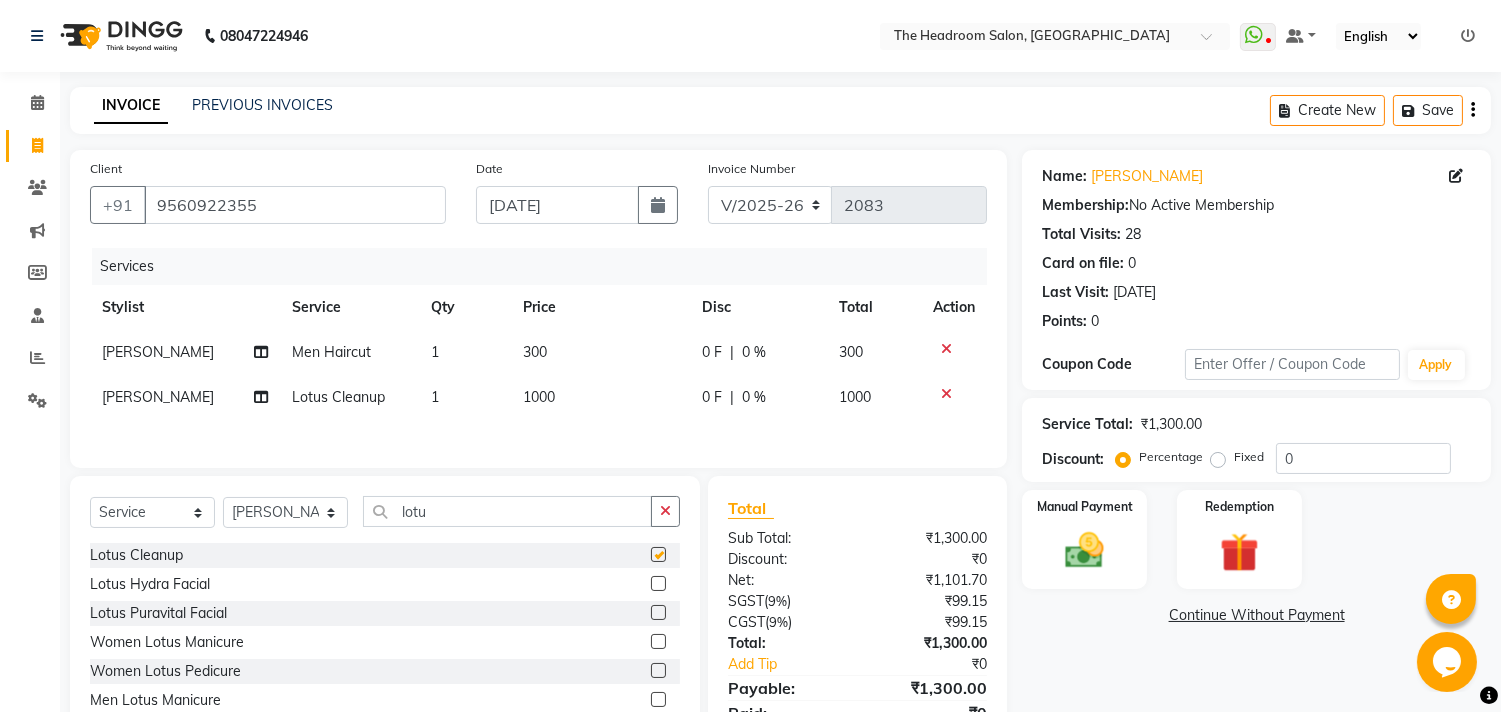 checkbox on "false" 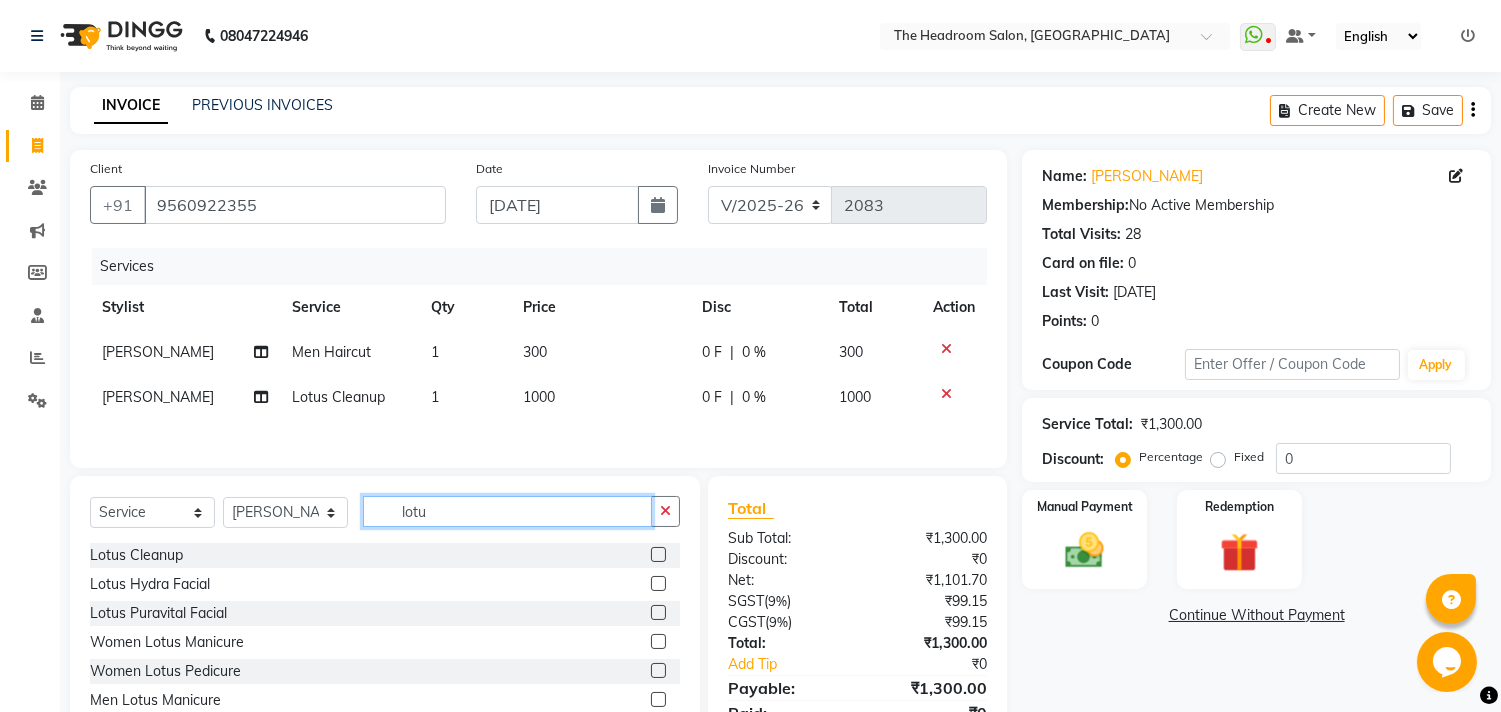 click on "lotu" 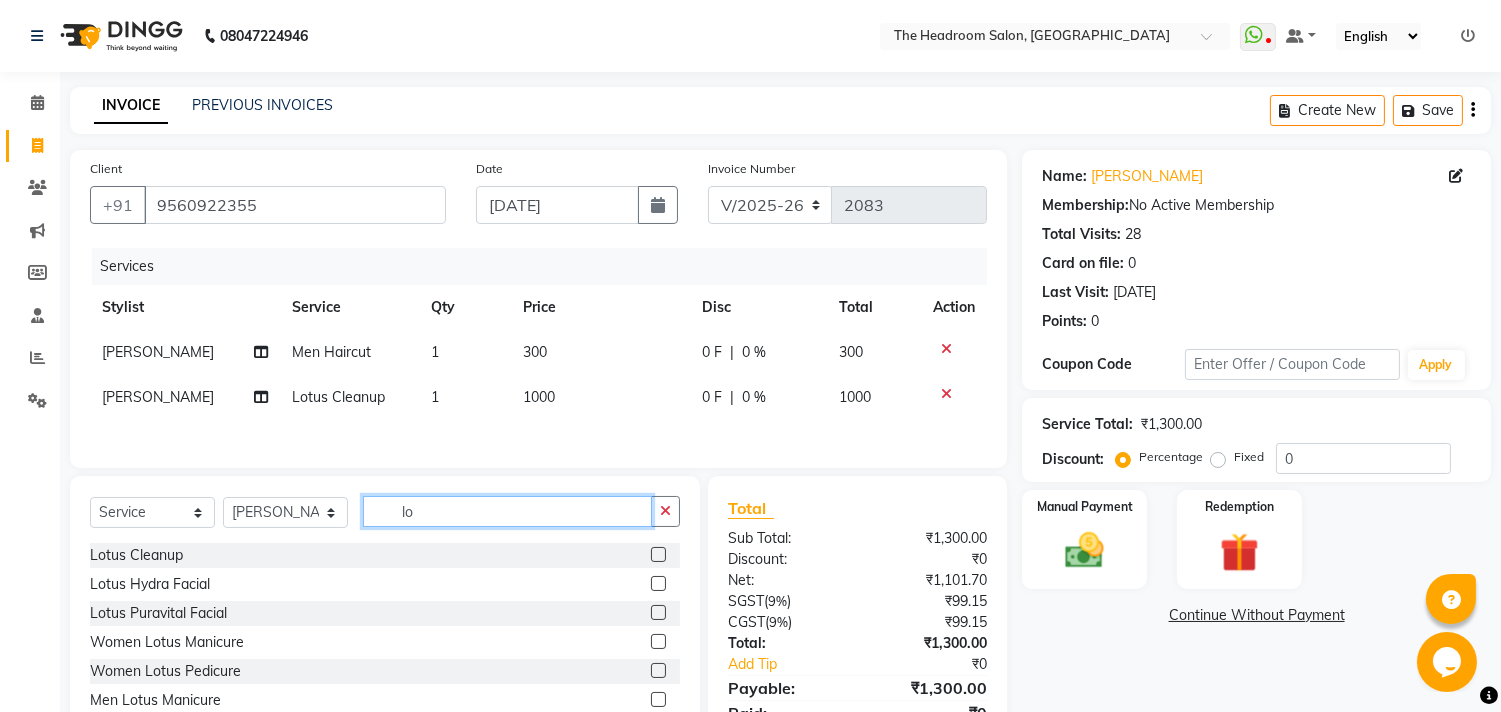 type on "l" 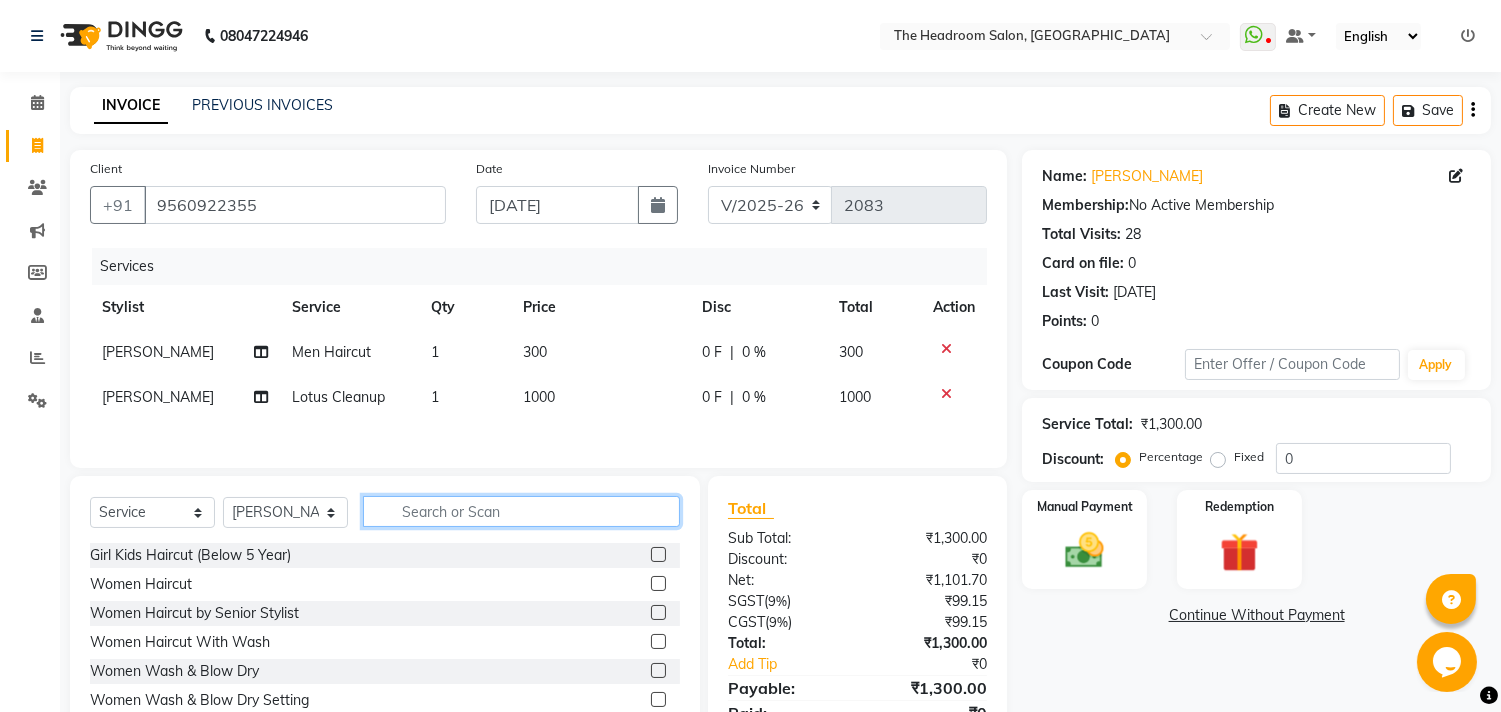 type 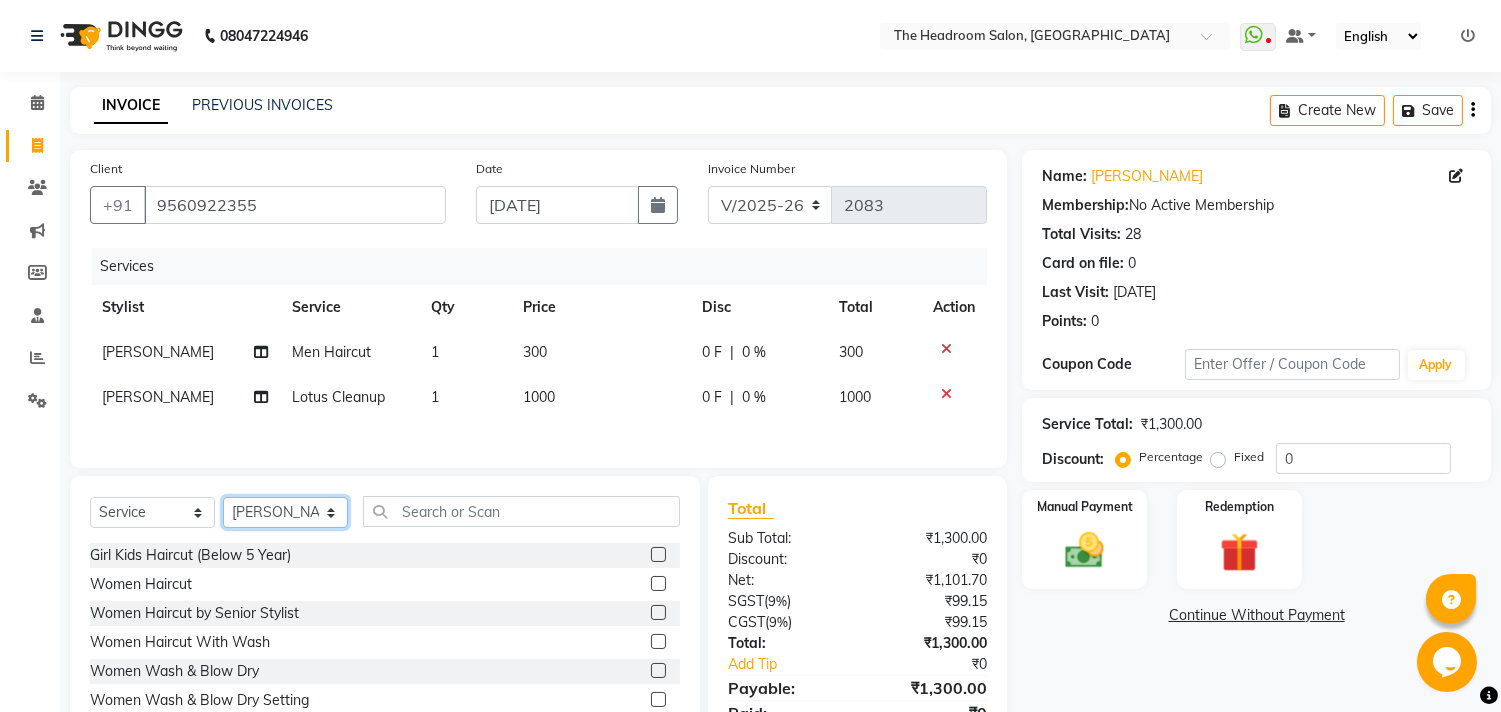 click on "Select Stylist Aditya Amir Anubha Deepali Faizan Firoz Manager Monika Nakul Shokeen Neetu Pooja Rahul Siraj" 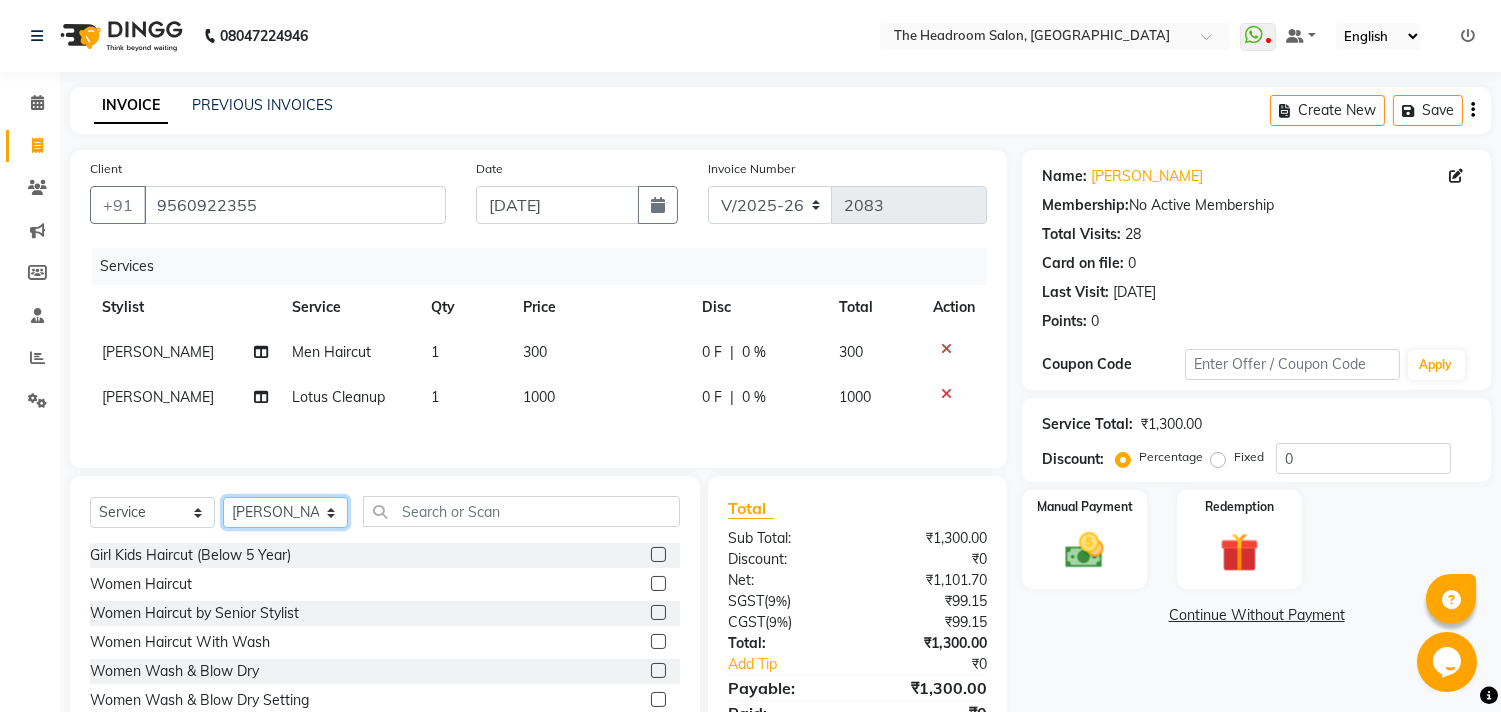 select on "58235" 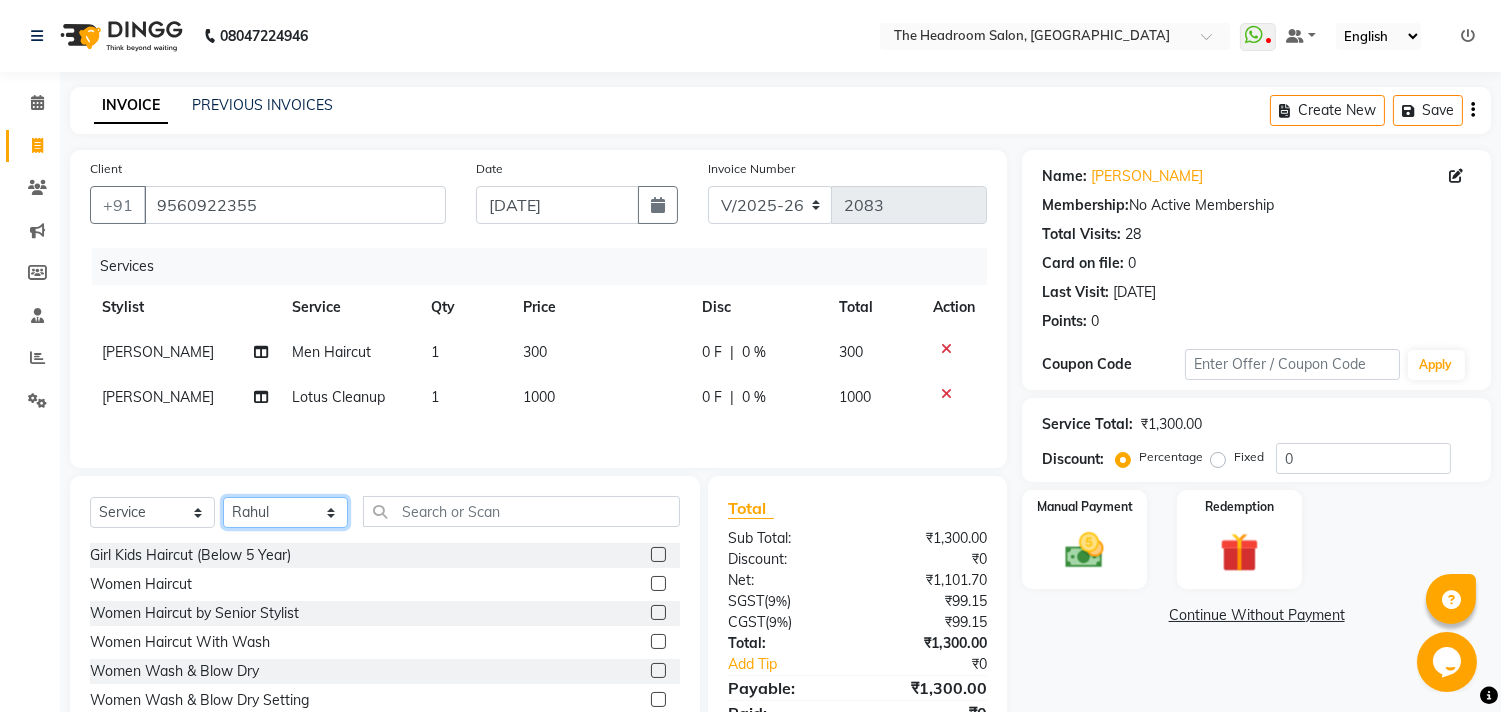 click on "Select Stylist Aditya Amir Anubha Deepali Faizan Firoz Manager Monika Nakul Shokeen Neetu Pooja Rahul Siraj" 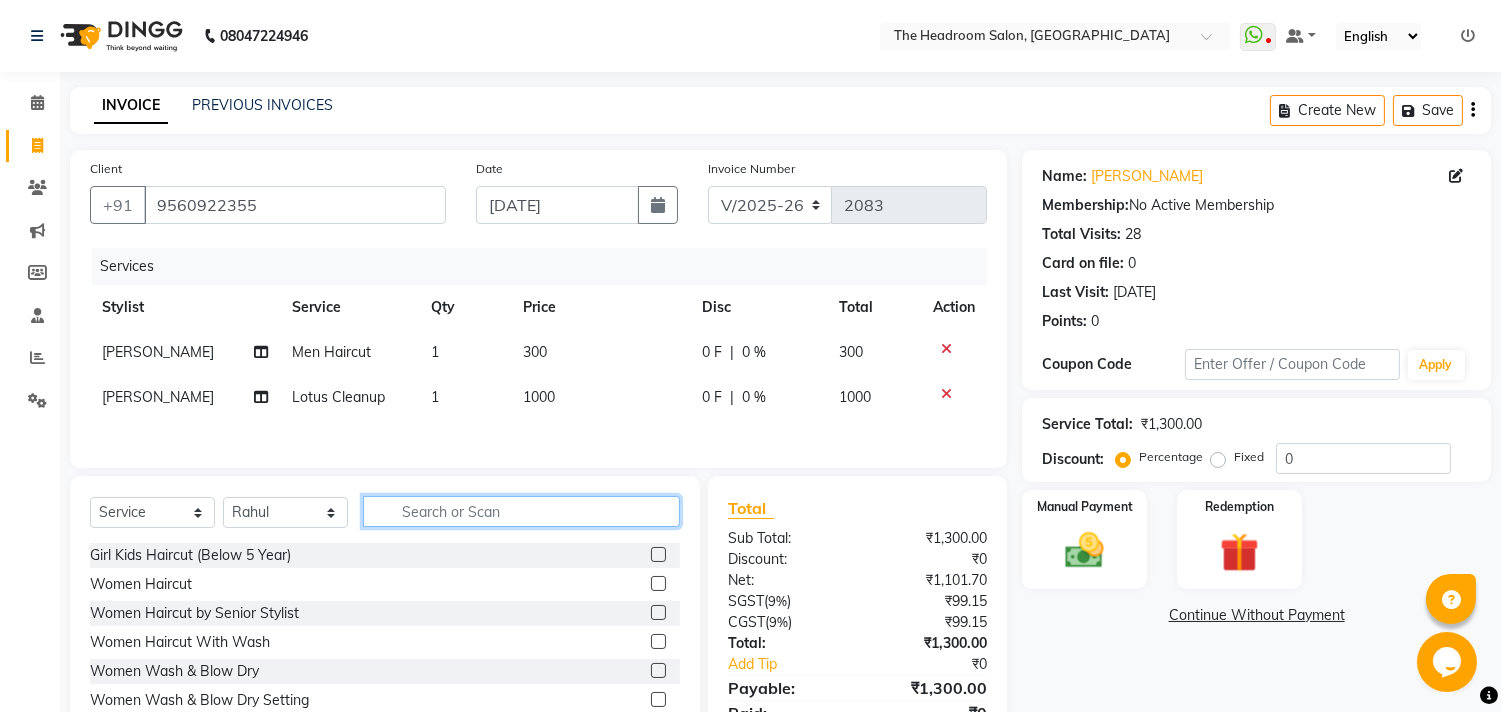 click 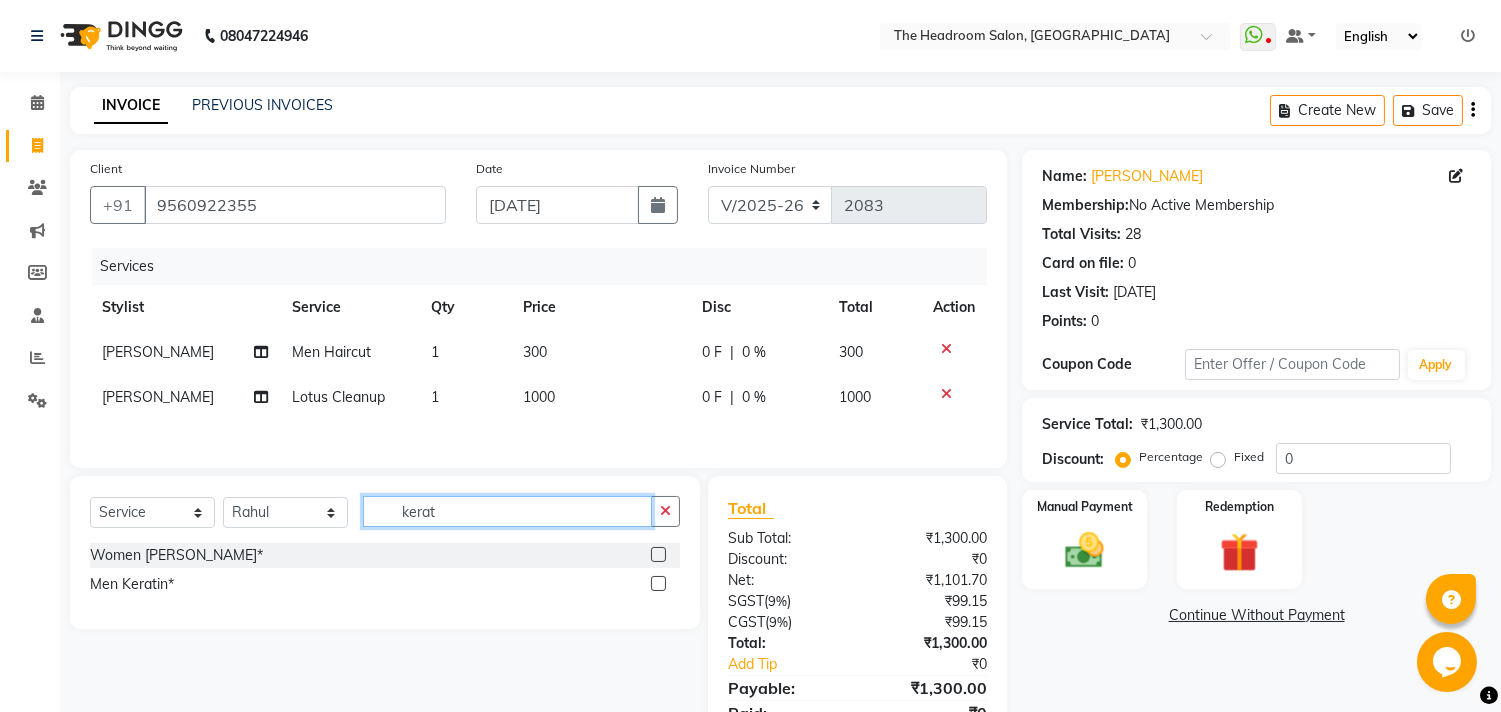 type on "kerat" 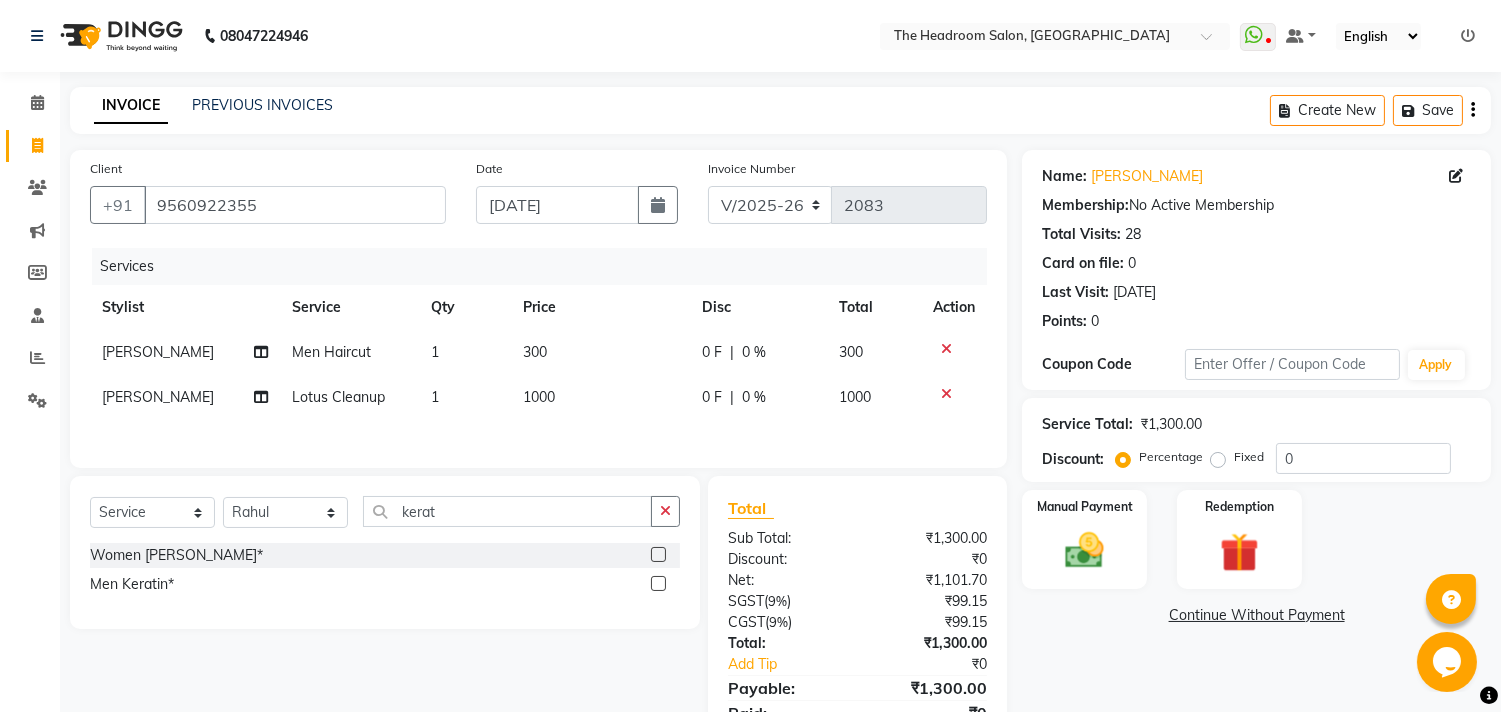 click 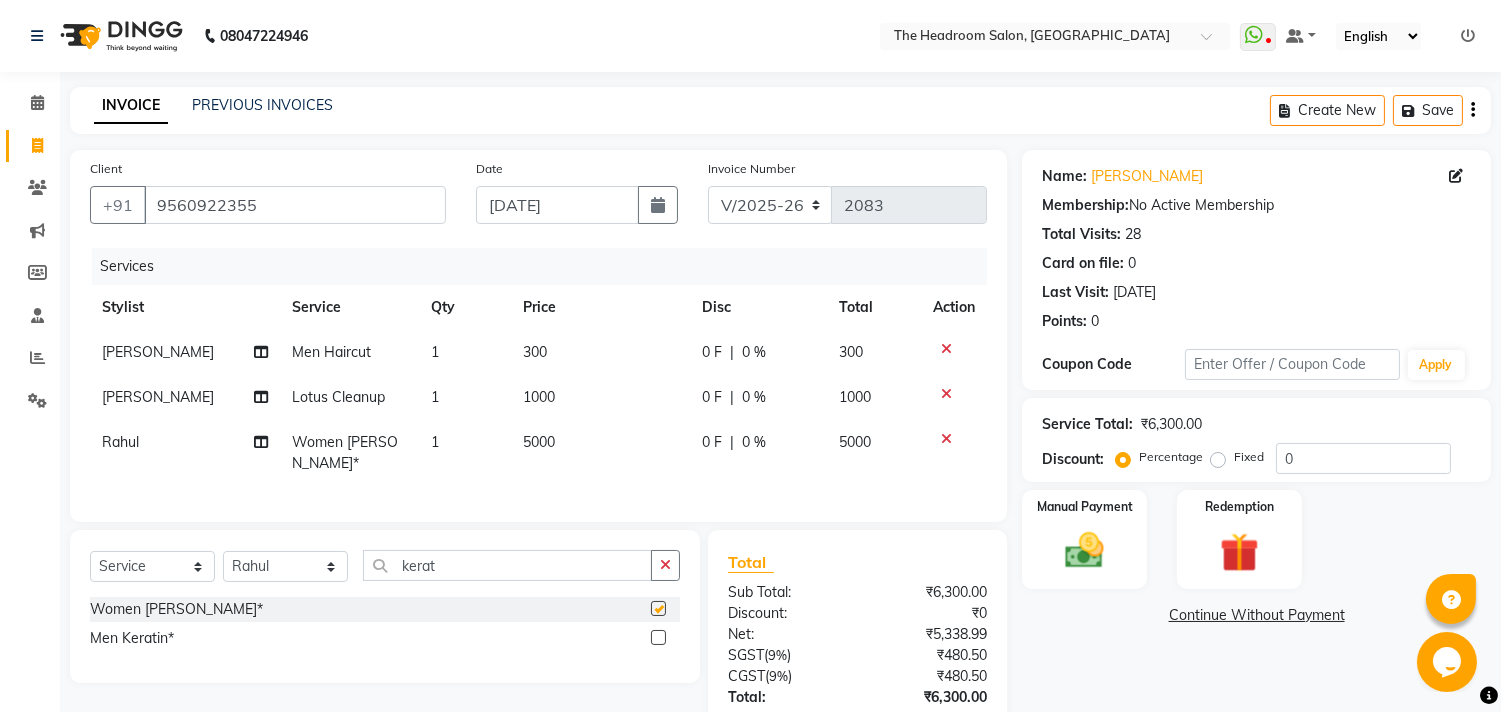 checkbox on "false" 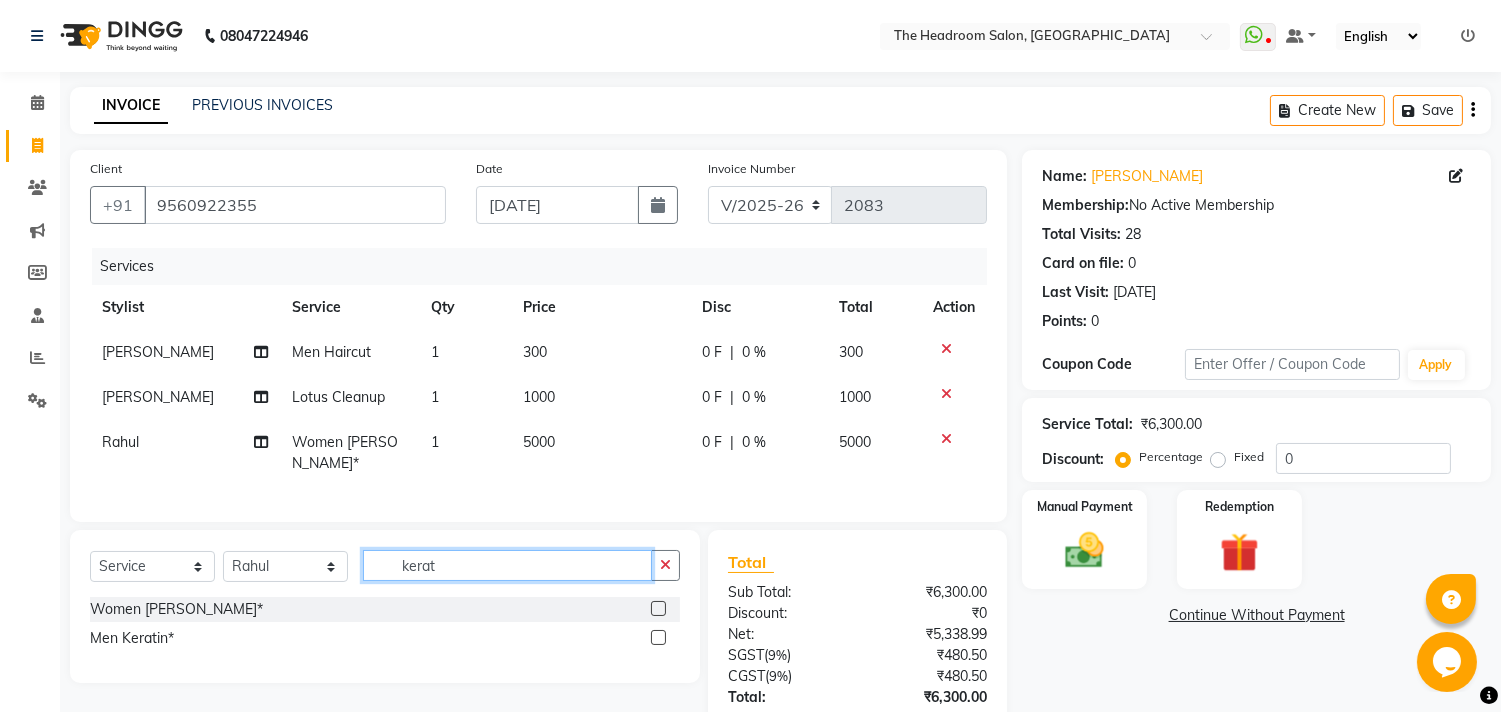click on "kerat" 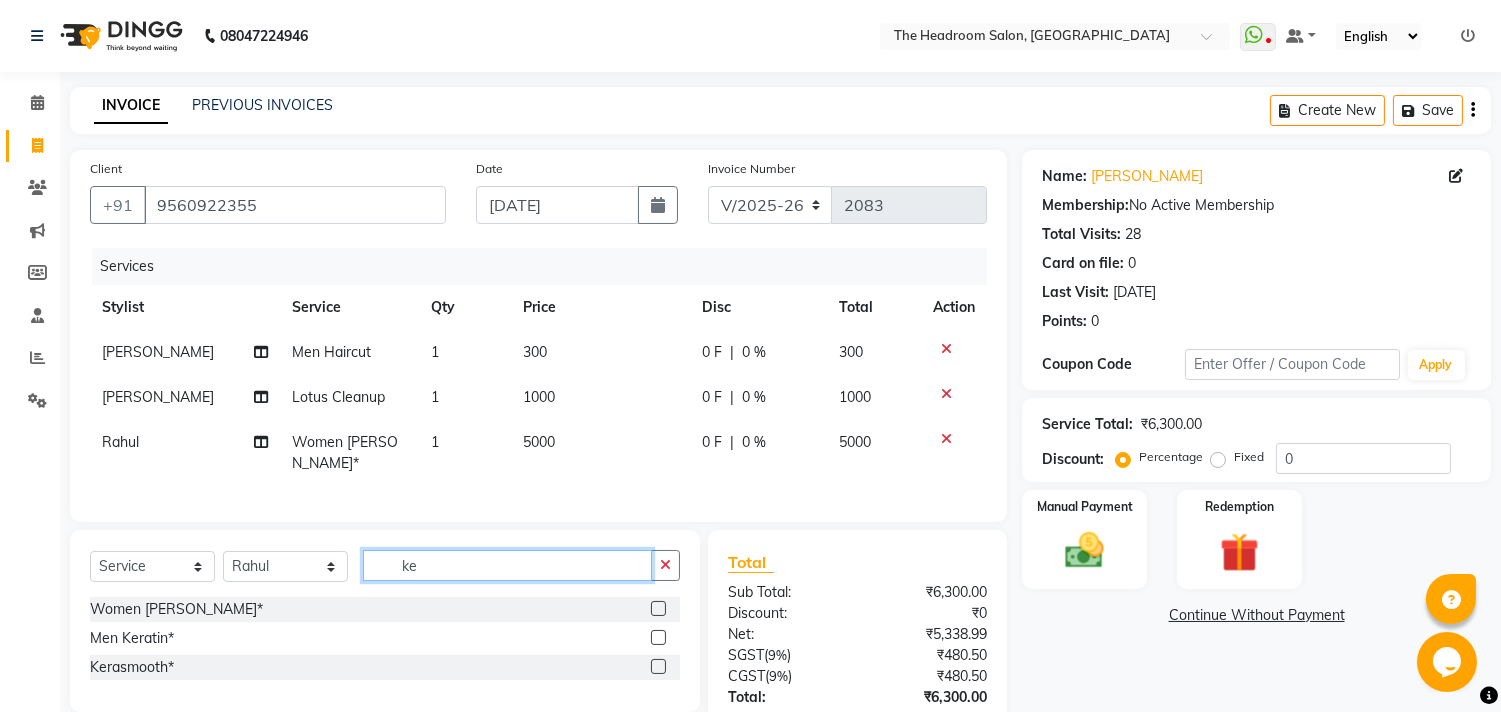 type on "k" 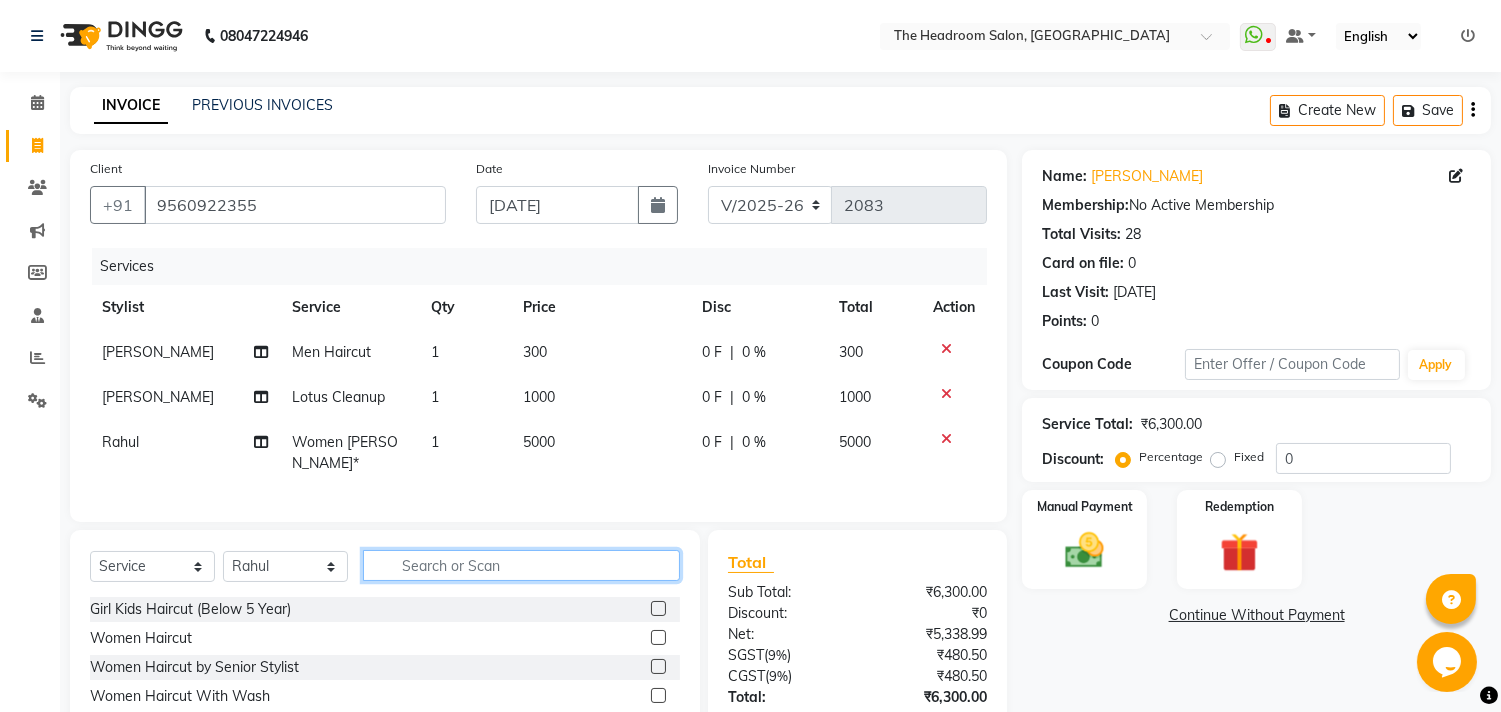 type 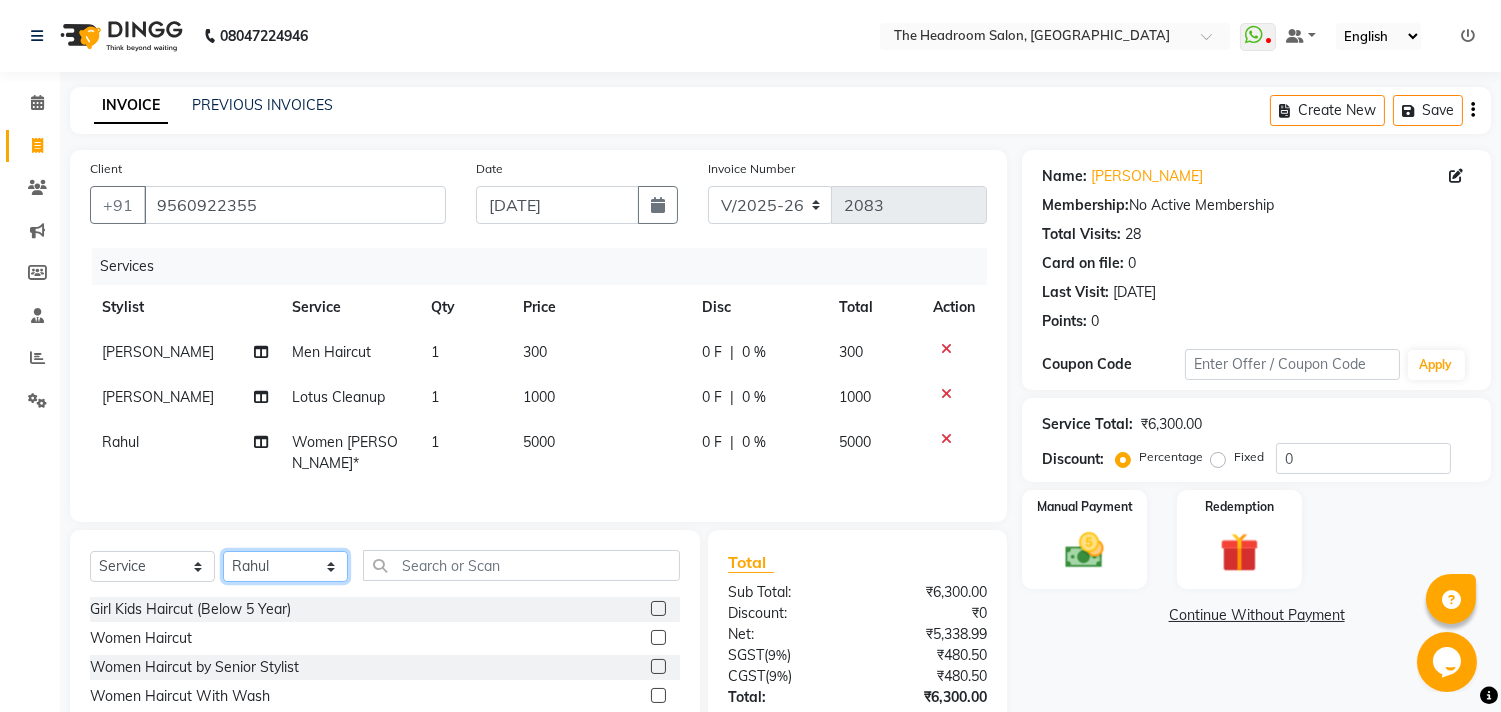 click on "Select Stylist Aditya Amir Anubha Deepali Faizan Firoz Manager Monika Nakul Shokeen Neetu Pooja Rahul Siraj" 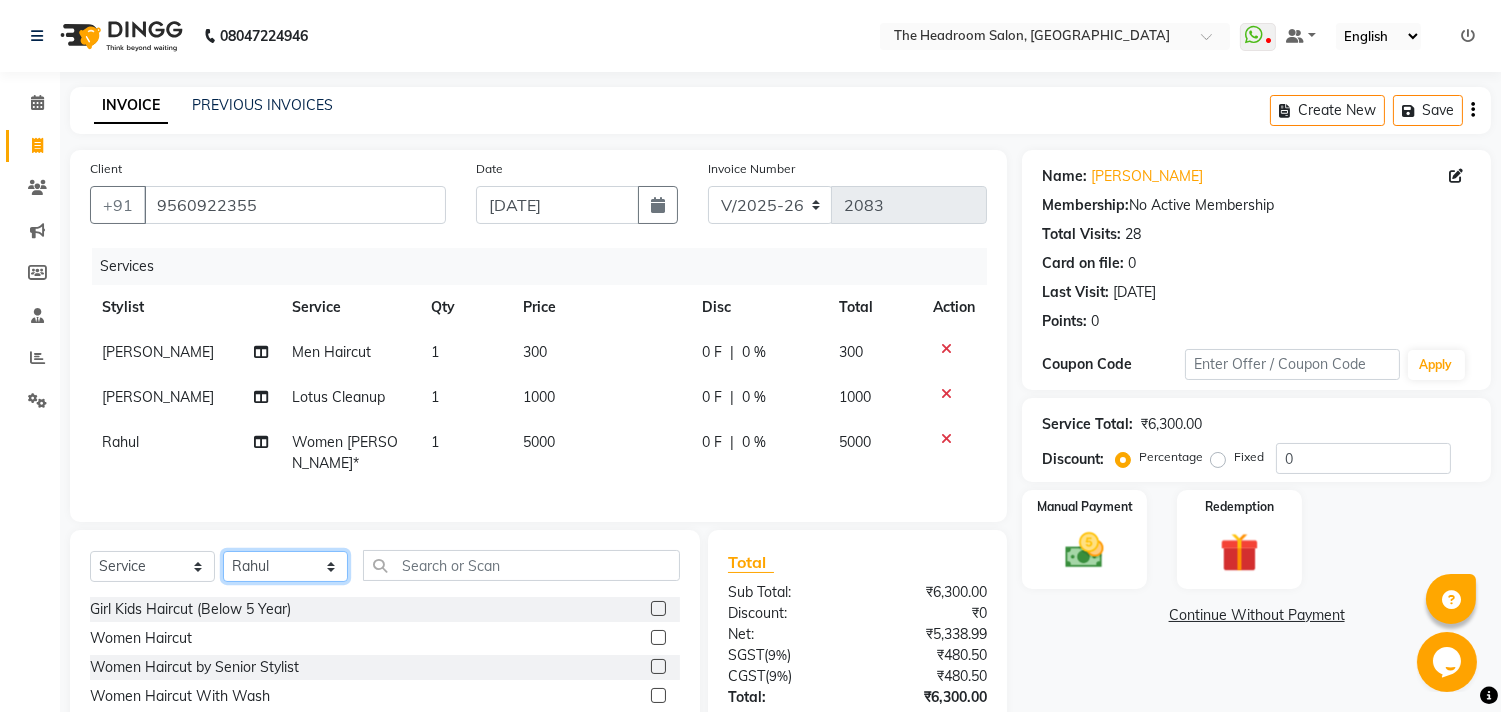 select on "58240" 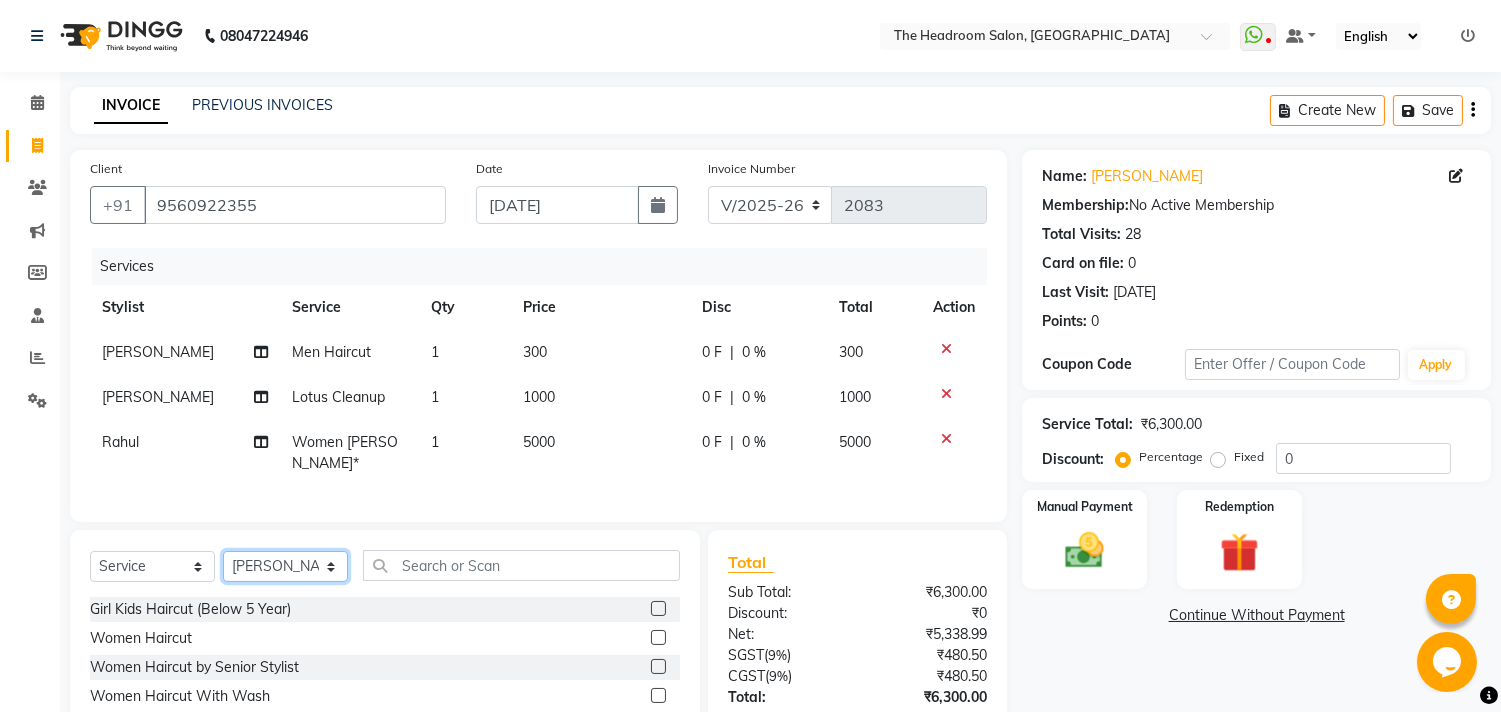 click on "Select Stylist Aditya Amir Anubha Deepali Faizan Firoz Manager Monika Nakul Shokeen Neetu Pooja Rahul Siraj" 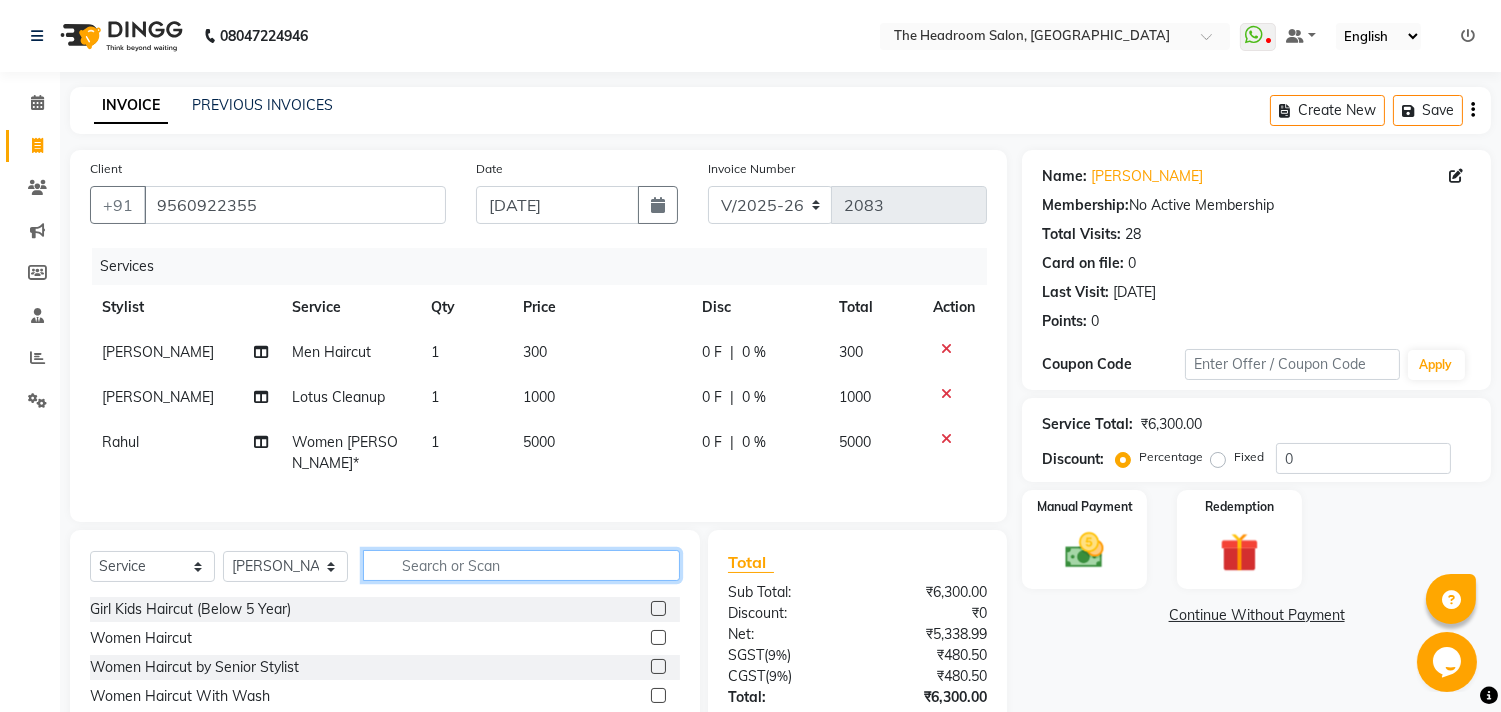 click 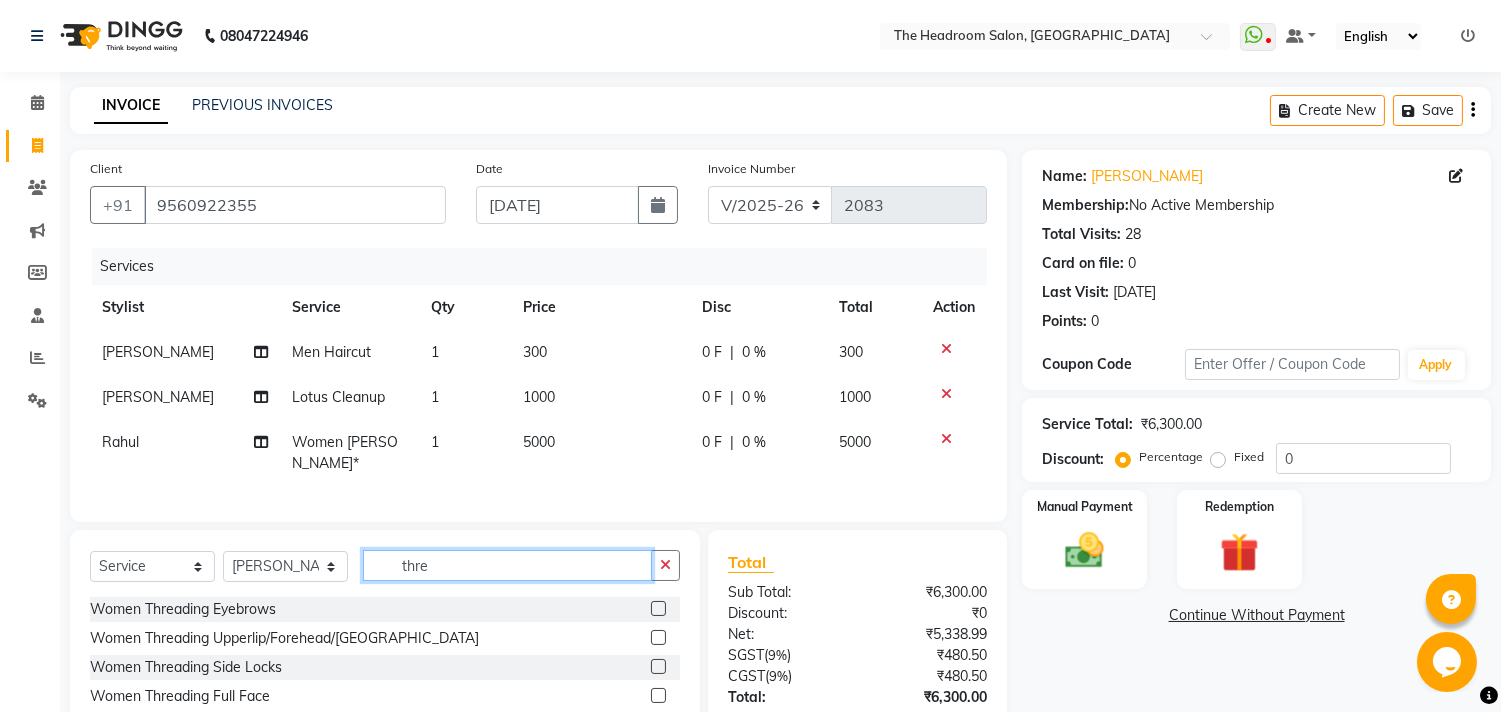 type on "thre" 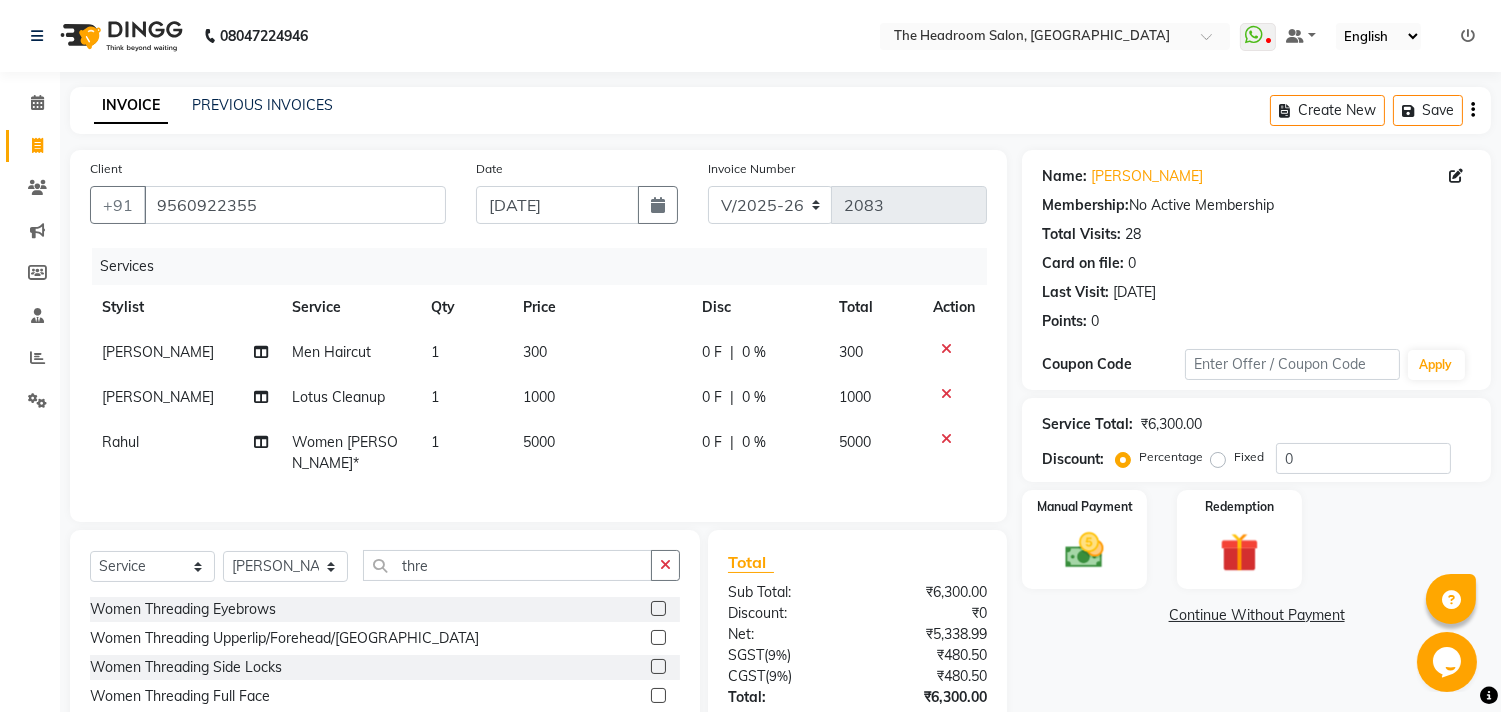 click 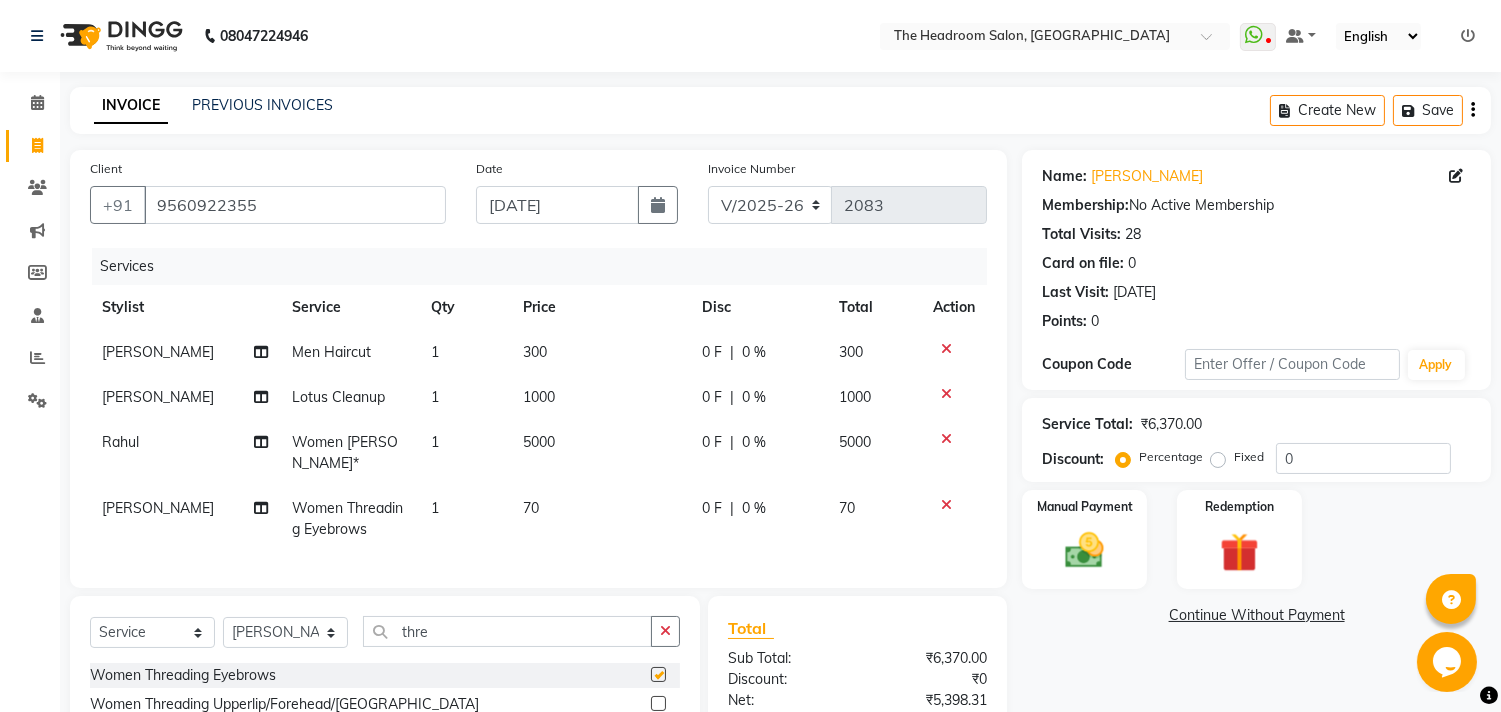 checkbox on "false" 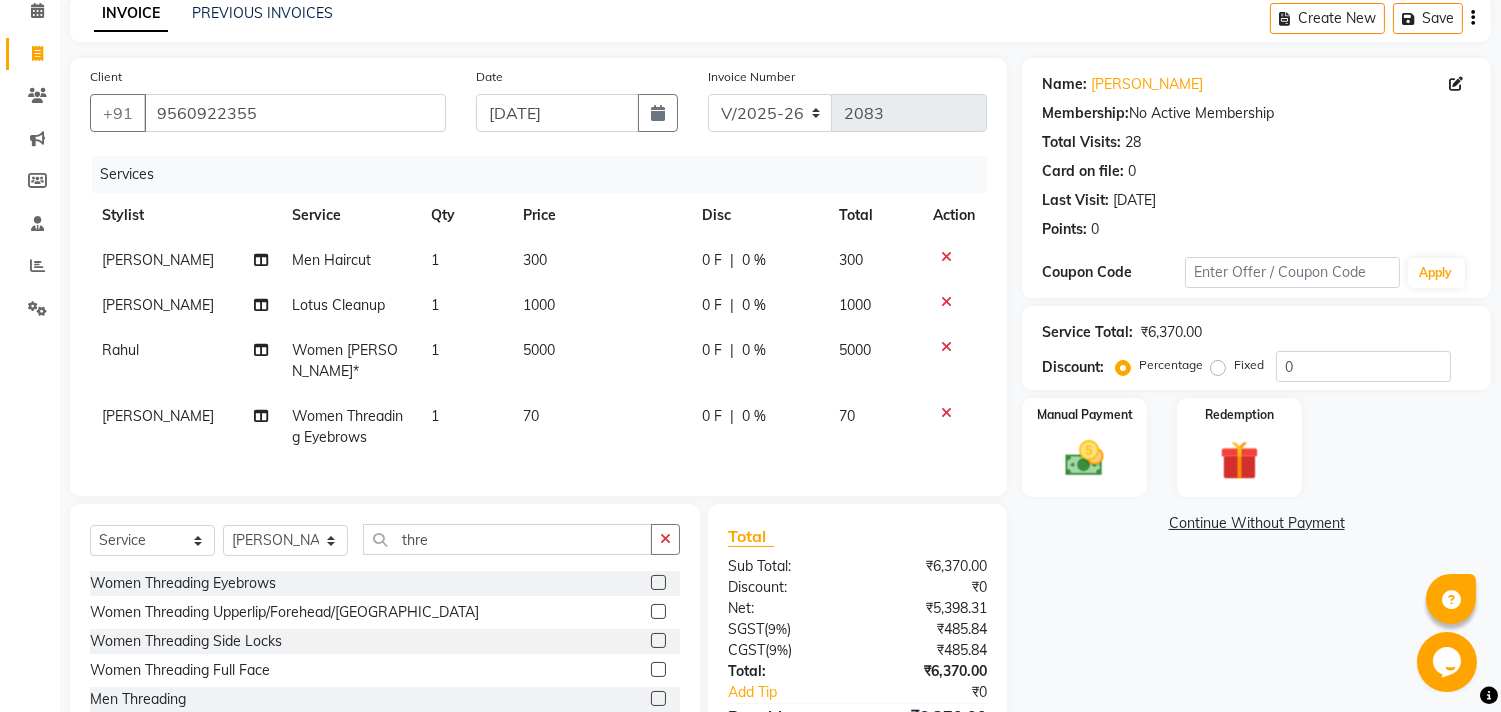 scroll, scrollTop: 111, scrollLeft: 0, axis: vertical 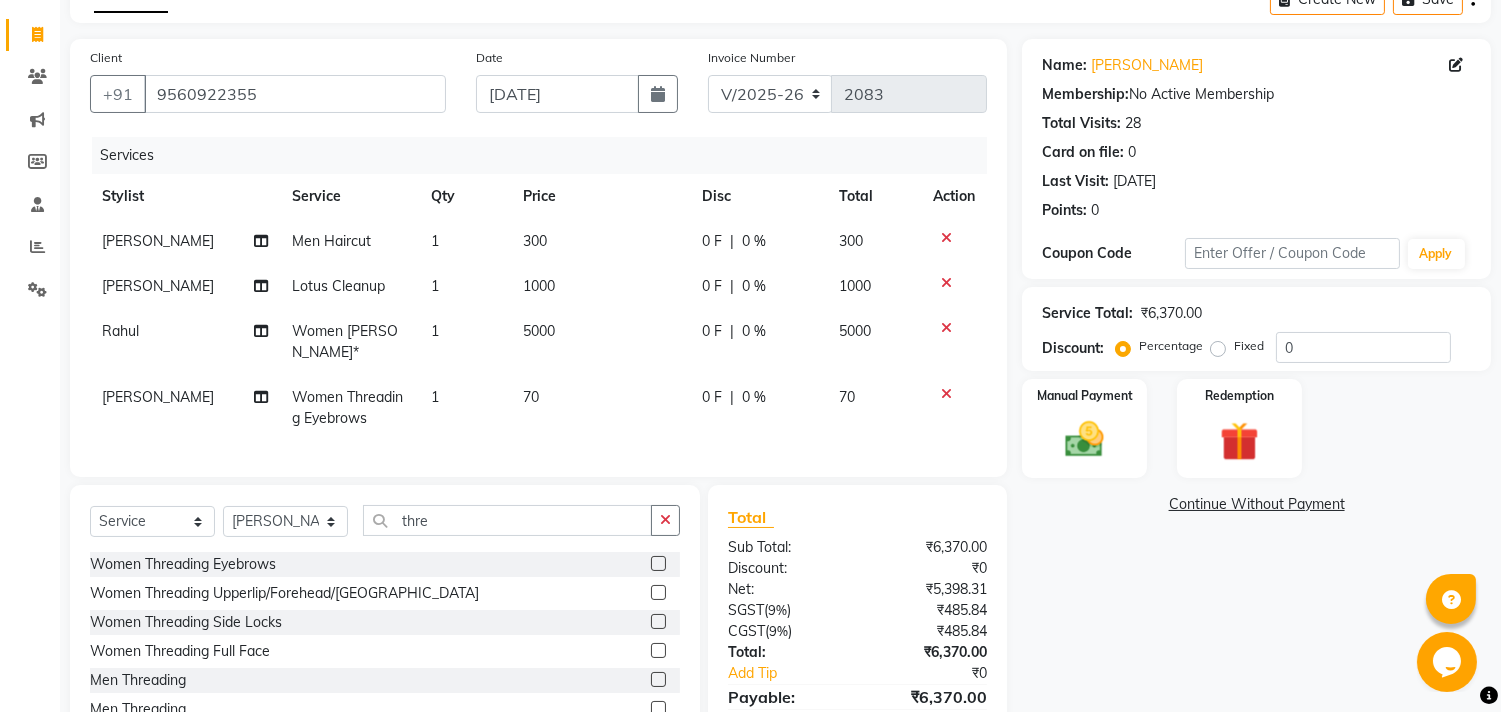 click 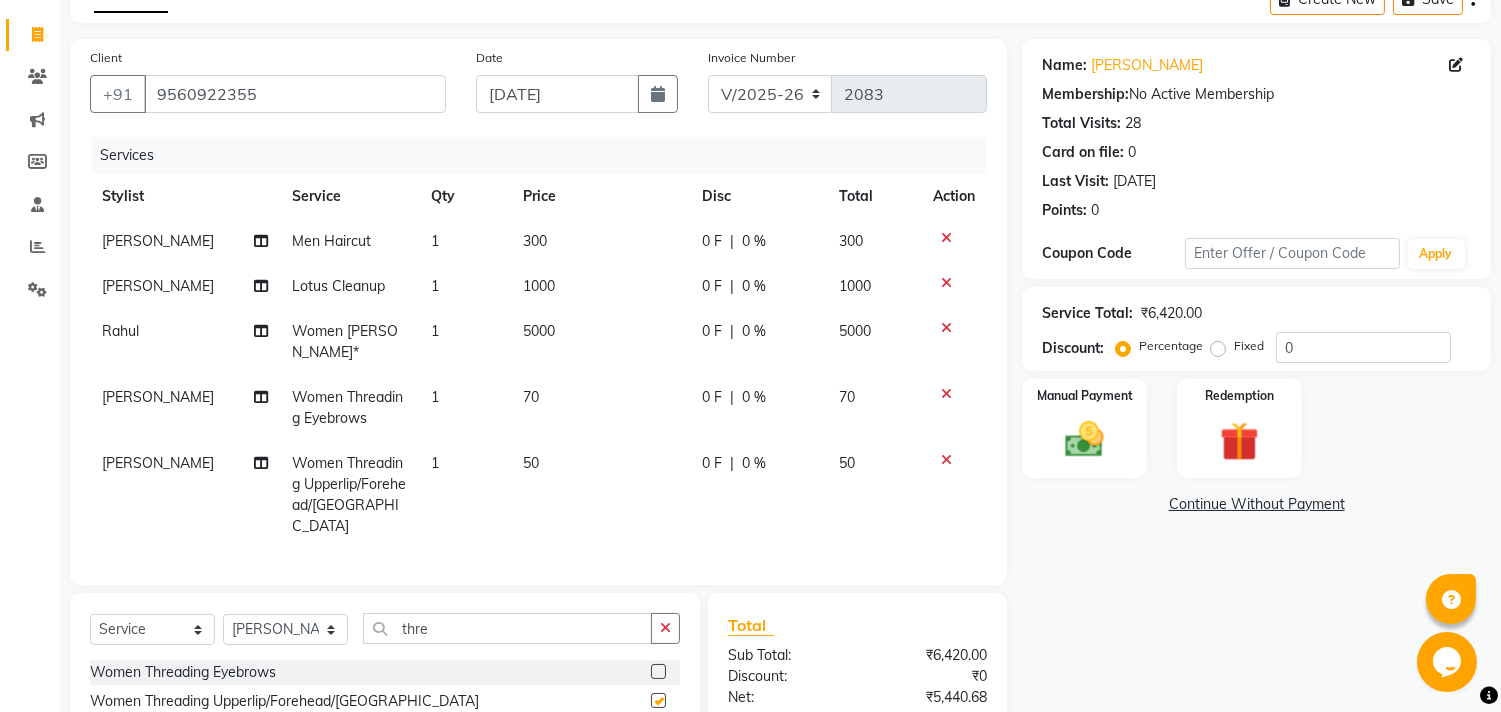 checkbox on "false" 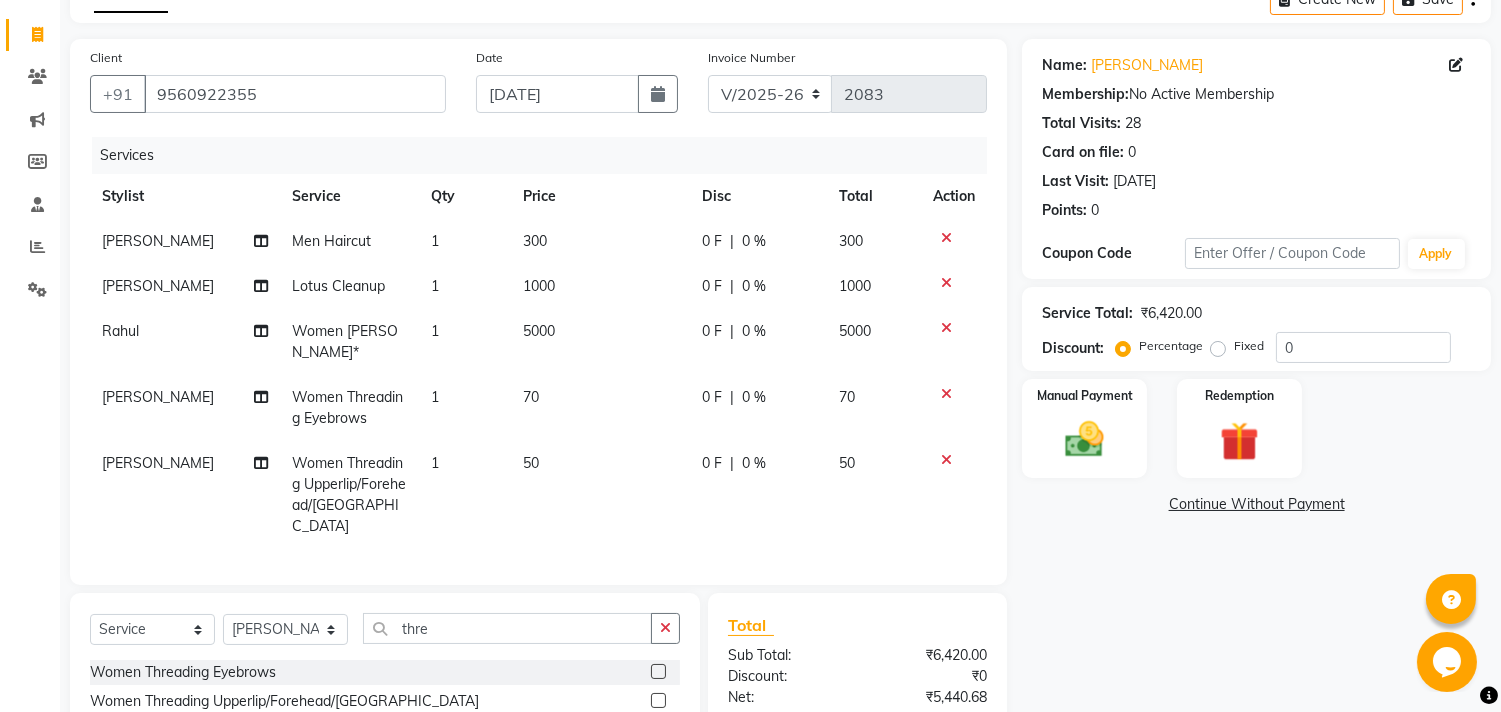 click on "1" 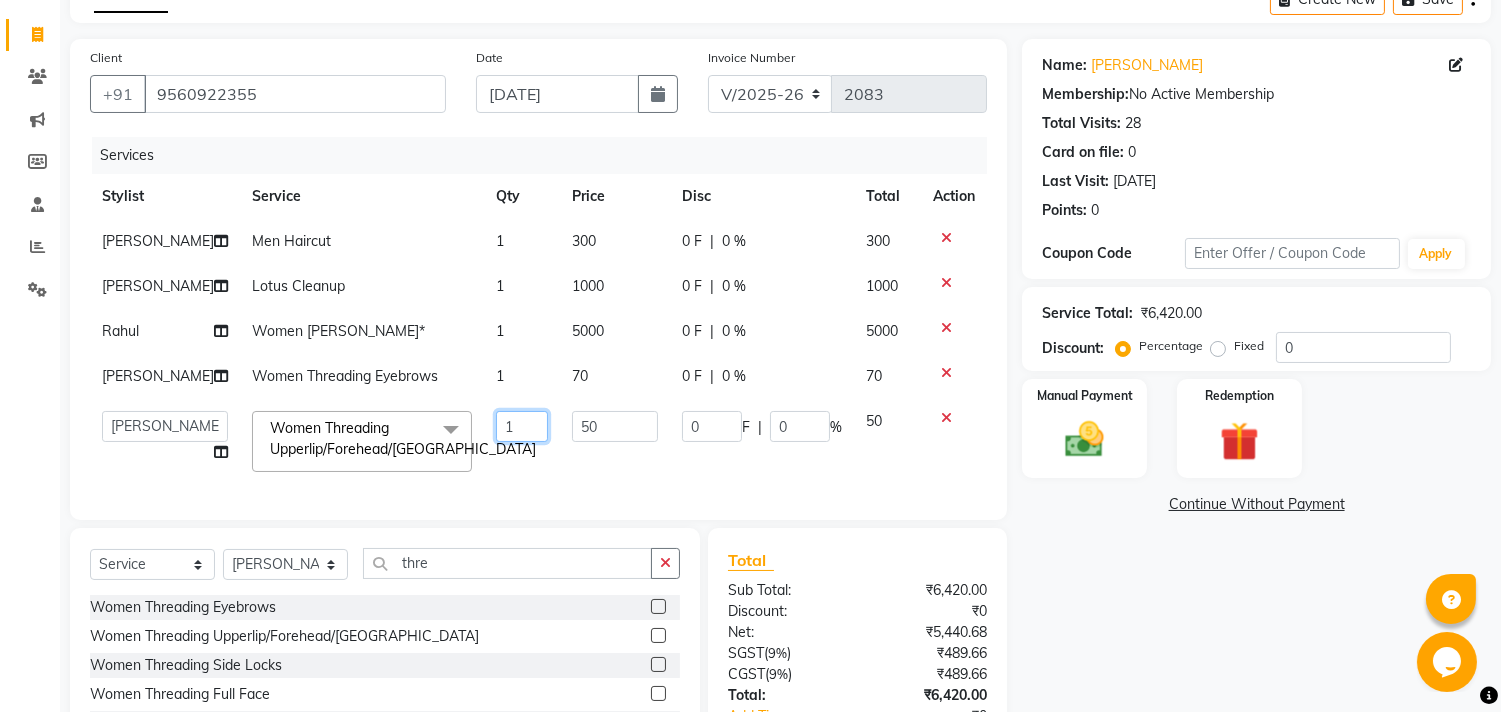 click on "1" 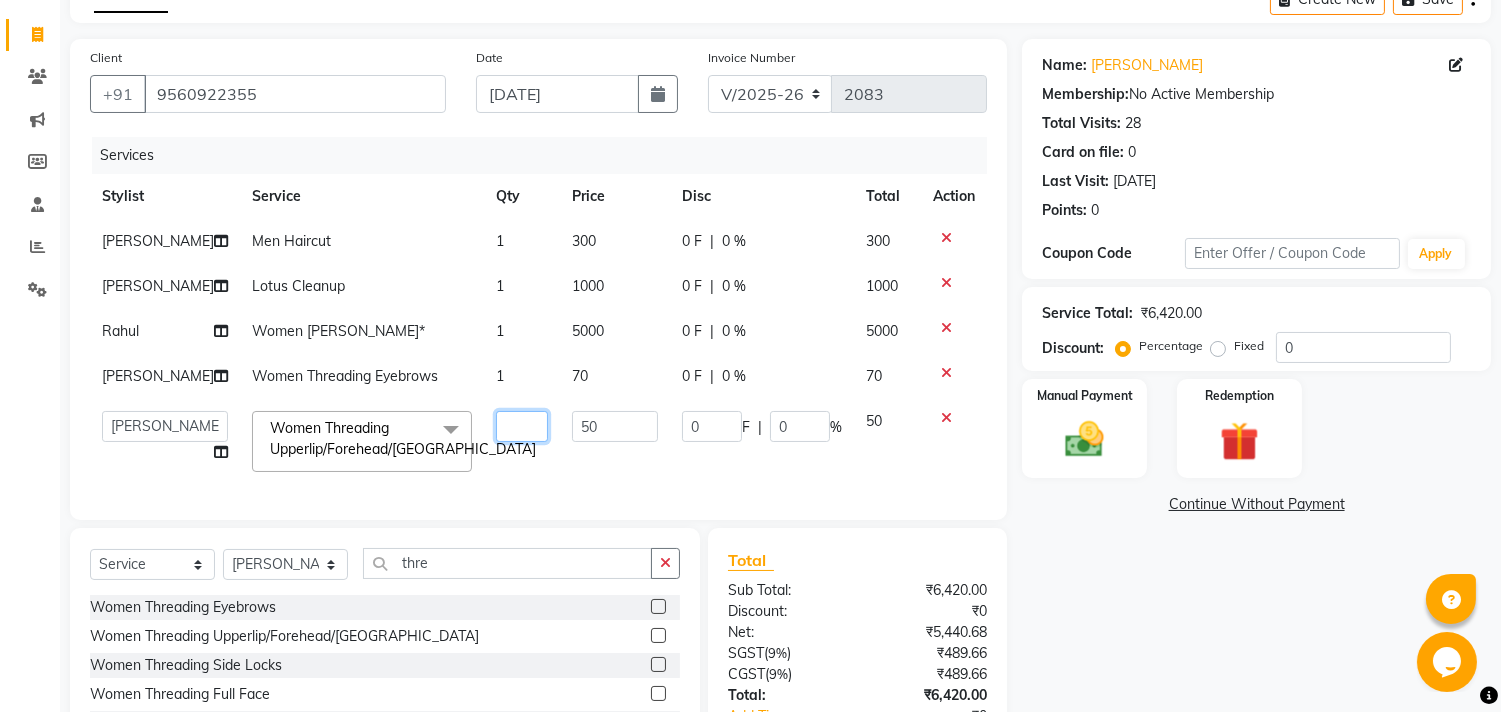 type on "2" 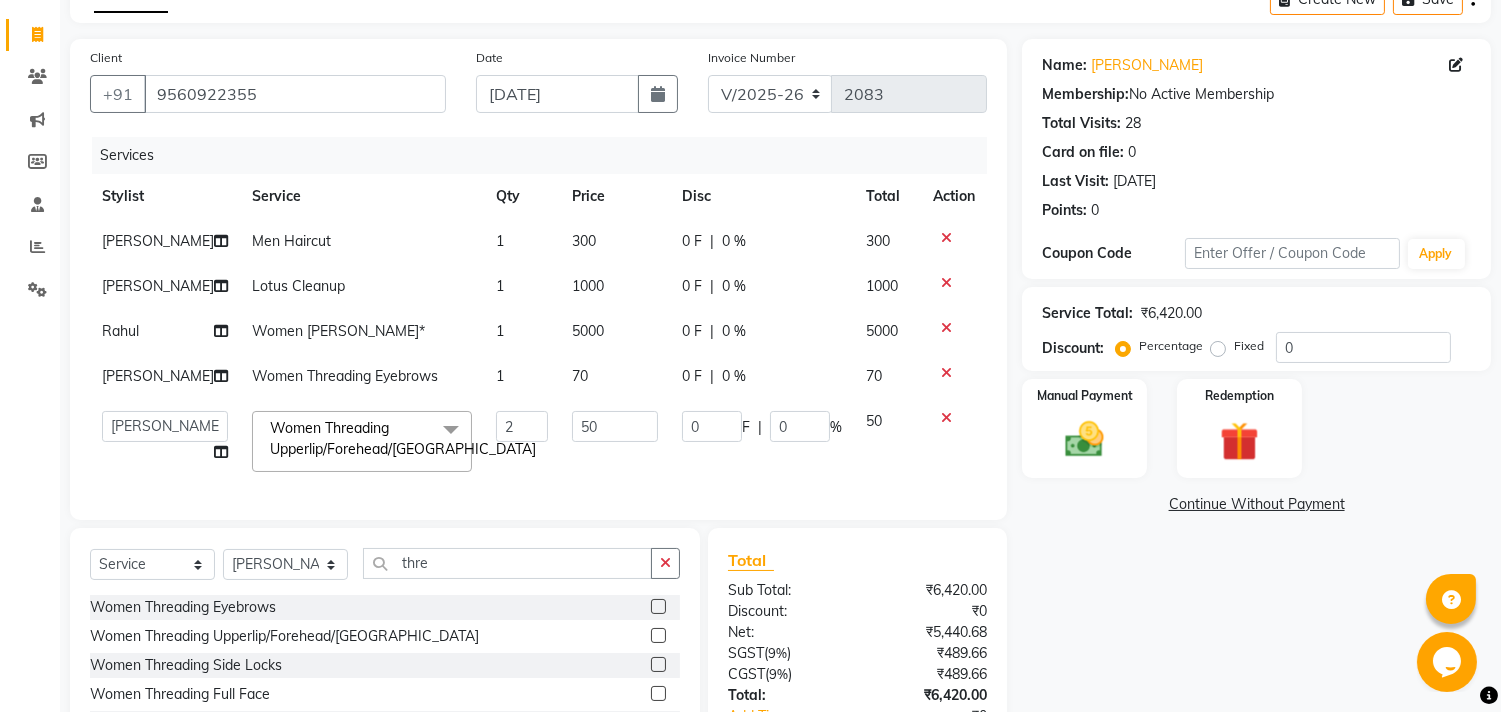click on "Aditya   Amir   Anubha   Deepali   Faizan   Firoz   Manager   Monika   Nakul Shokeen   Neetu   Pooja   Rahul   Siraj  Women Threading Upperlip/Forehead/Chin  x Girl Kids Haircut (Below 5 Year) Women Haircut Women Haircut by Senior Stylist Women Haircut With Wash Women Wash & Blow Dry Women Wash & Blow Dry Setting Boy Kids Haircut (Below 5 Years) Men Haircut Men Haircut With Wash Men Shave/Beard Trimming Men Hair Wash & Conditioning Men Styling Men Hair Styling Men Head Shave Men Haircut & Beard Men Hair Wash Women Wash & Normal dry face Scrub Loreal Scrub Anti Dandruff Women Straight Blow Dry Women Blow Dry (Out Curls) Women Ironing Women Iron Curls Women Open Hair Do Women Hair Updo Advance Haircut Women Coconut/Olive Oil 30 mins Women Navratan Oil 30 mins Men Coconut/Olive Oil 30 mins Men Navratan Oil 30 mins Women Loreal/Keune Touchup* Women Loreal/Keune Global Colour* Women Regular Colour Cleansing* Women Loreal/Keune (Balayage/Ombre)* Women Loreal/Keune Highlights (Crown)* Women Premium Global Colour*" 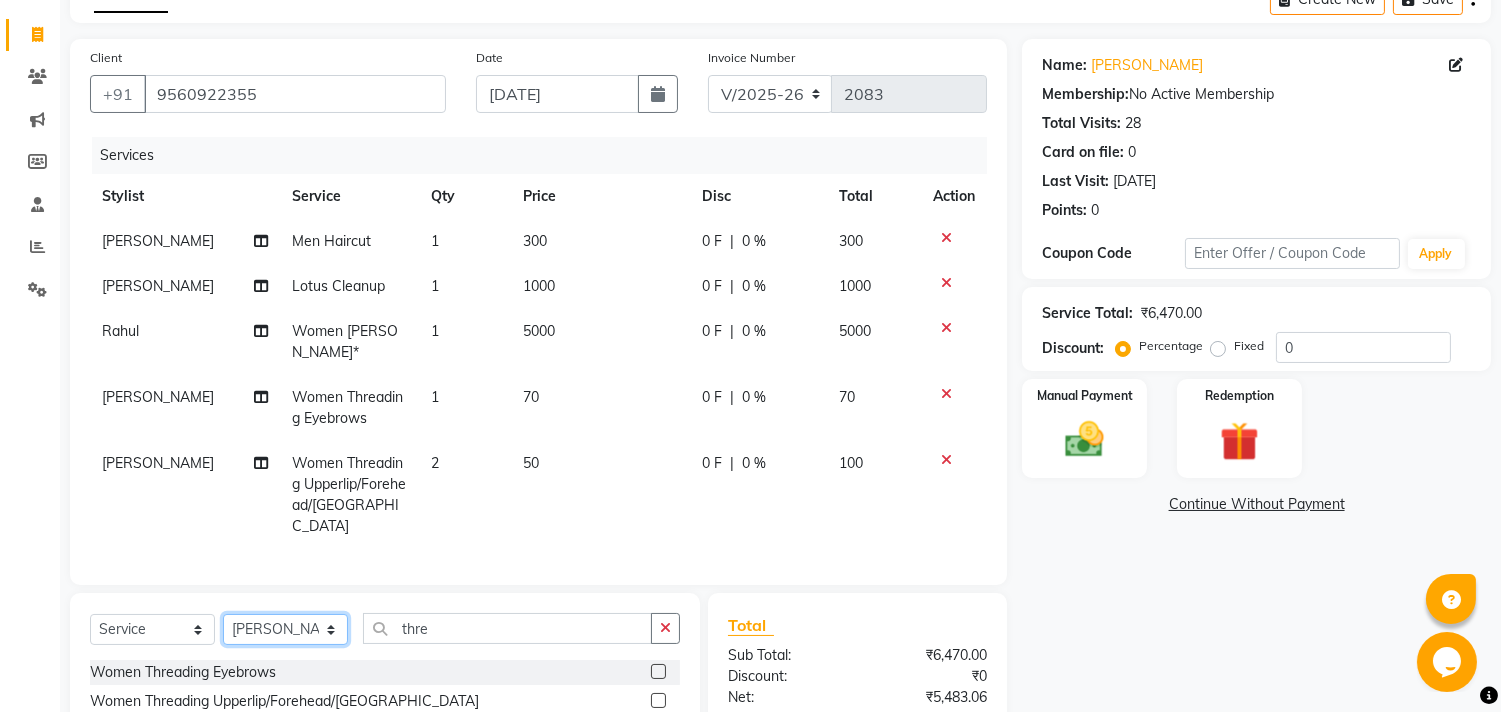 click on "Select Stylist Aditya Amir Anubha Deepali Faizan Firoz Manager Monika Nakul Shokeen Neetu Pooja Rahul Siraj" 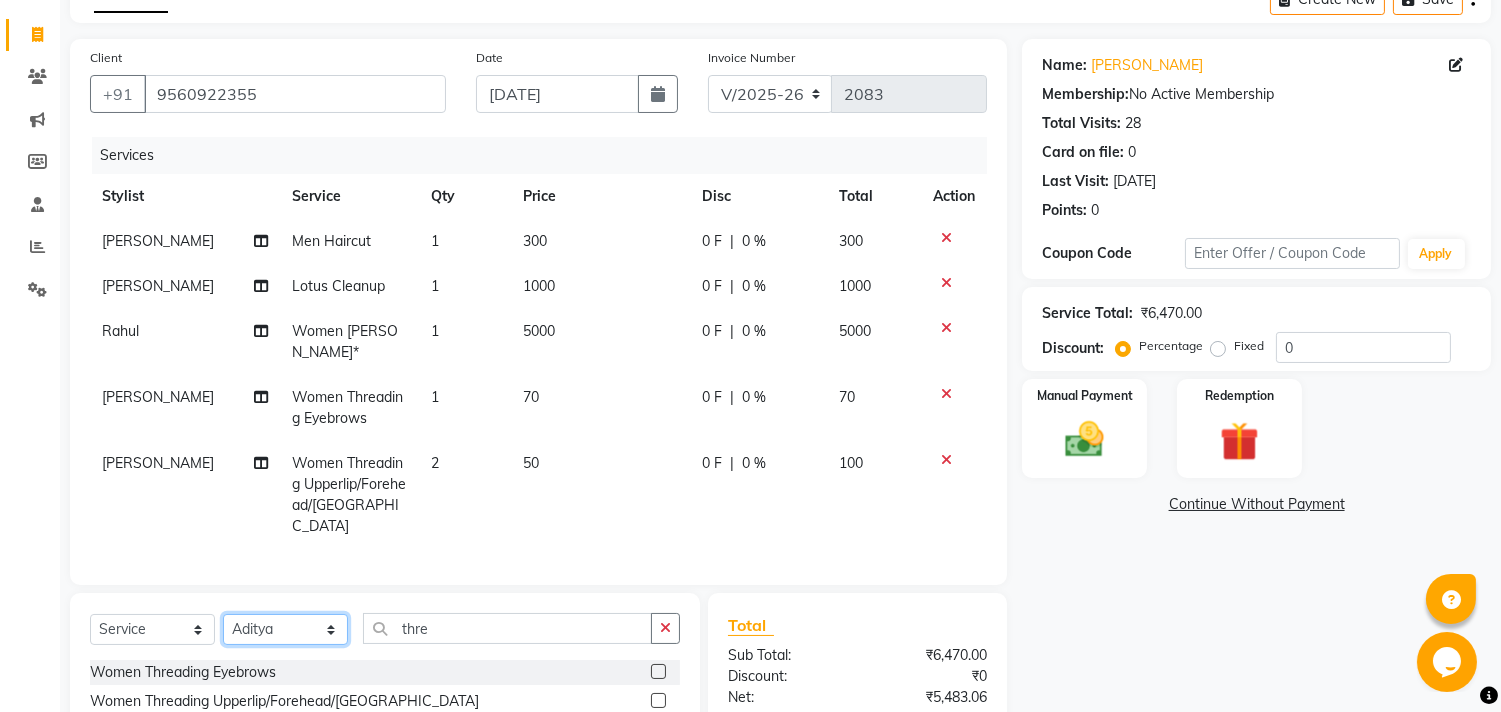 click on "Select Stylist Aditya Amir Anubha Deepali Faizan Firoz Manager Monika Nakul Shokeen Neetu Pooja Rahul Siraj" 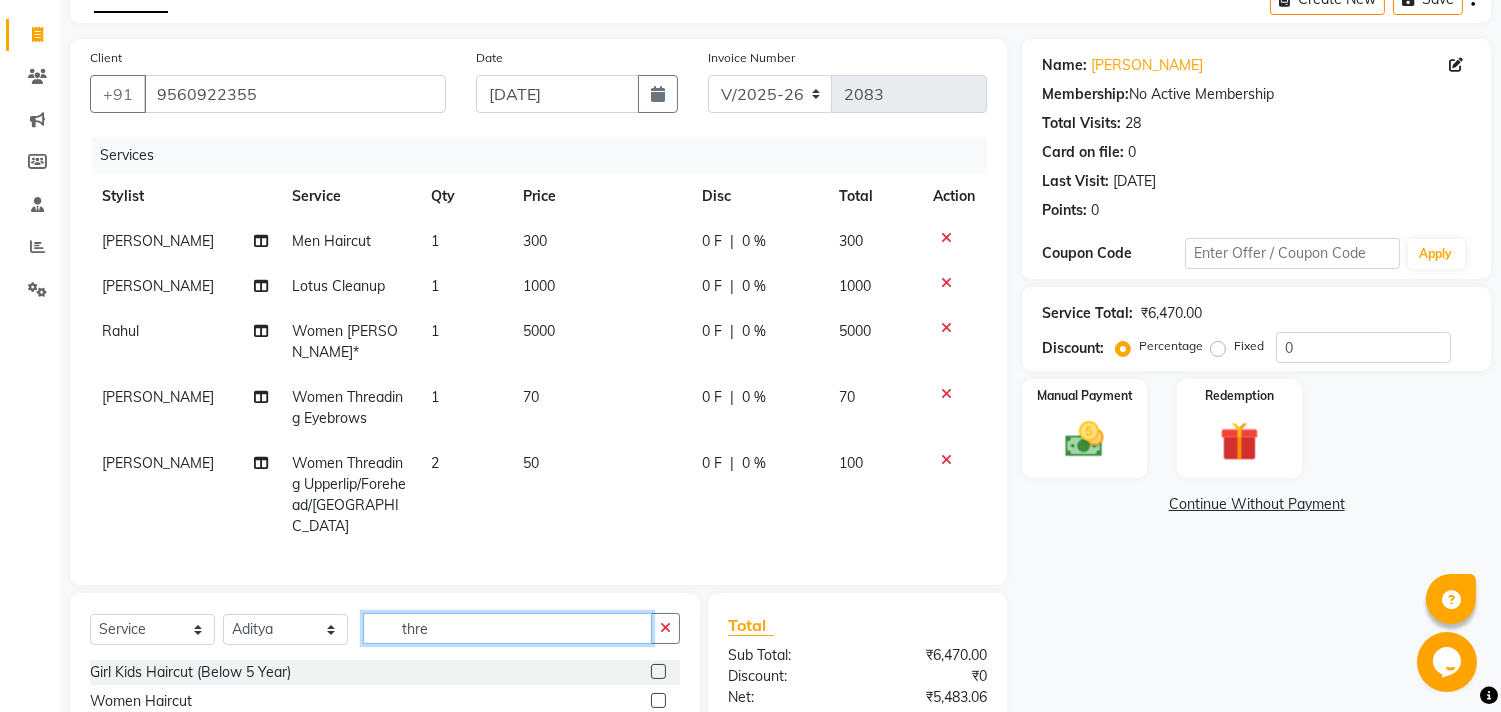 click on "thre" 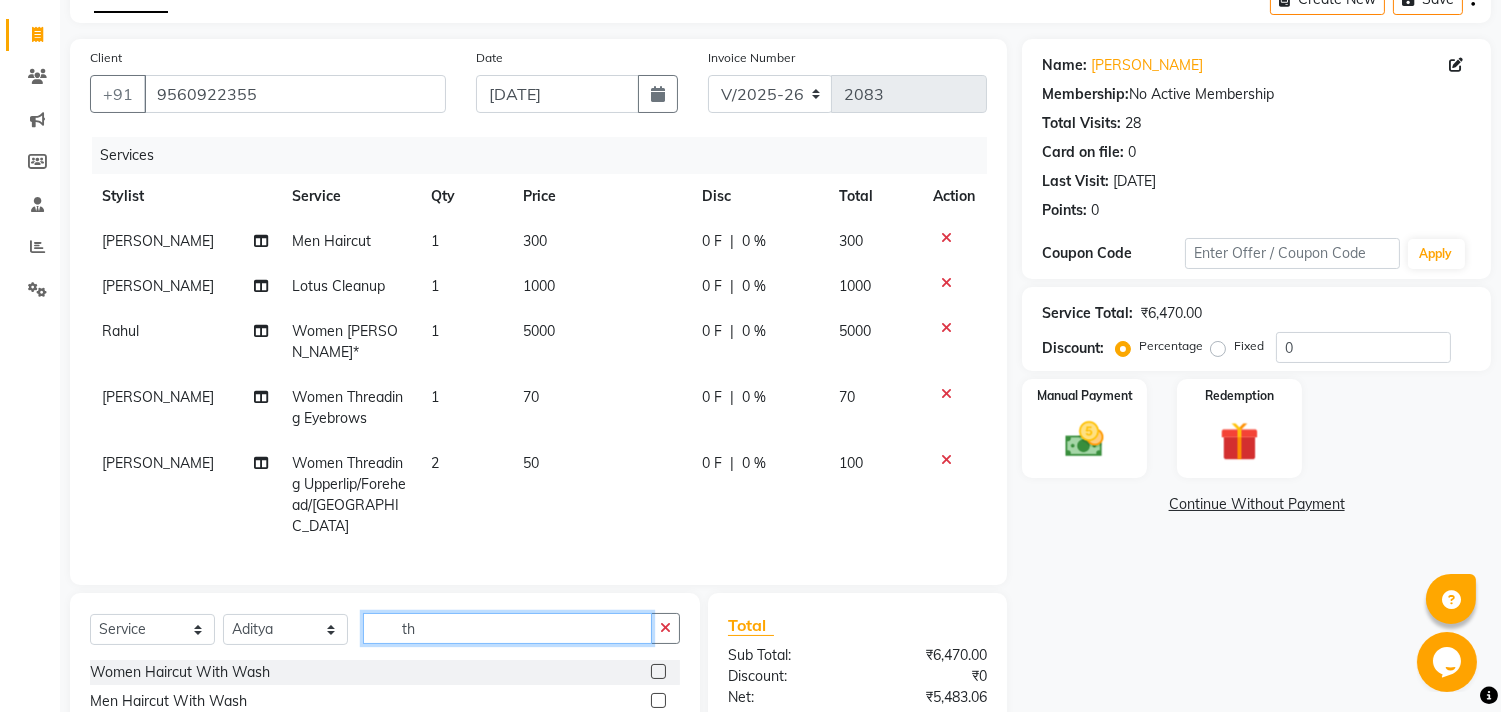 type on "t" 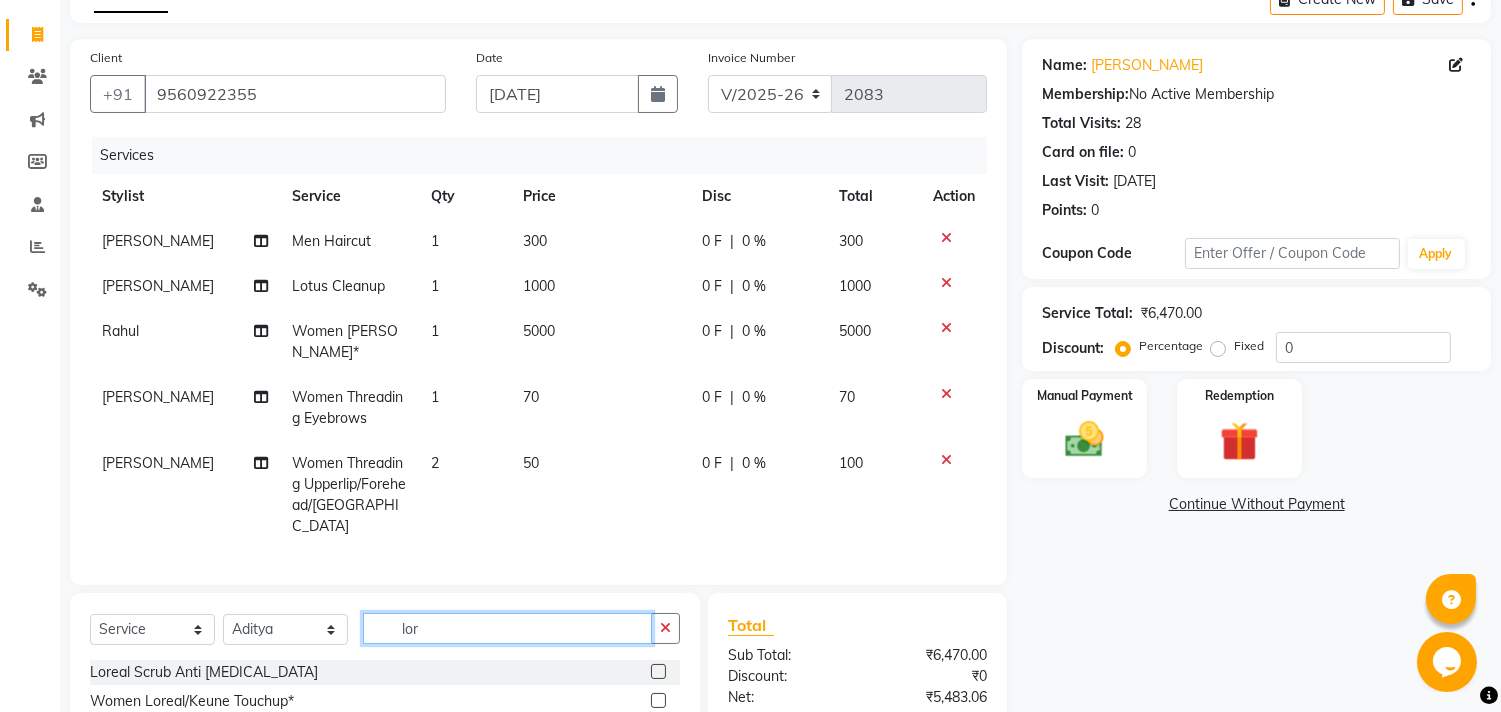 scroll, scrollTop: 201, scrollLeft: 0, axis: vertical 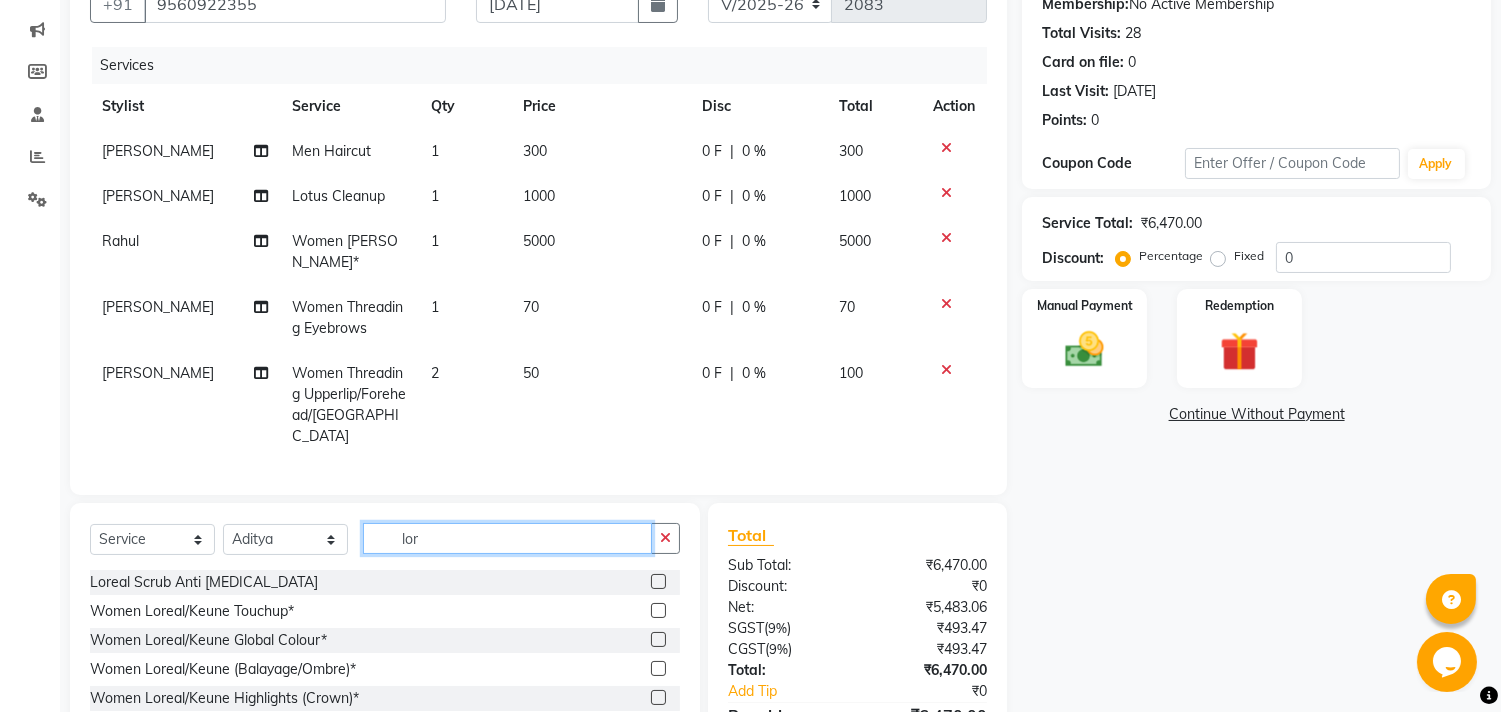 click on "lor" 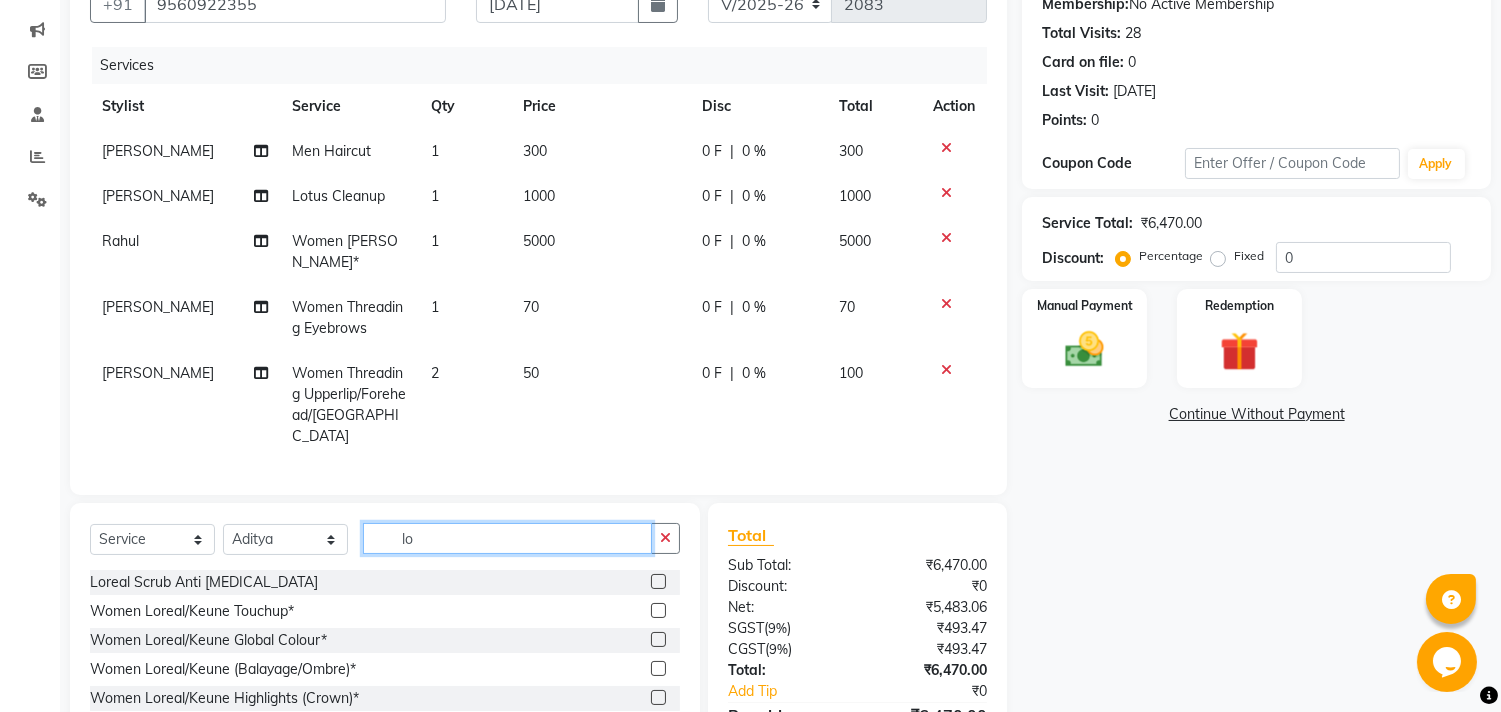 type on "l" 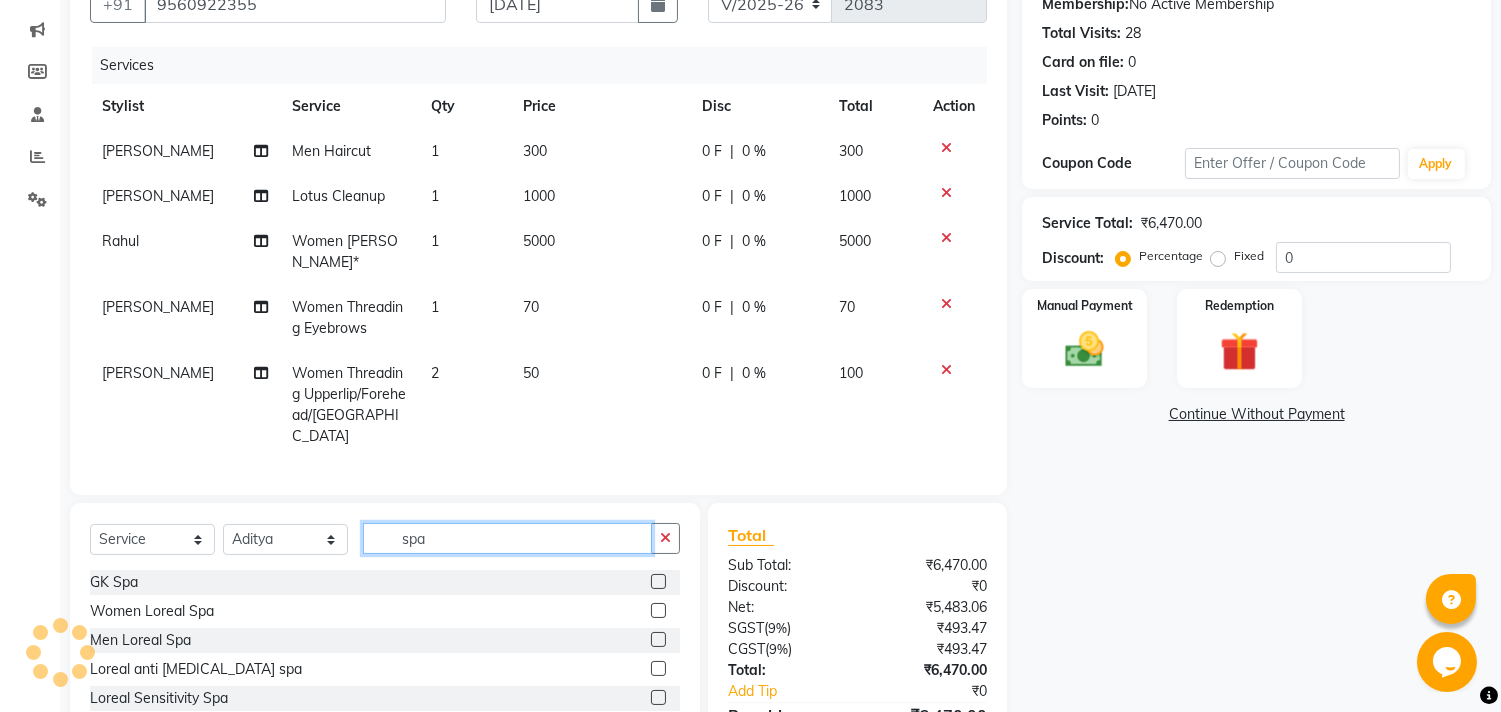 type on "spa" 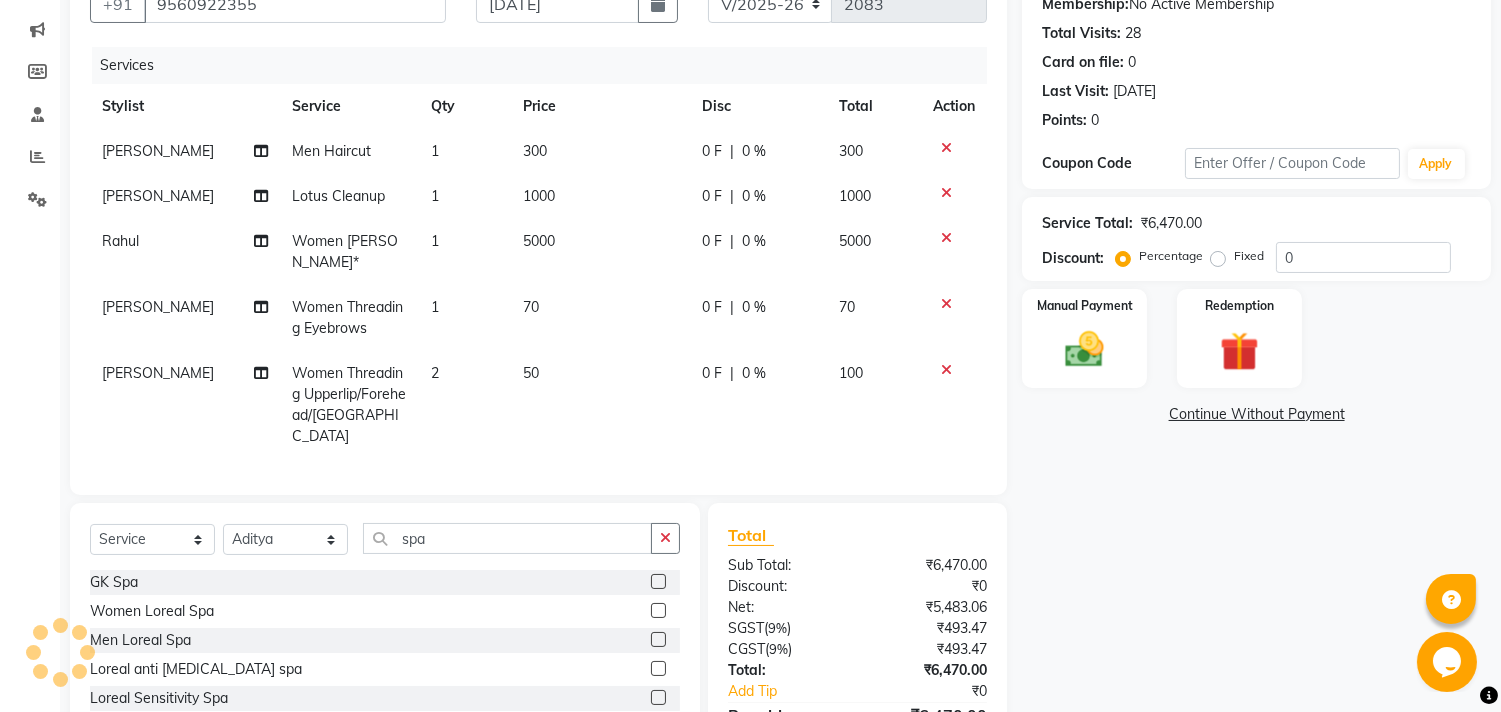 click 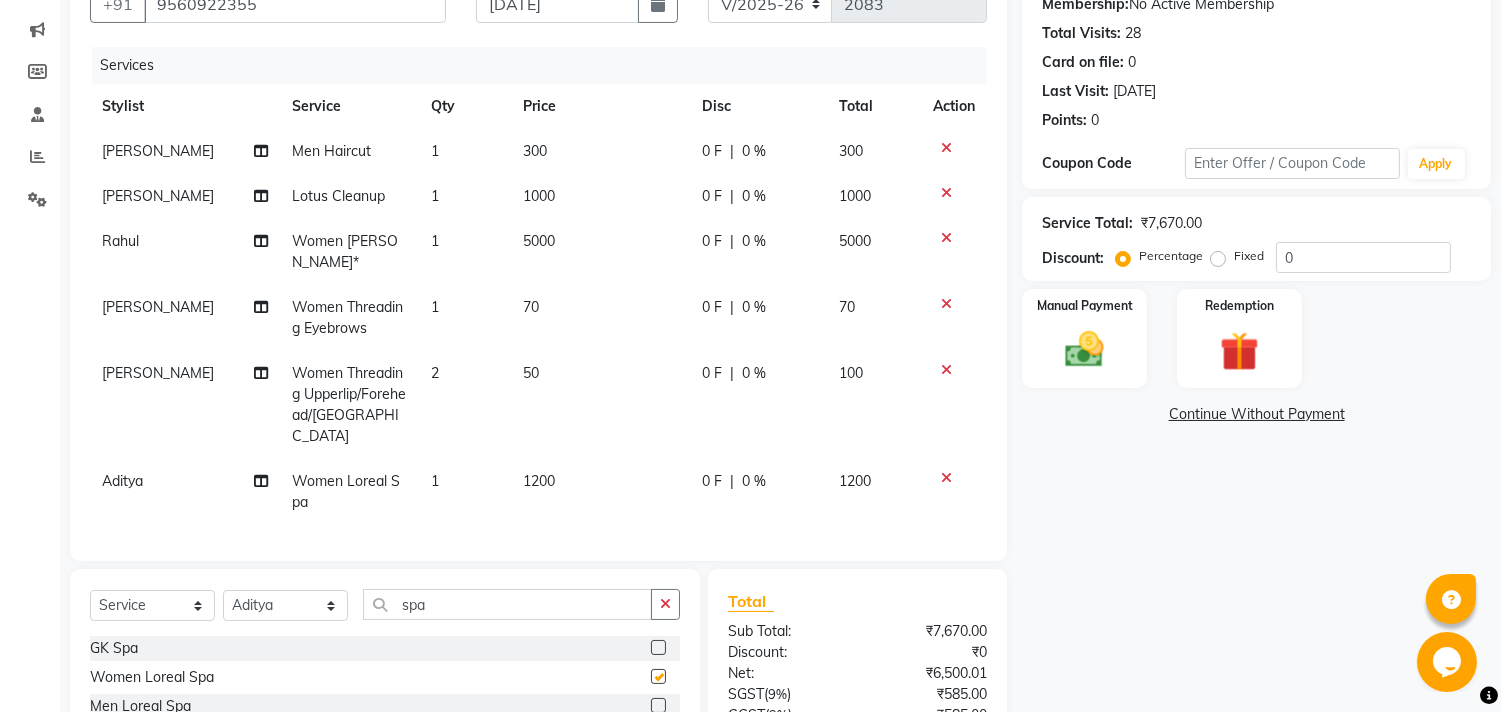 checkbox on "false" 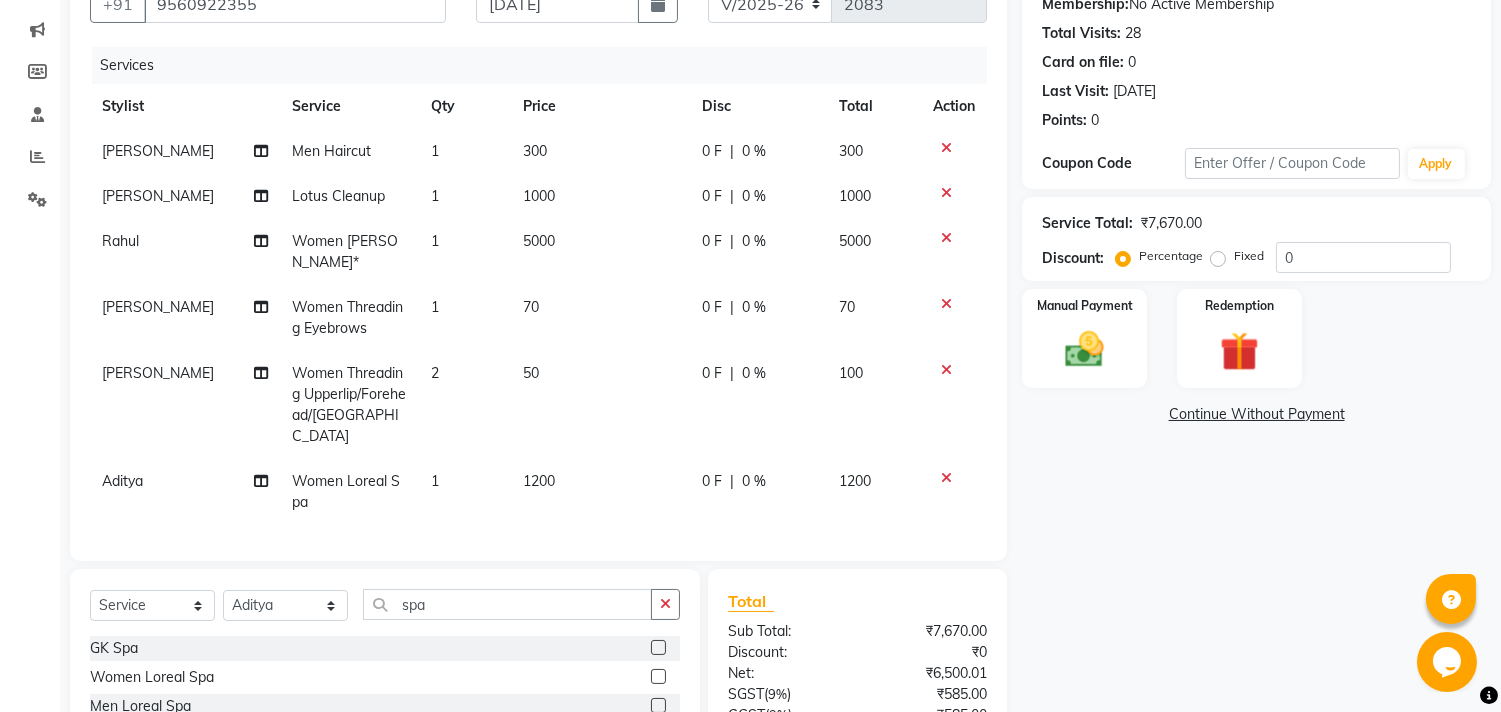 click on "0 F" 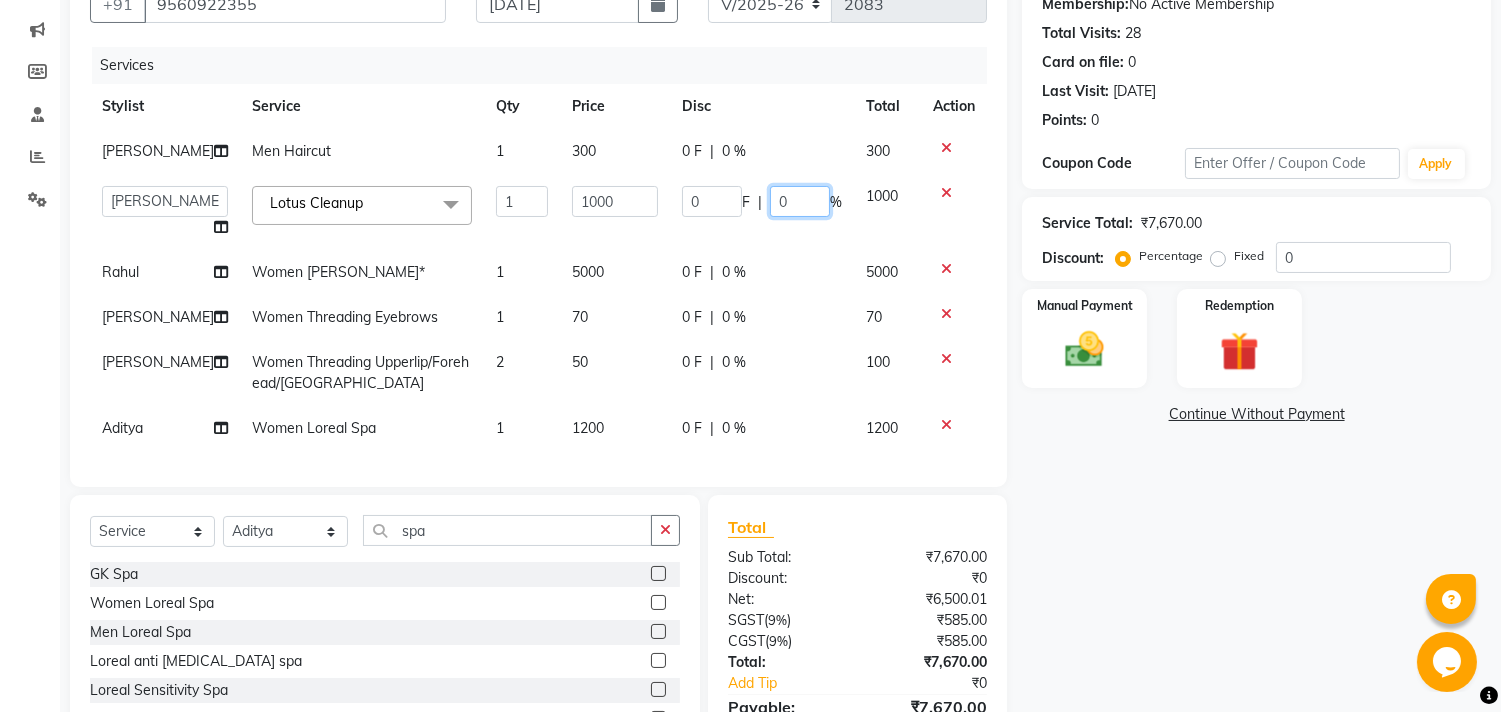 click on "0" 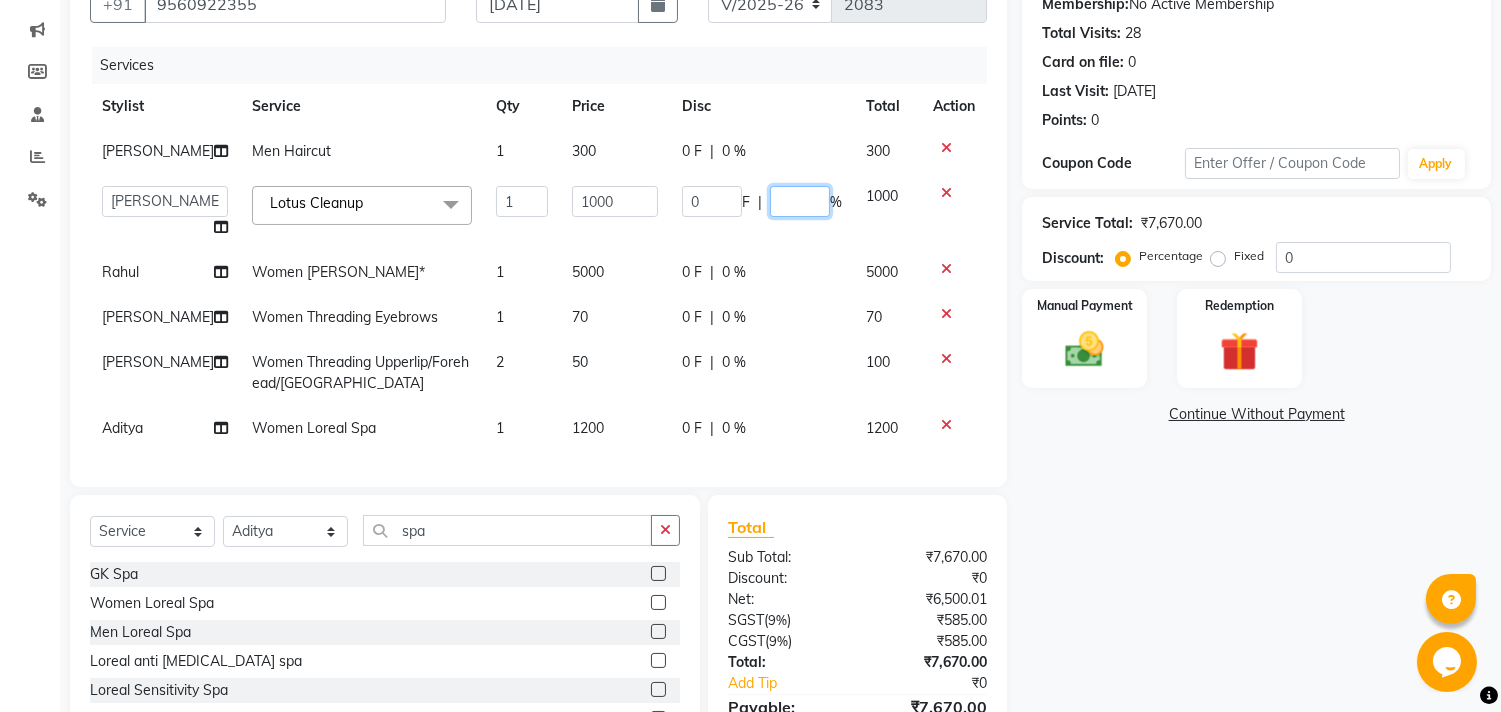 type on "5" 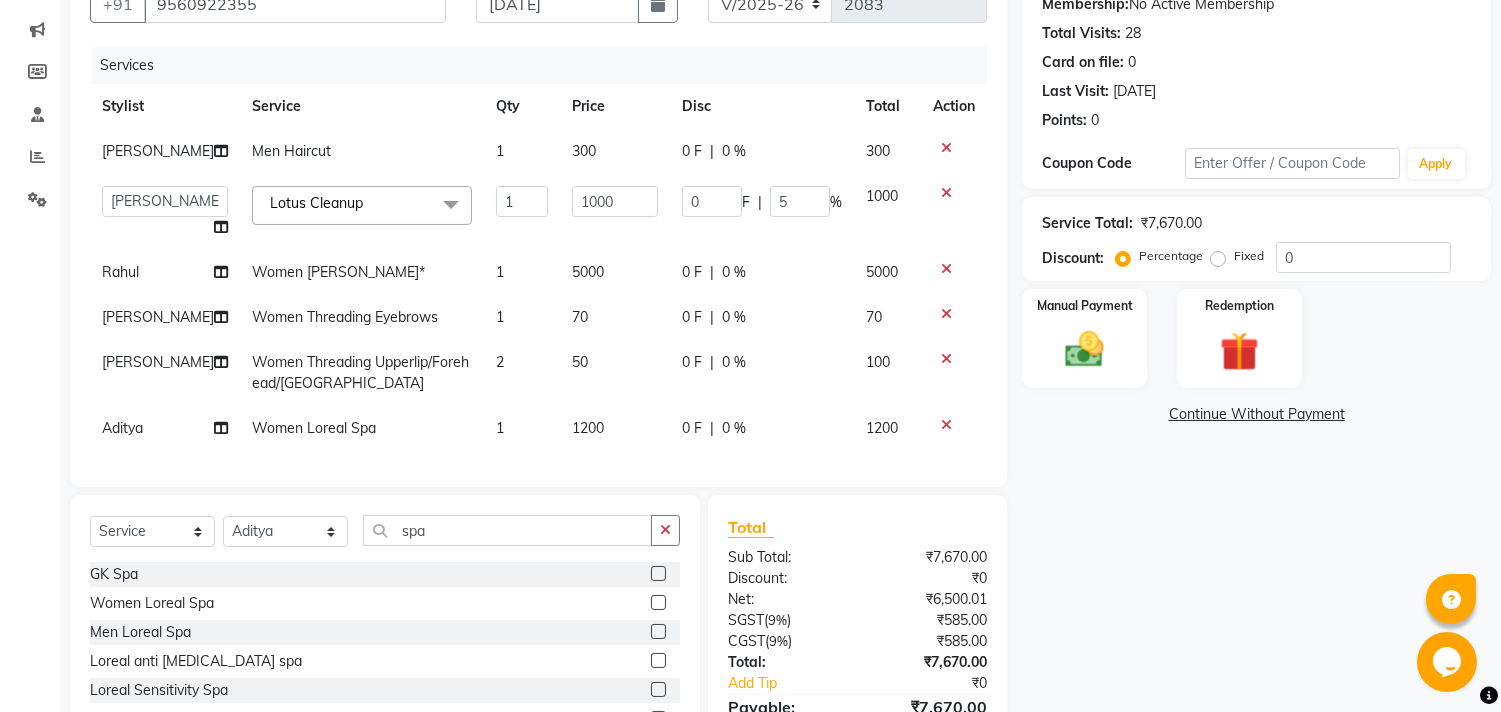 click 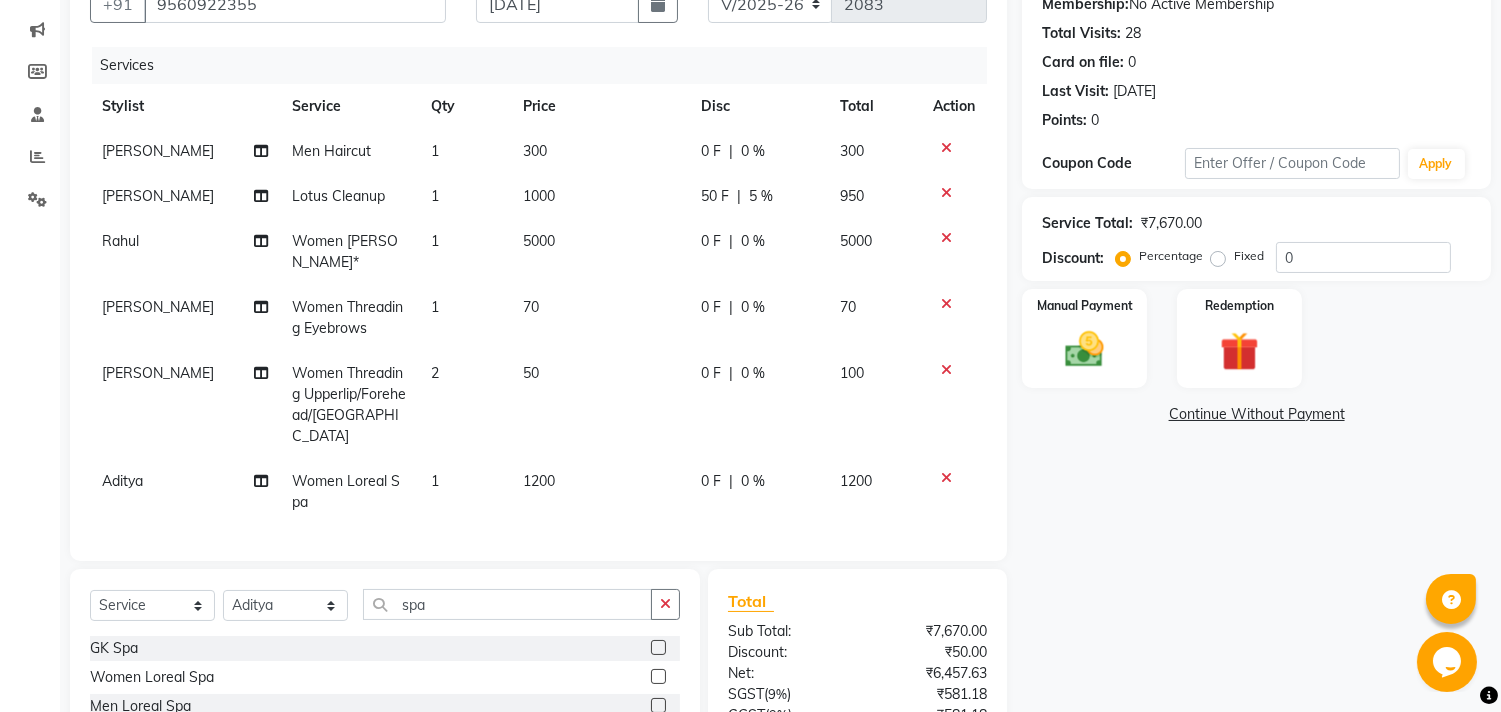 click on "0 %" 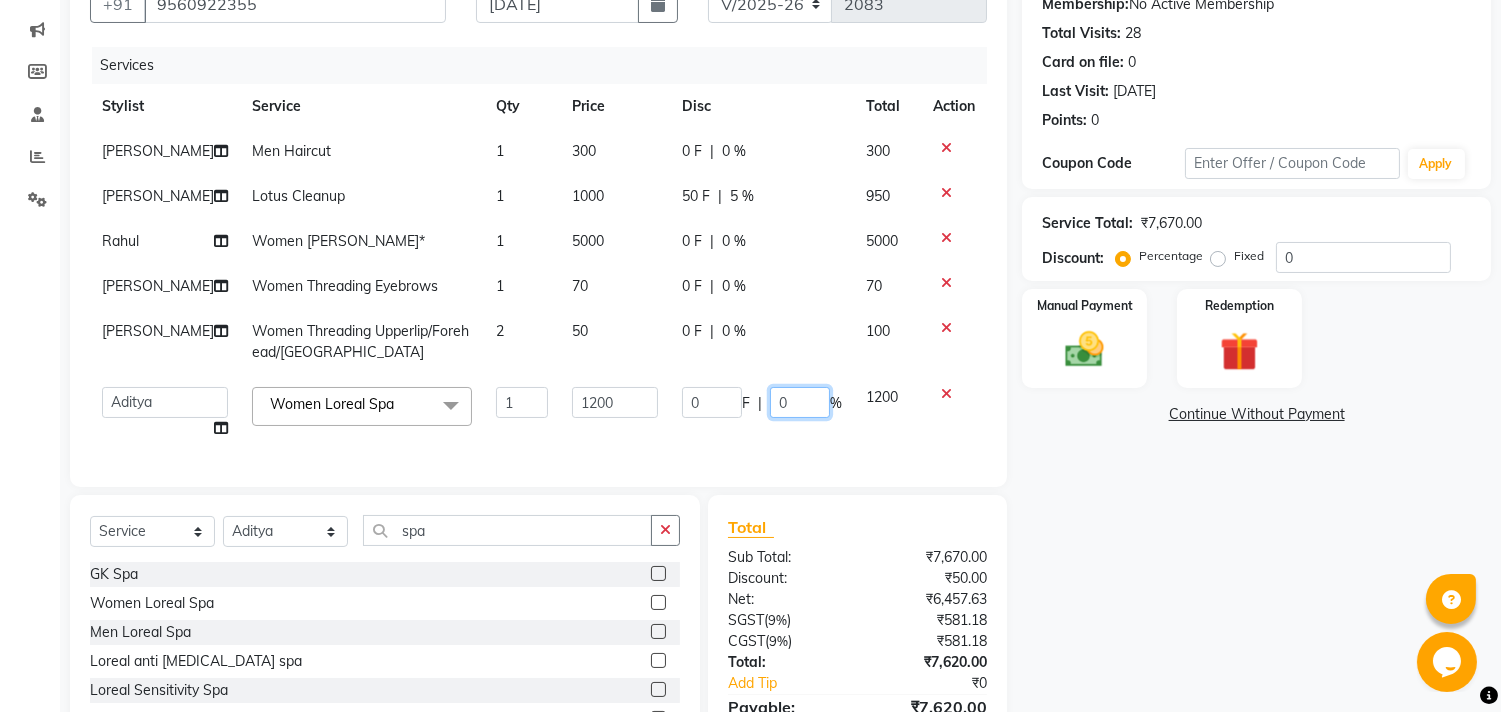 click on "0" 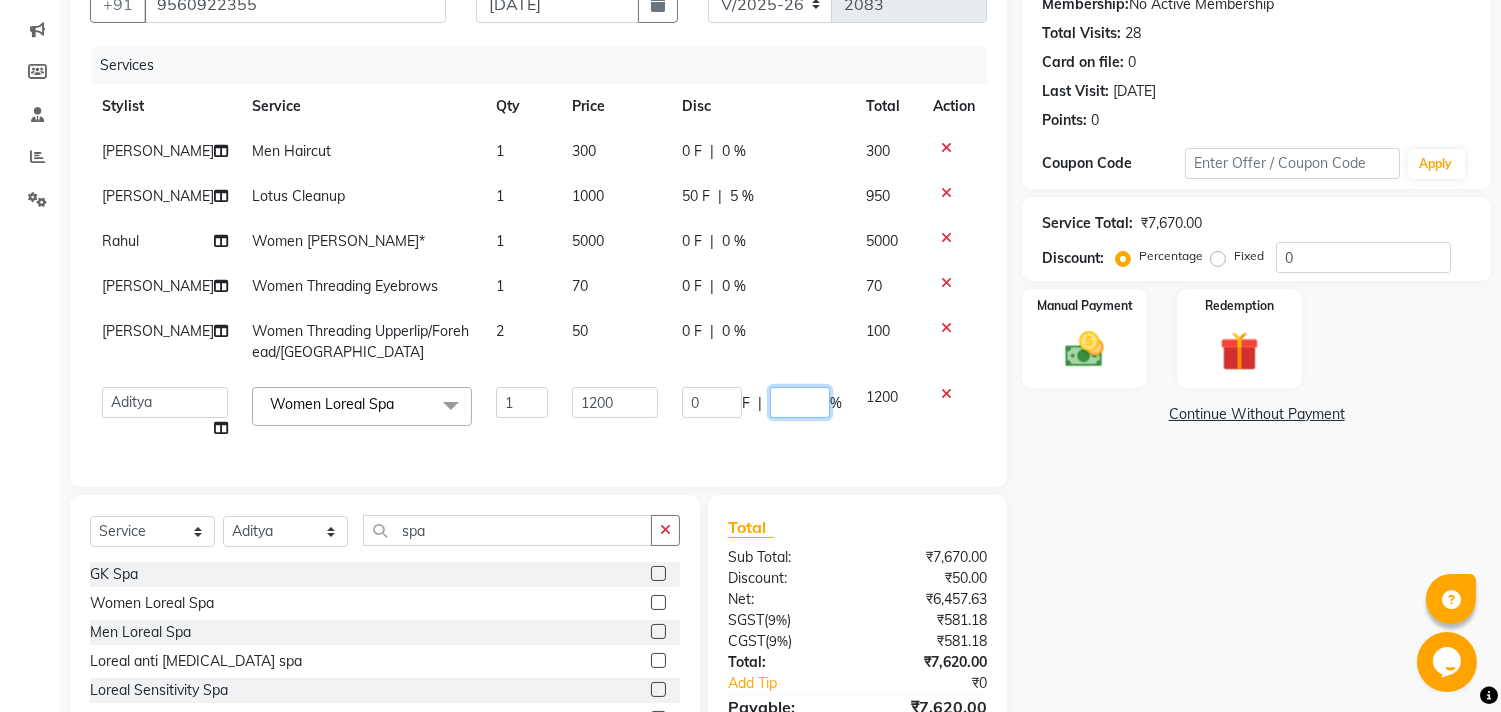 type on "5" 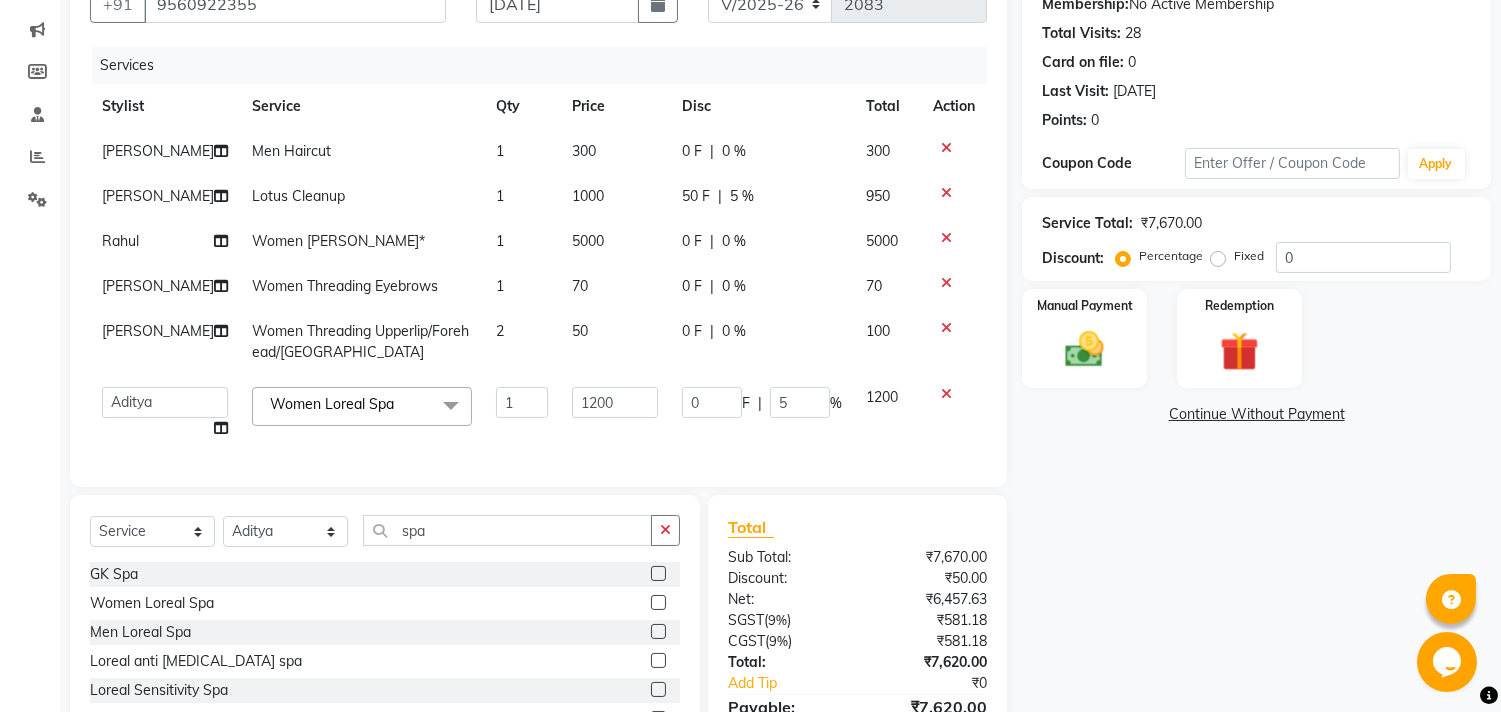 click on "Amir Men Haircut 1 300 0 F | 0 % 300 Amir Lotus Cleanup 1 1000 50 F | 5 % 950 Rahul Women Gk Keratin* 1 5000 0 F | 0 % 5000 Deepali Women Threading Eyebrows 1 70 0 F | 0 % 70 Deepali Women Threading Upperlip/Forehead/Chin 2 50 0 F | 0 % 100  Aditya   Amir   Anubha   Deepali   Faizan   Firoz   Manager   Monika   Nakul Shokeen   Neetu   Pooja   Rahul   Siraj  Women Loreal Spa  x Girl Kids Haircut (Below 5 Year) Women Haircut Women Haircut by Senior Stylist Women Haircut With Wash Women Wash & Blow Dry Women Wash & Blow Dry Setting Boy Kids Haircut (Below 5 Years) Men Haircut Men Haircut With Wash Men Shave/Beard Trimming Men Hair Wash & Conditioning Men Styling Men Hair Styling Men Head Shave Men Haircut & Beard Men Hair Wash Women Wash & Normal dry face Scrub Loreal Scrub Anti Dandruff Women Straight Blow Dry Women Blow Dry (Out Curls) Women Ironing Women Iron Curls Women Open Hair Do Women Hair Updo Advance Haircut Women Coconut/Olive Oil 30 mins Women Navratan Oil 30 mins Men Coconut/Olive Oil 30 mins 1 0 F" 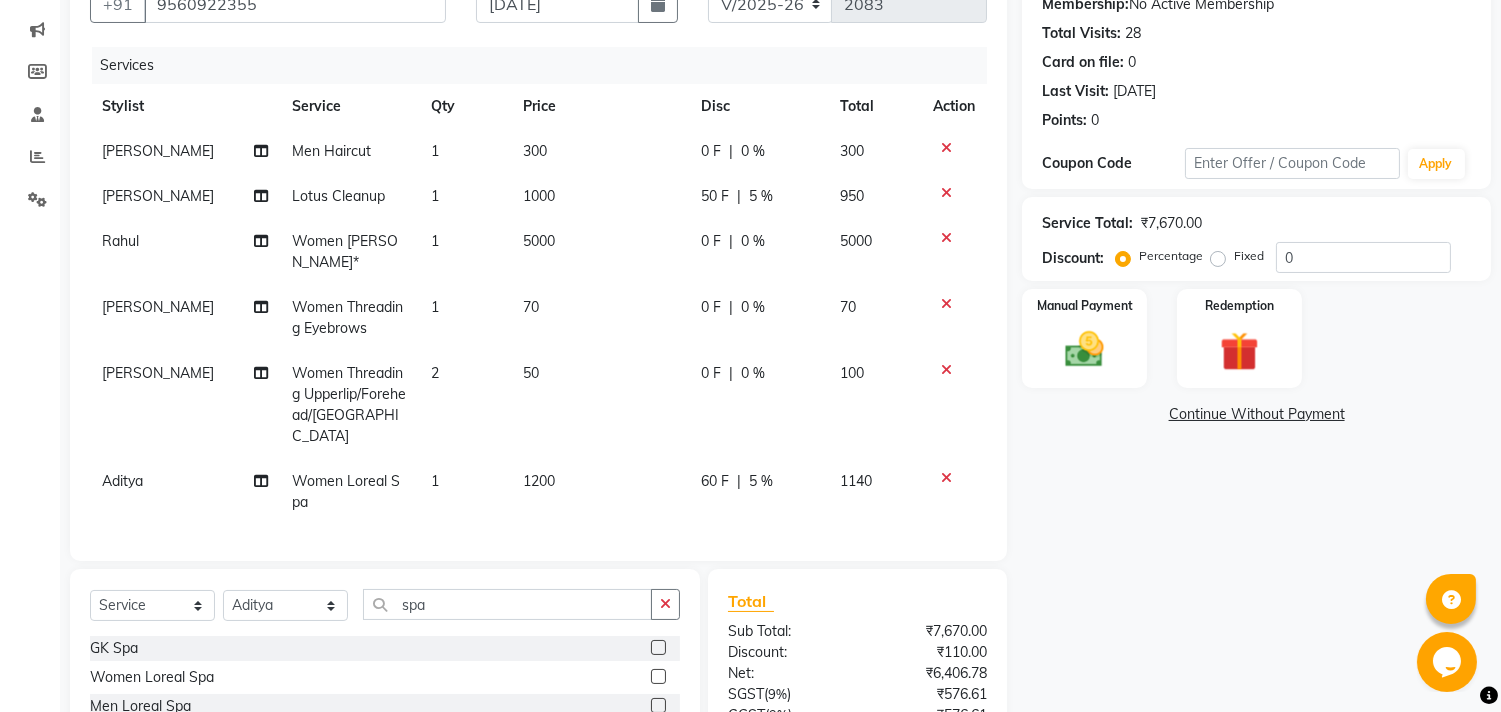 scroll, scrollTop: 378, scrollLeft: 0, axis: vertical 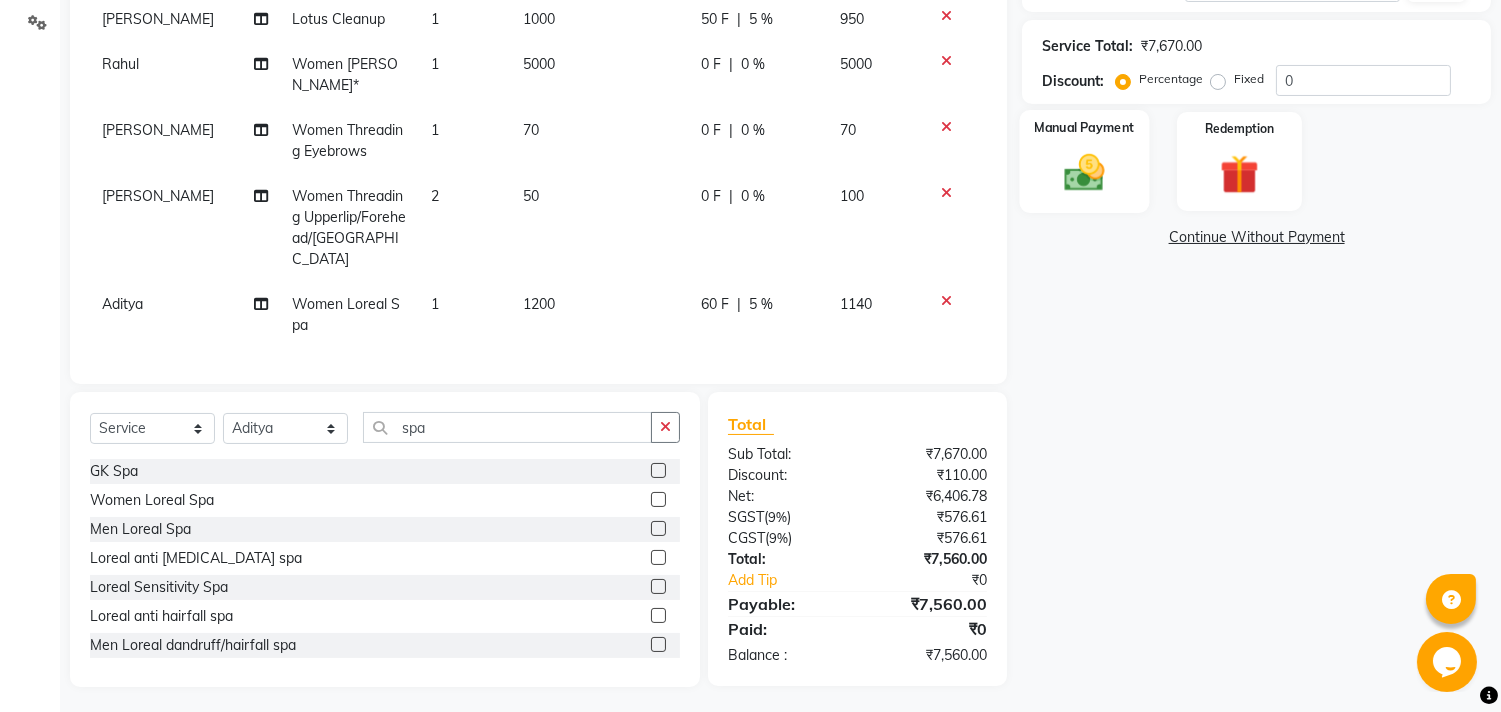 click 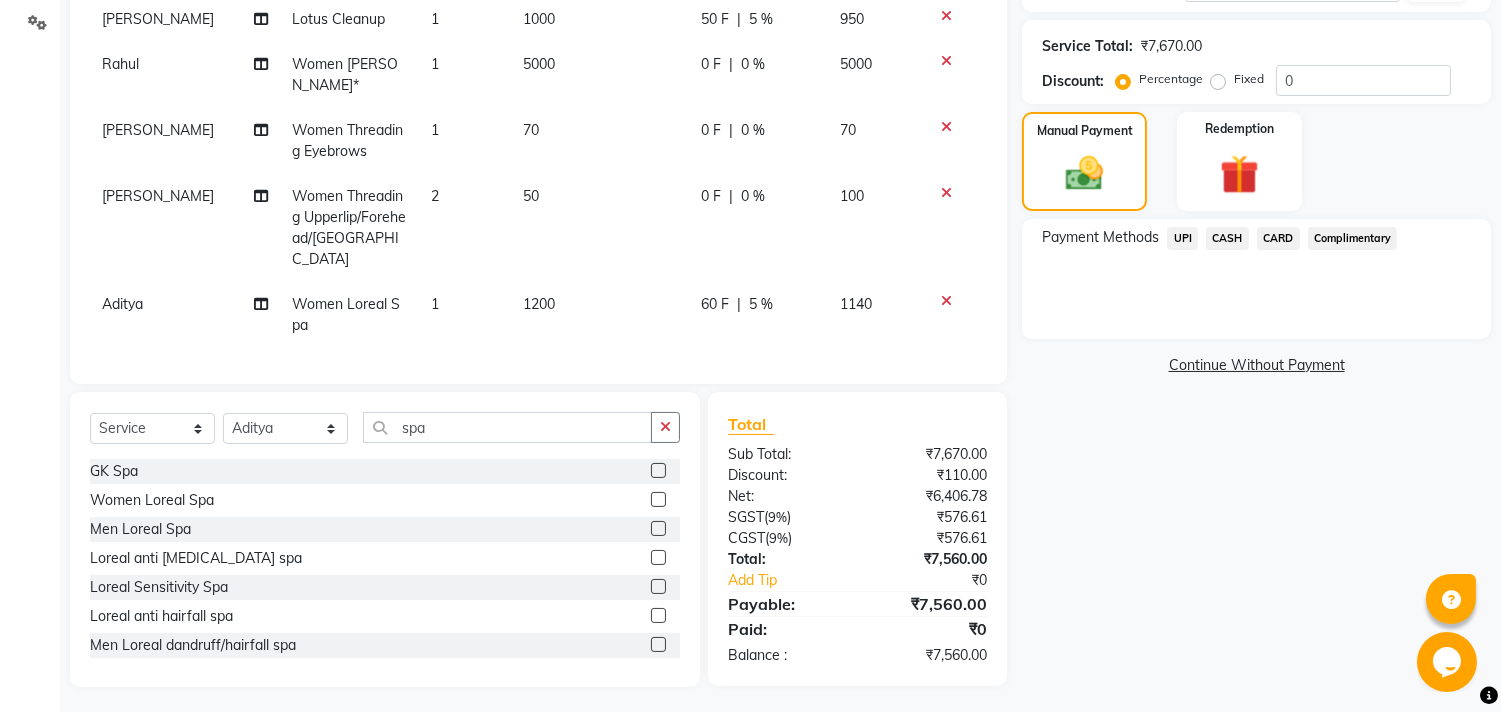 click on "UPI" 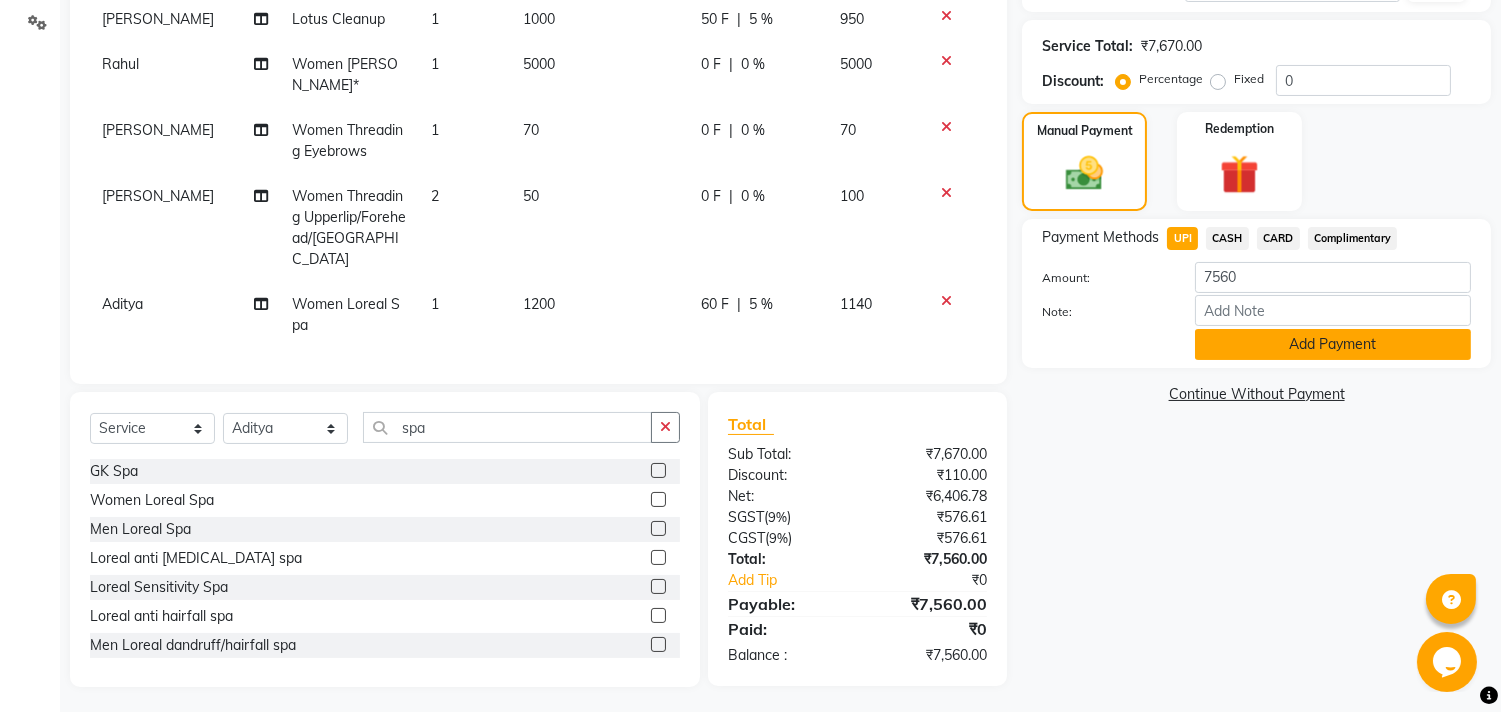 click on "Add Payment" 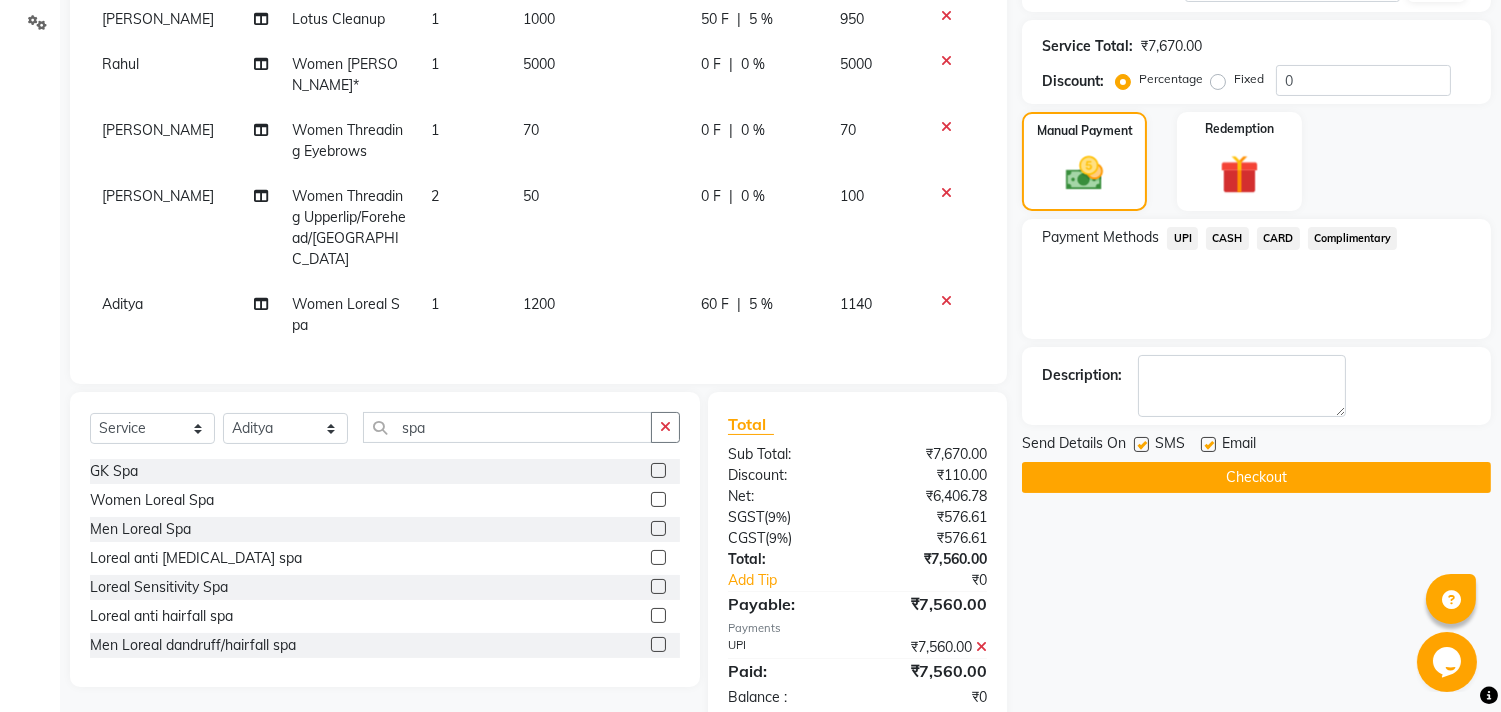 click on "Checkout" 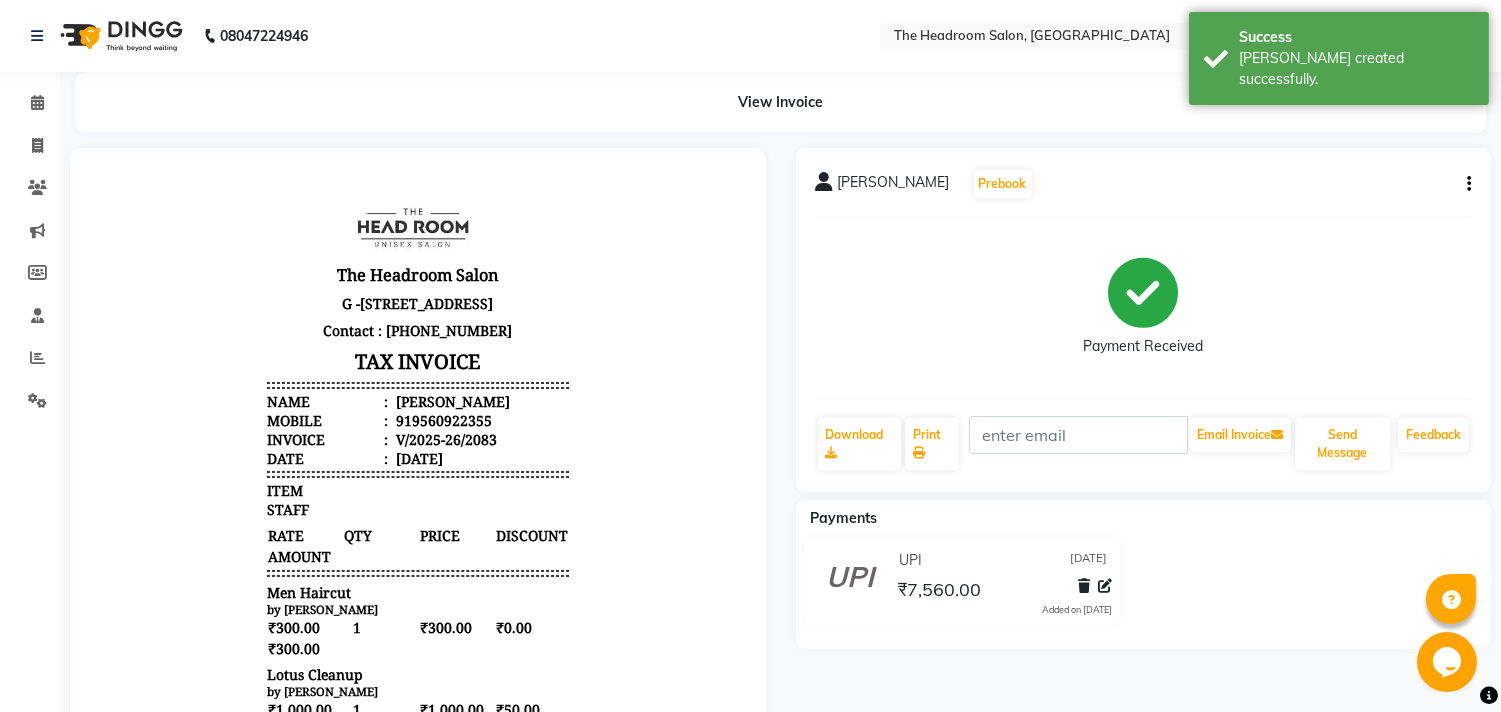 scroll, scrollTop: 0, scrollLeft: 0, axis: both 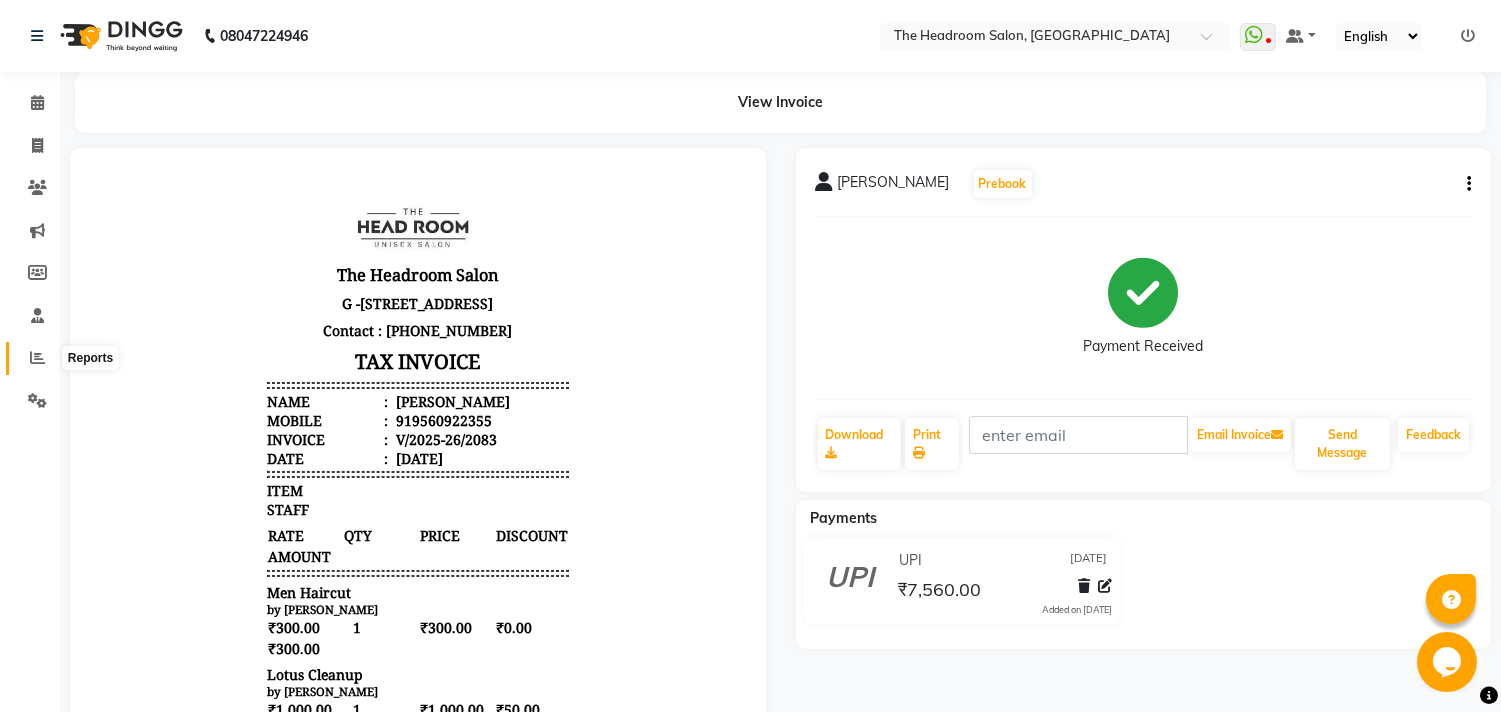 click 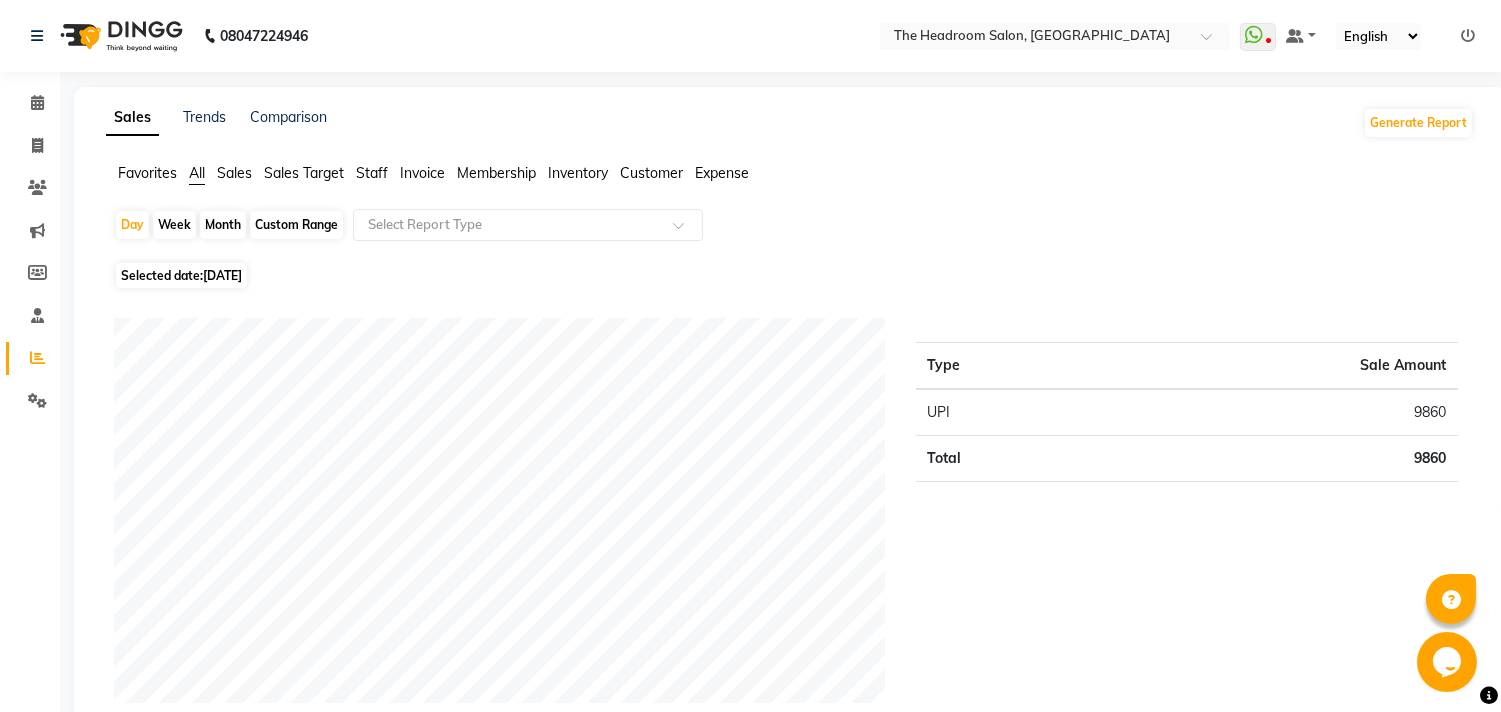 click on "Staff" 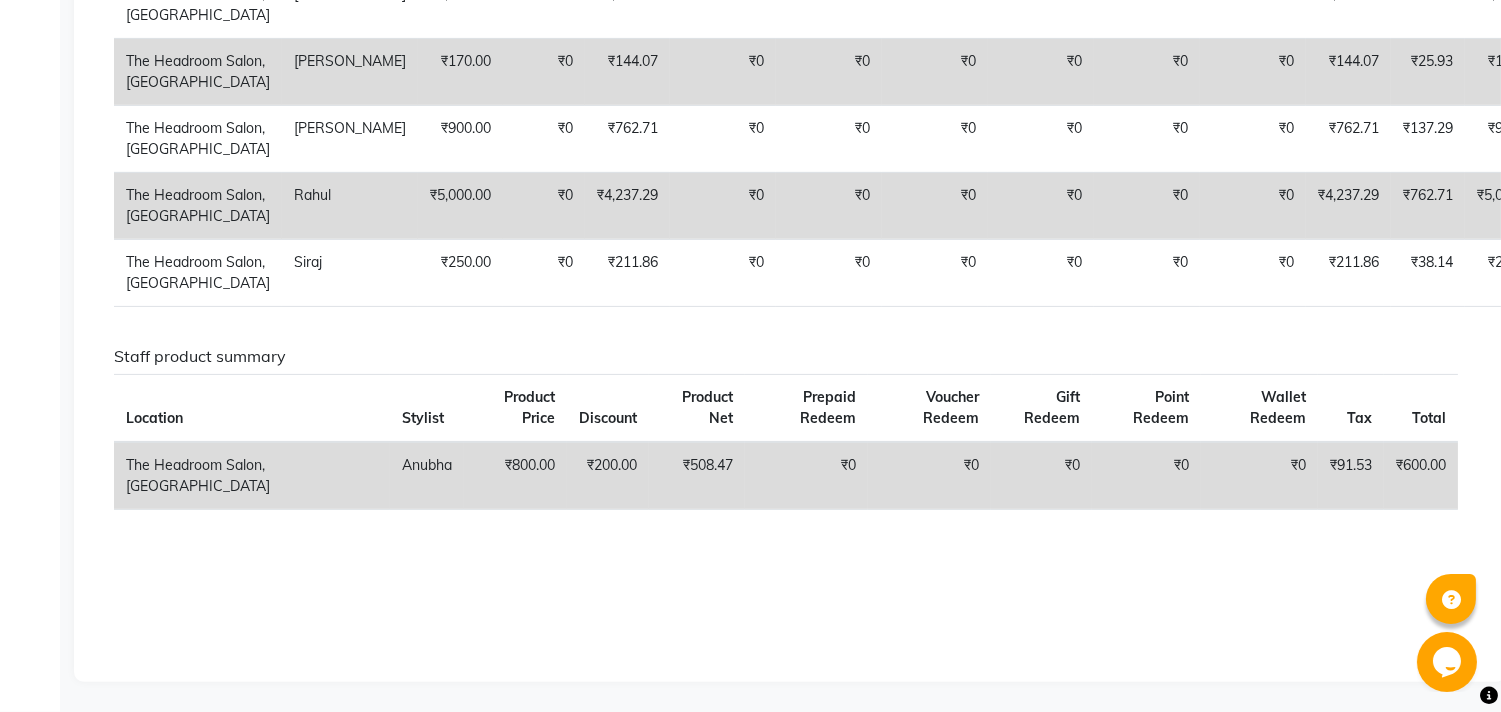 scroll, scrollTop: 1278, scrollLeft: 0, axis: vertical 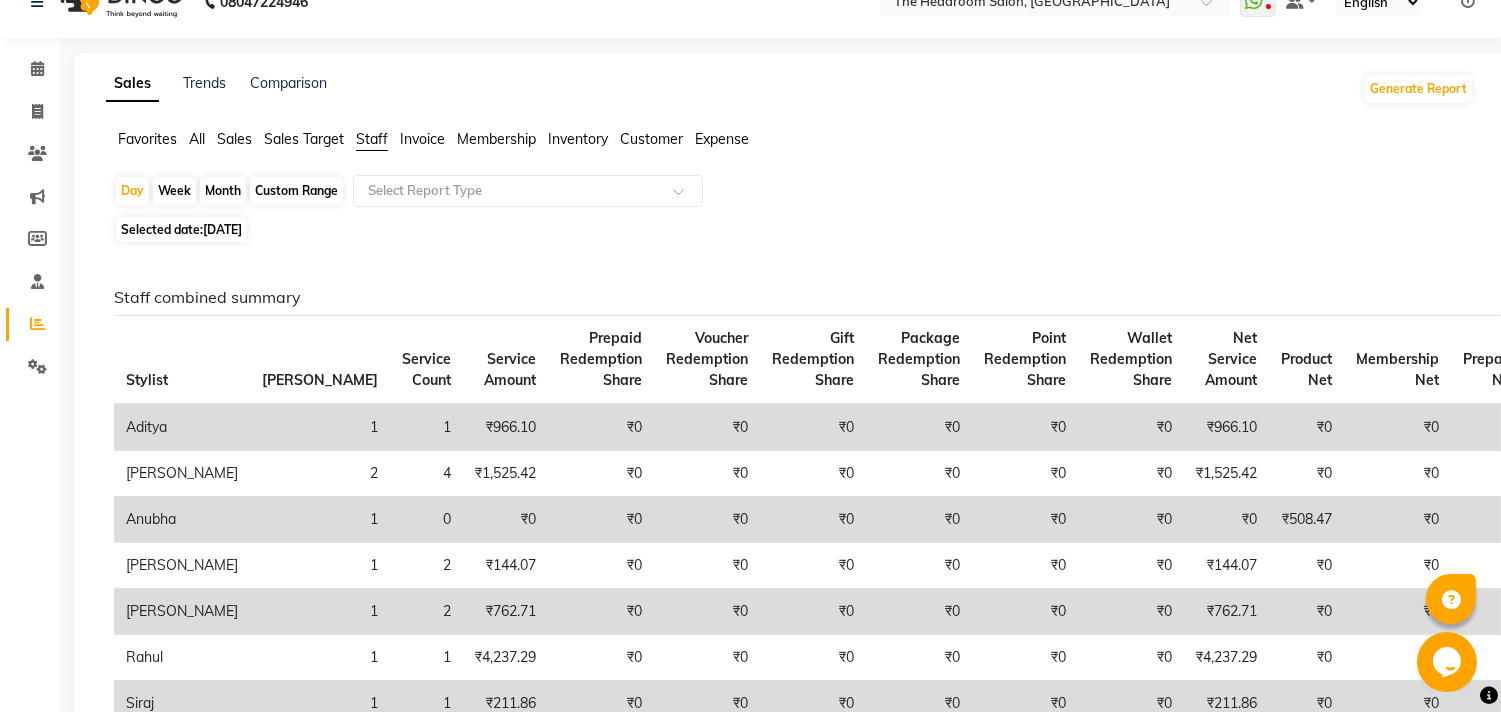 click on "Month" 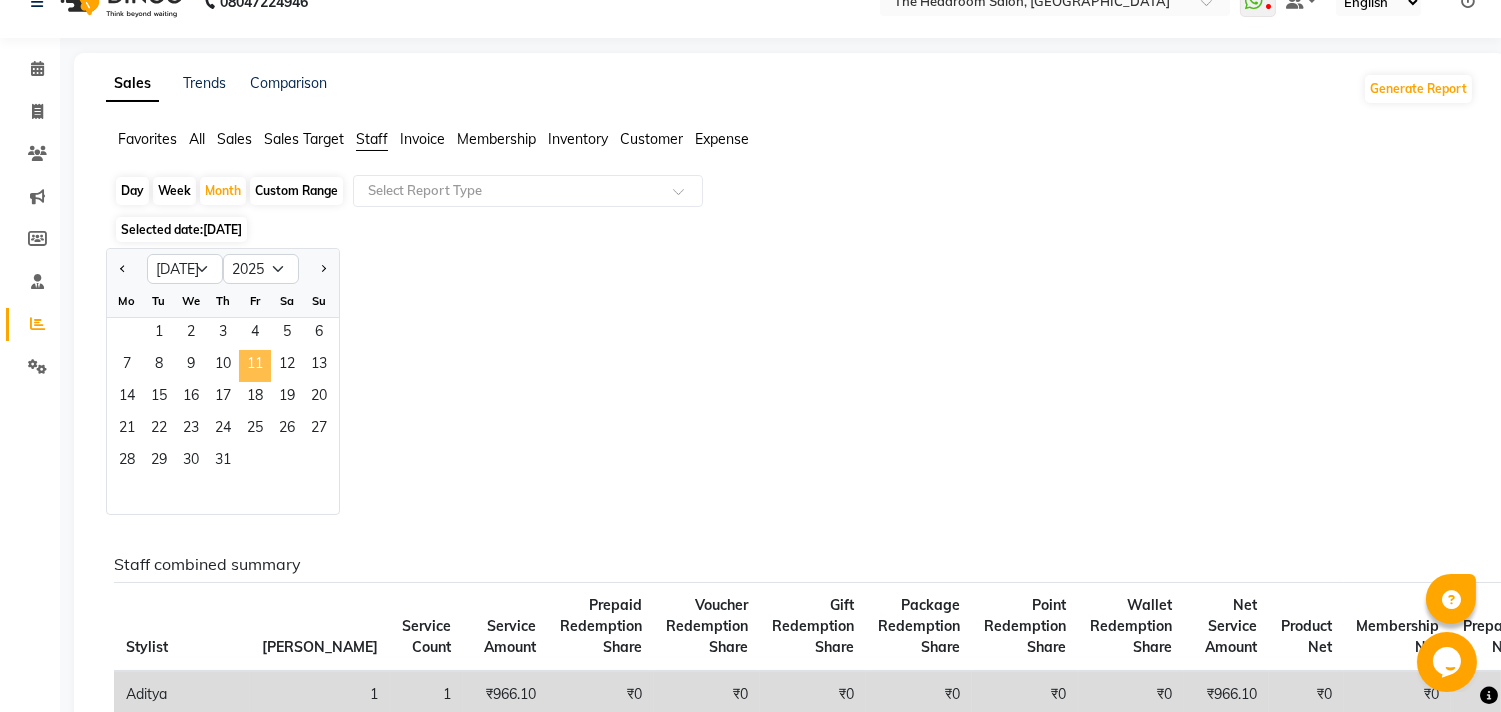click on "11" 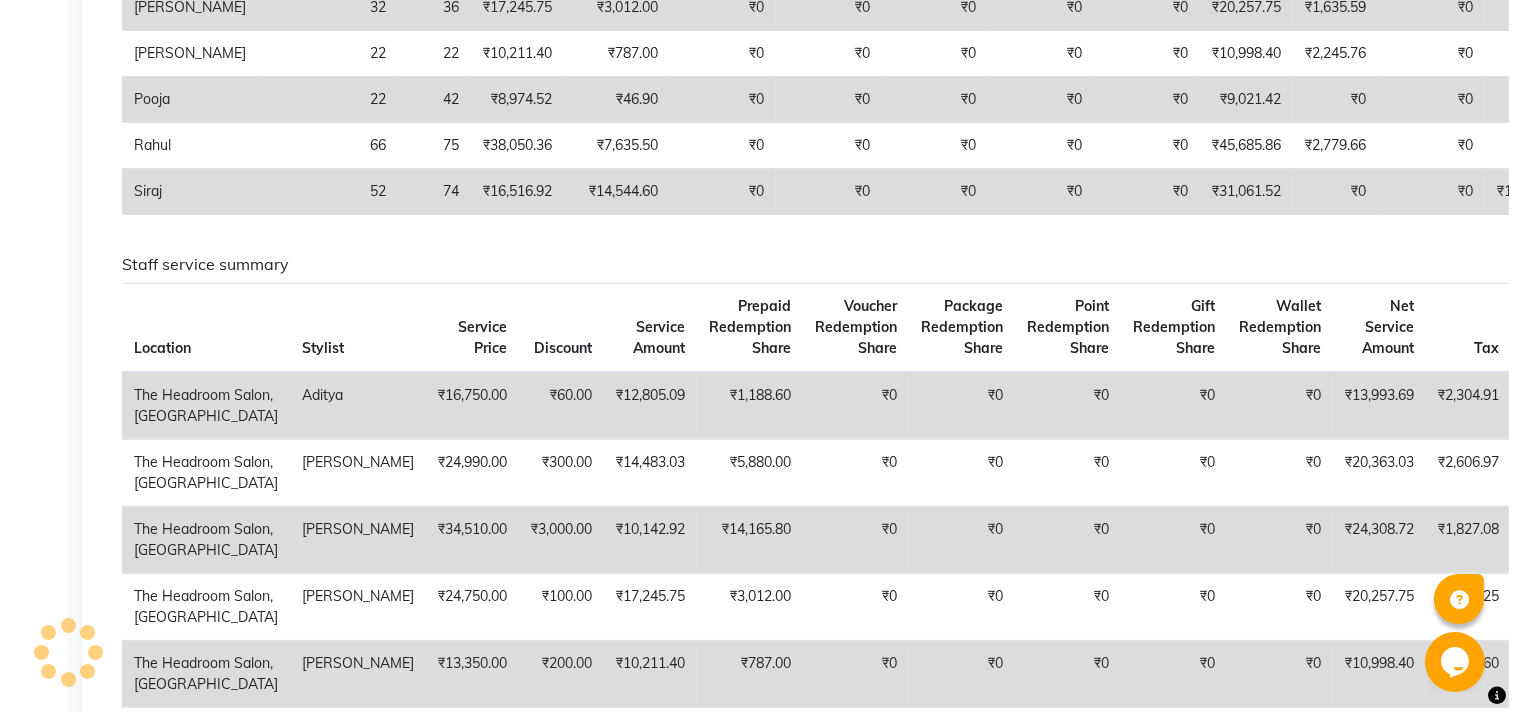 scroll, scrollTop: 0, scrollLeft: 0, axis: both 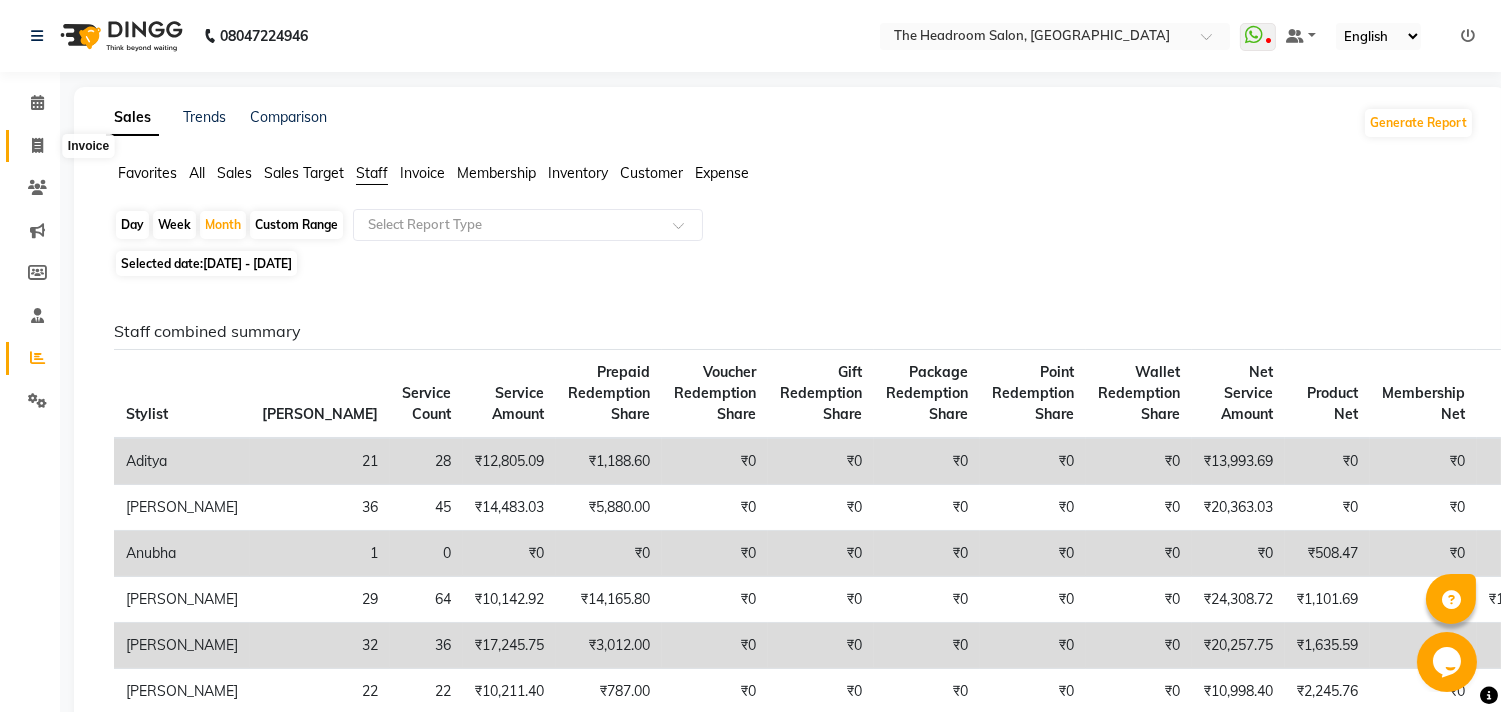 click 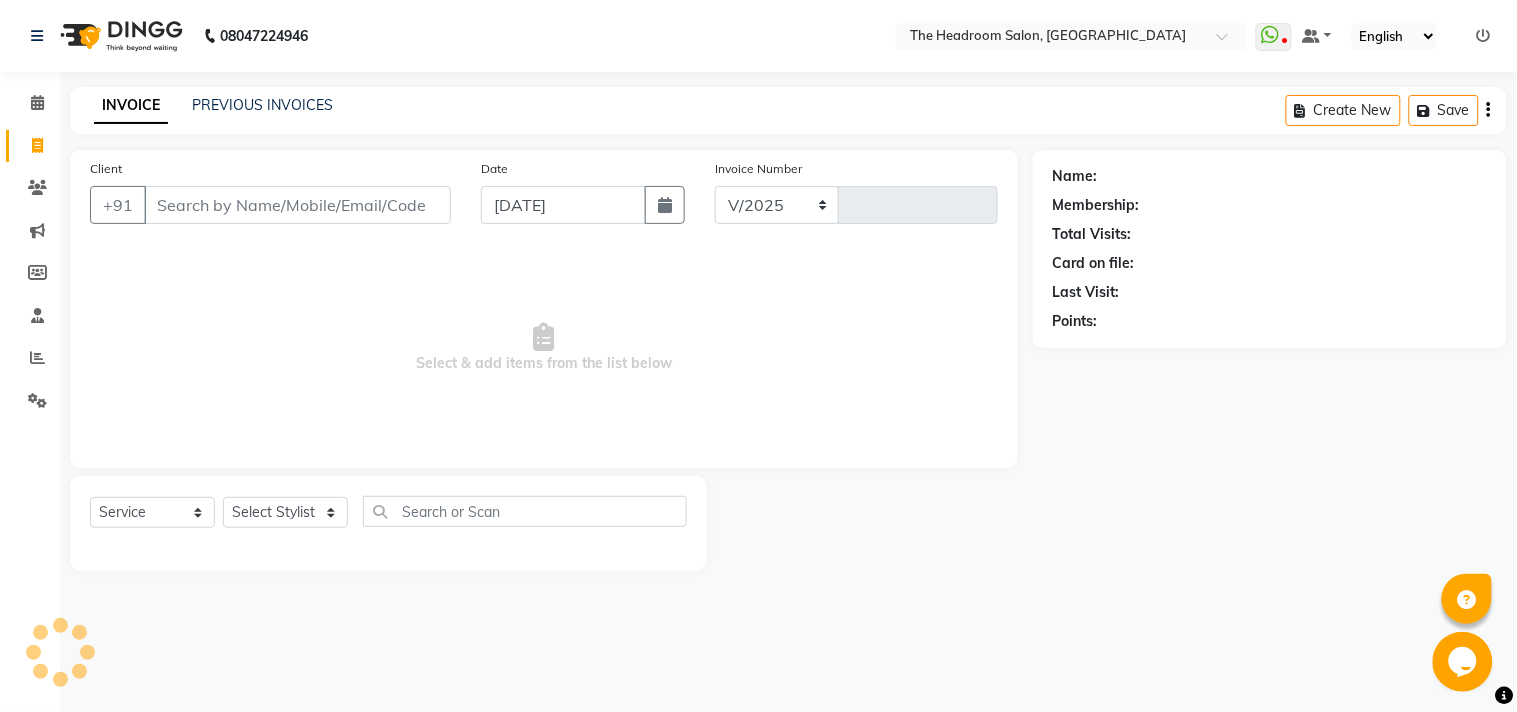 select on "6933" 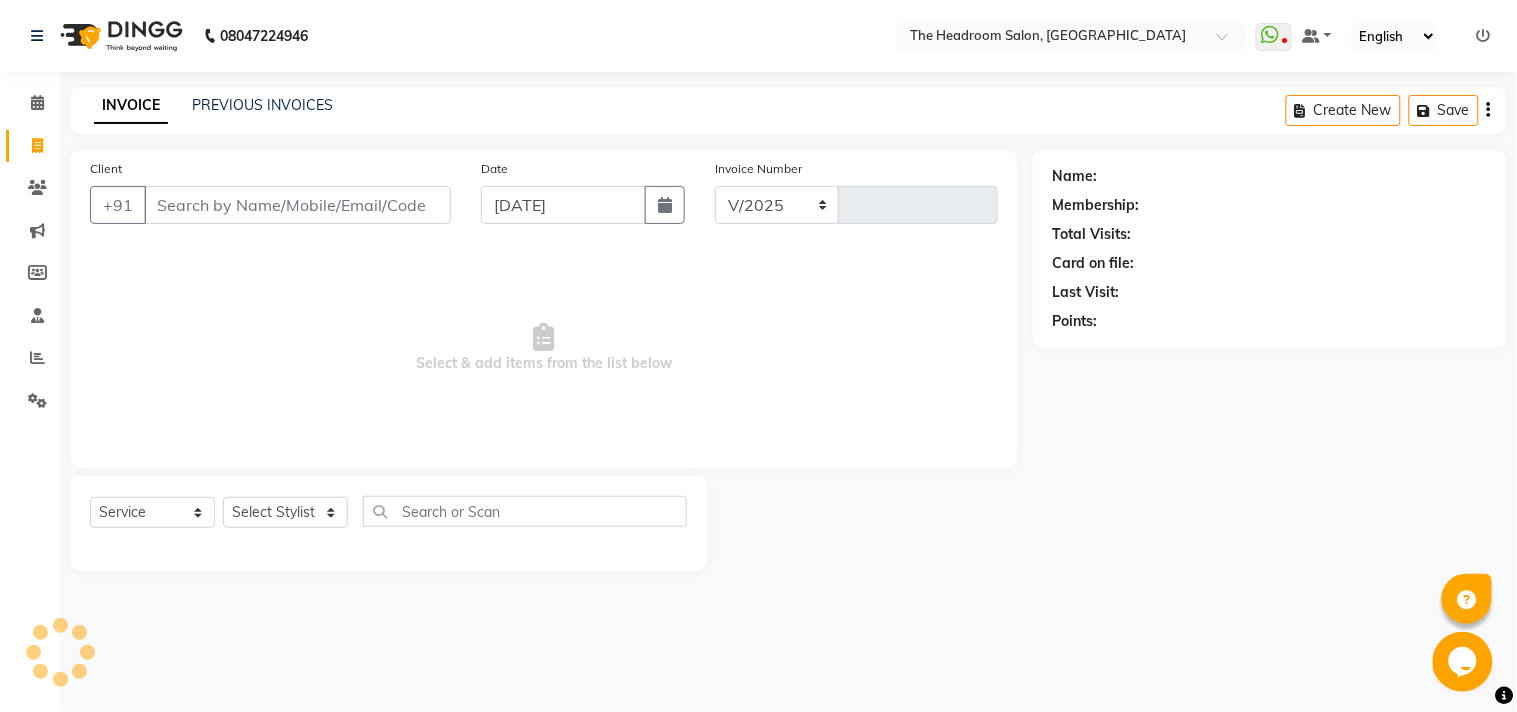 type on "2084" 